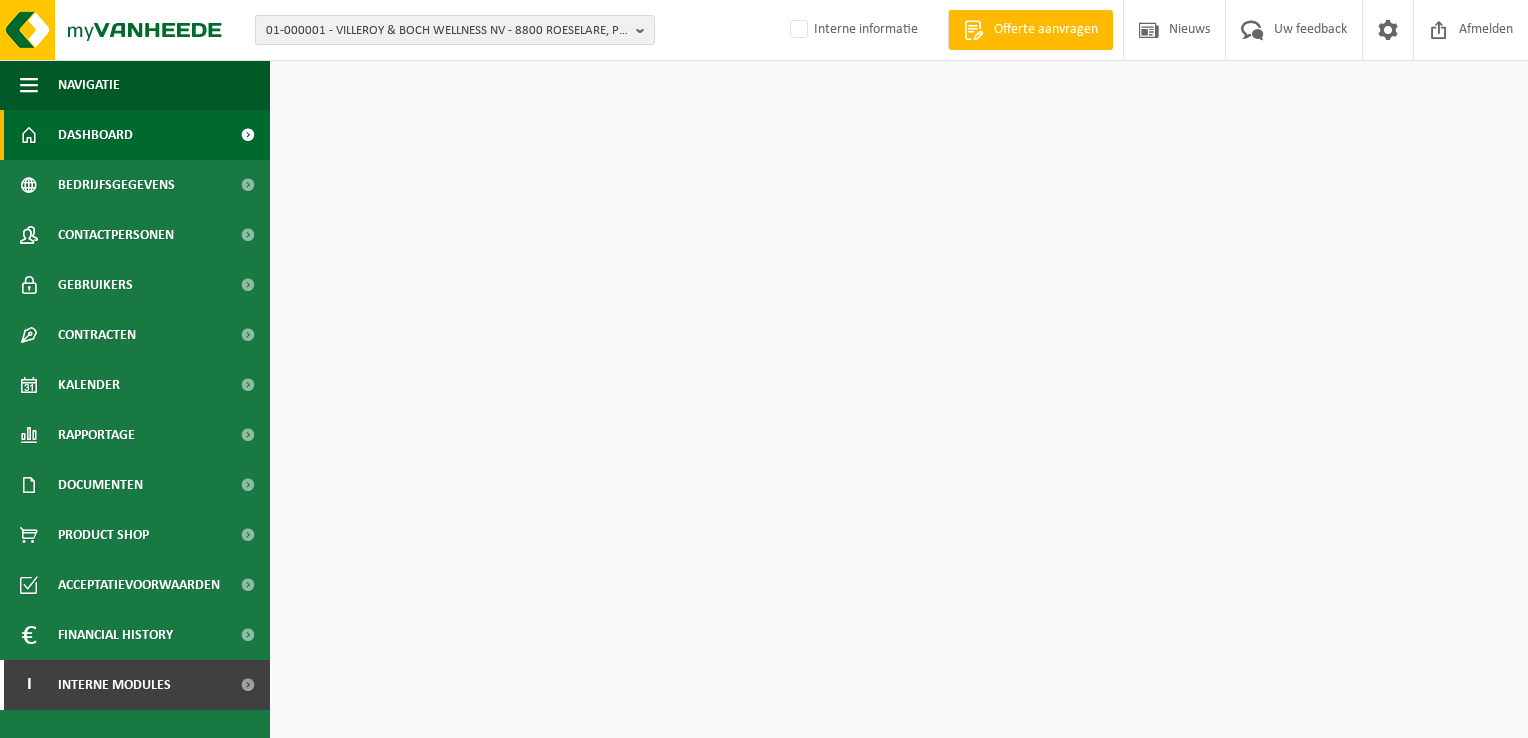 scroll, scrollTop: 0, scrollLeft: 0, axis: both 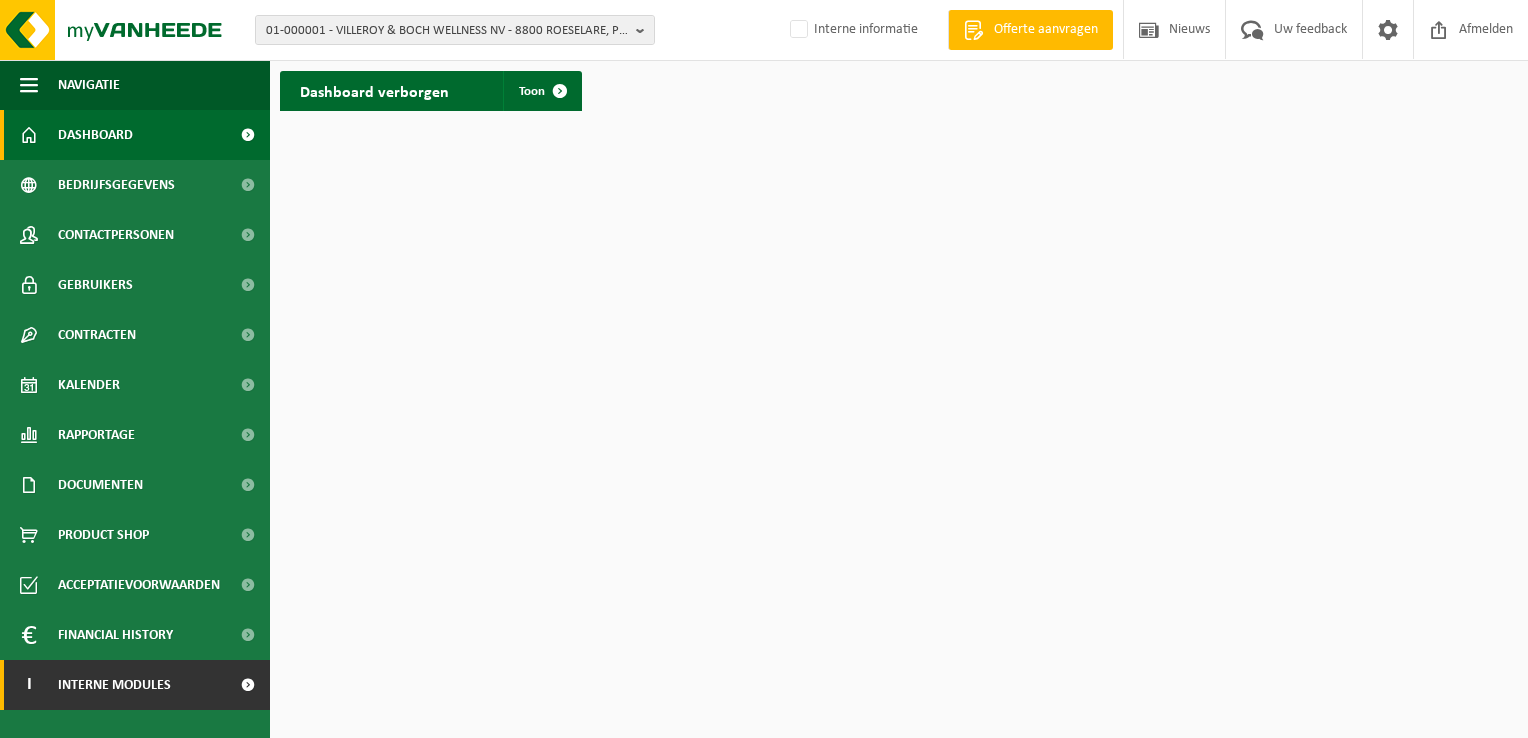 click on "Interne modules" at bounding box center (114, 685) 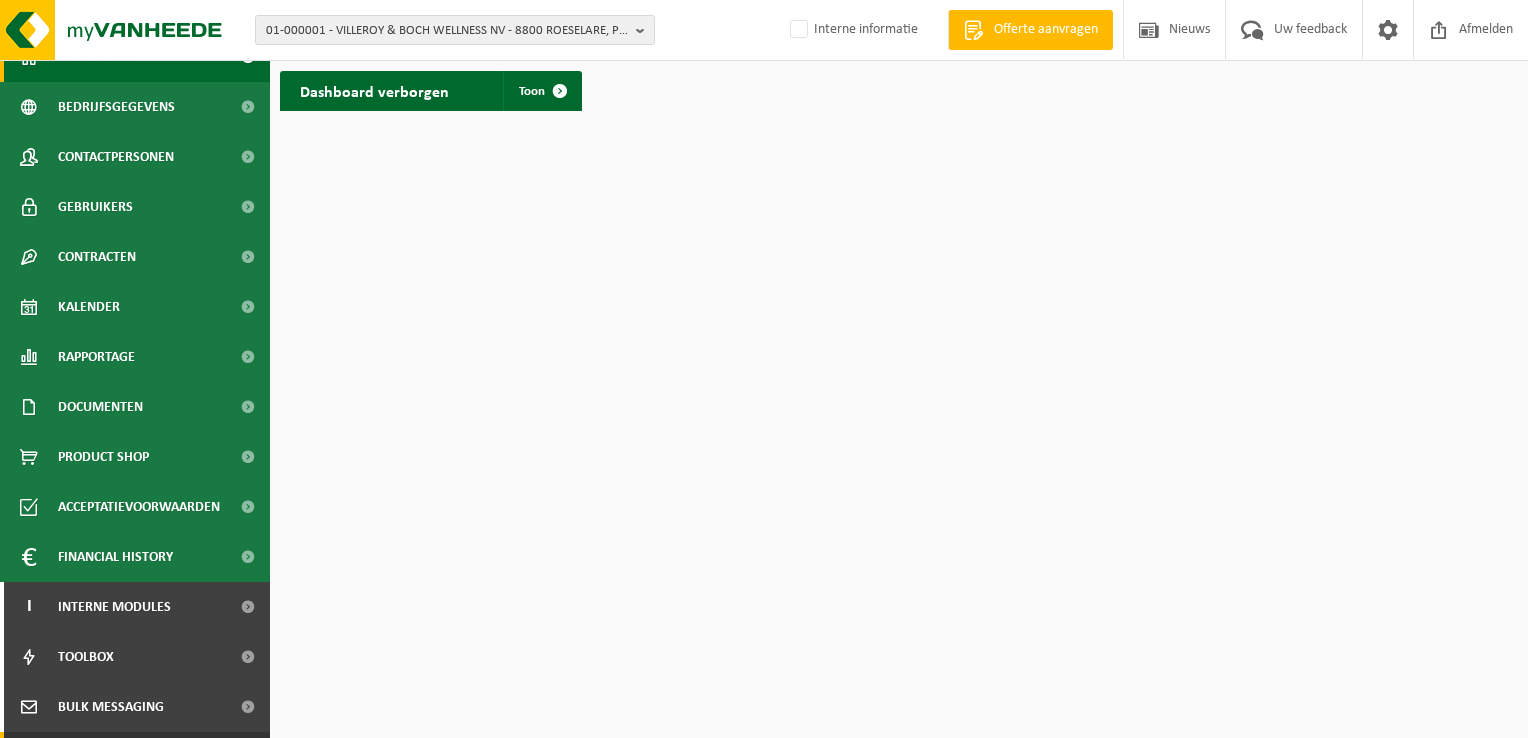 scroll, scrollTop: 172, scrollLeft: 0, axis: vertical 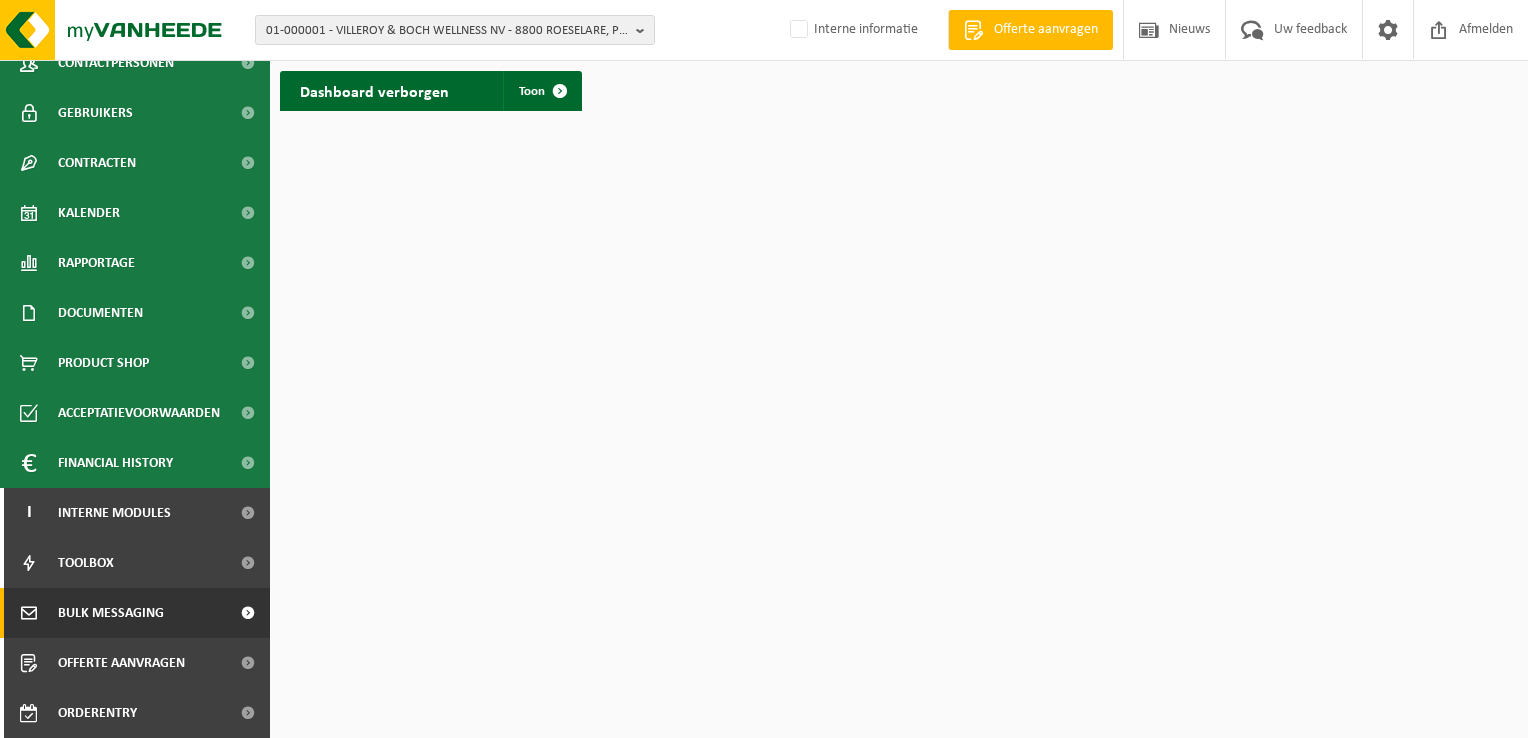 click on "Bulk Messaging" at bounding box center (111, 613) 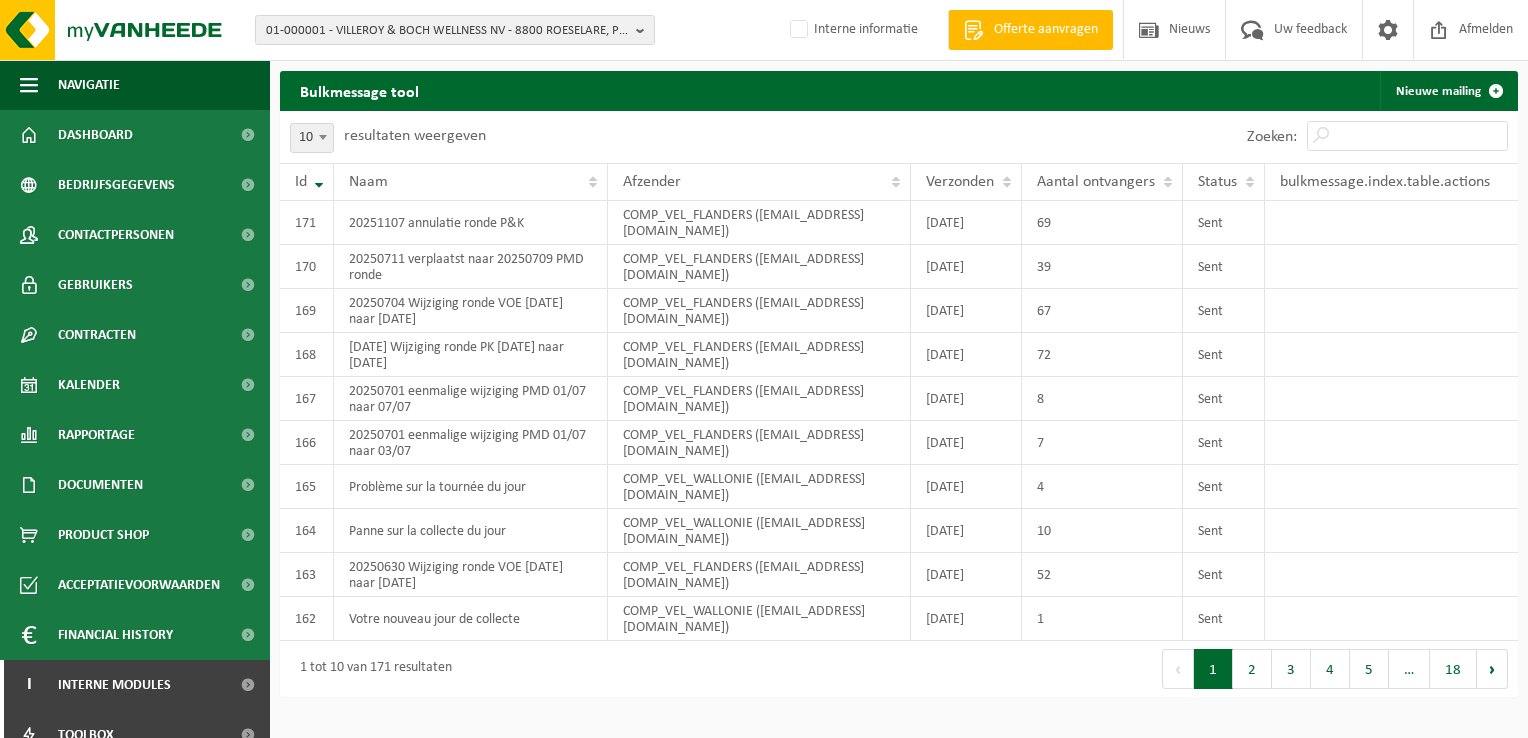 scroll, scrollTop: 0, scrollLeft: 0, axis: both 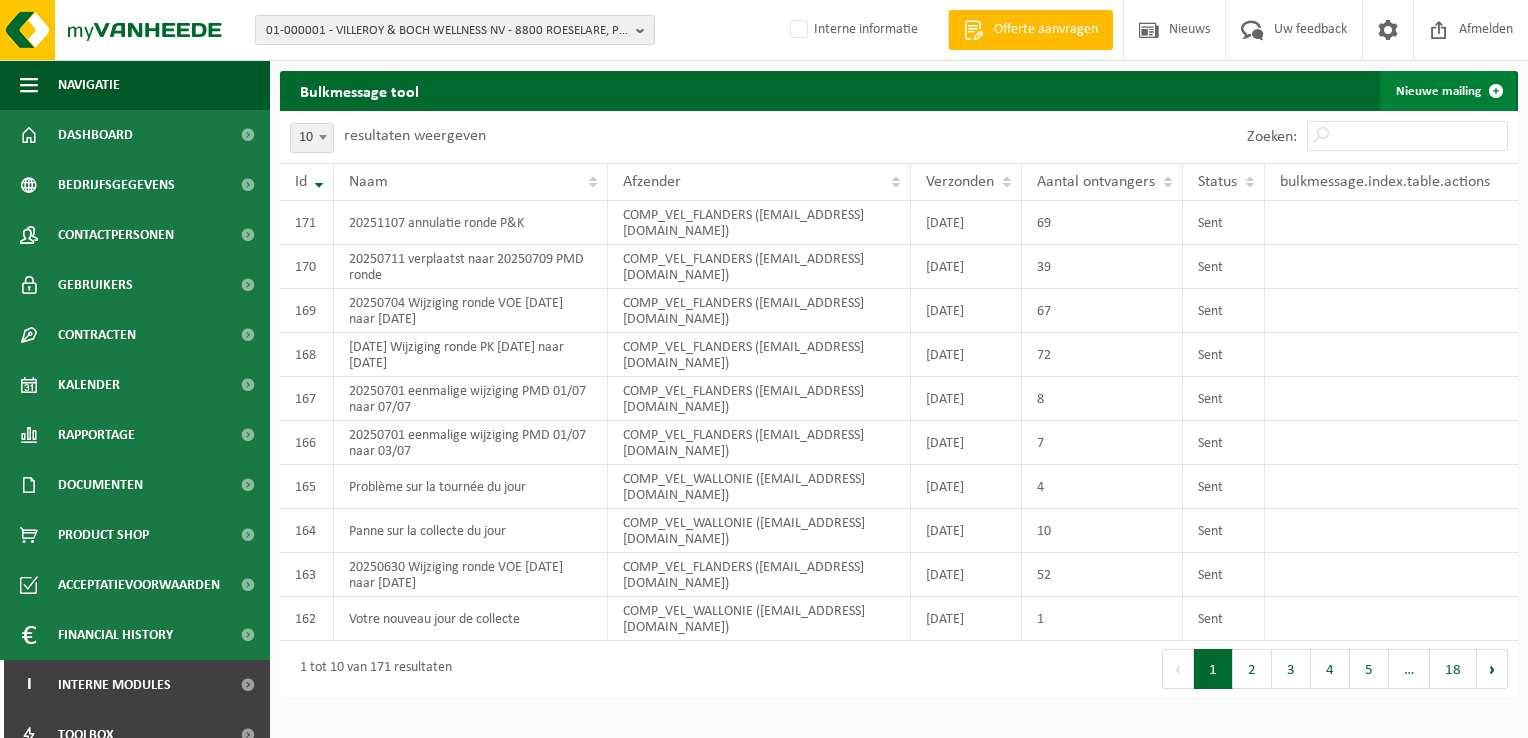 click on "Nieuwe mailing" at bounding box center [1448, 91] 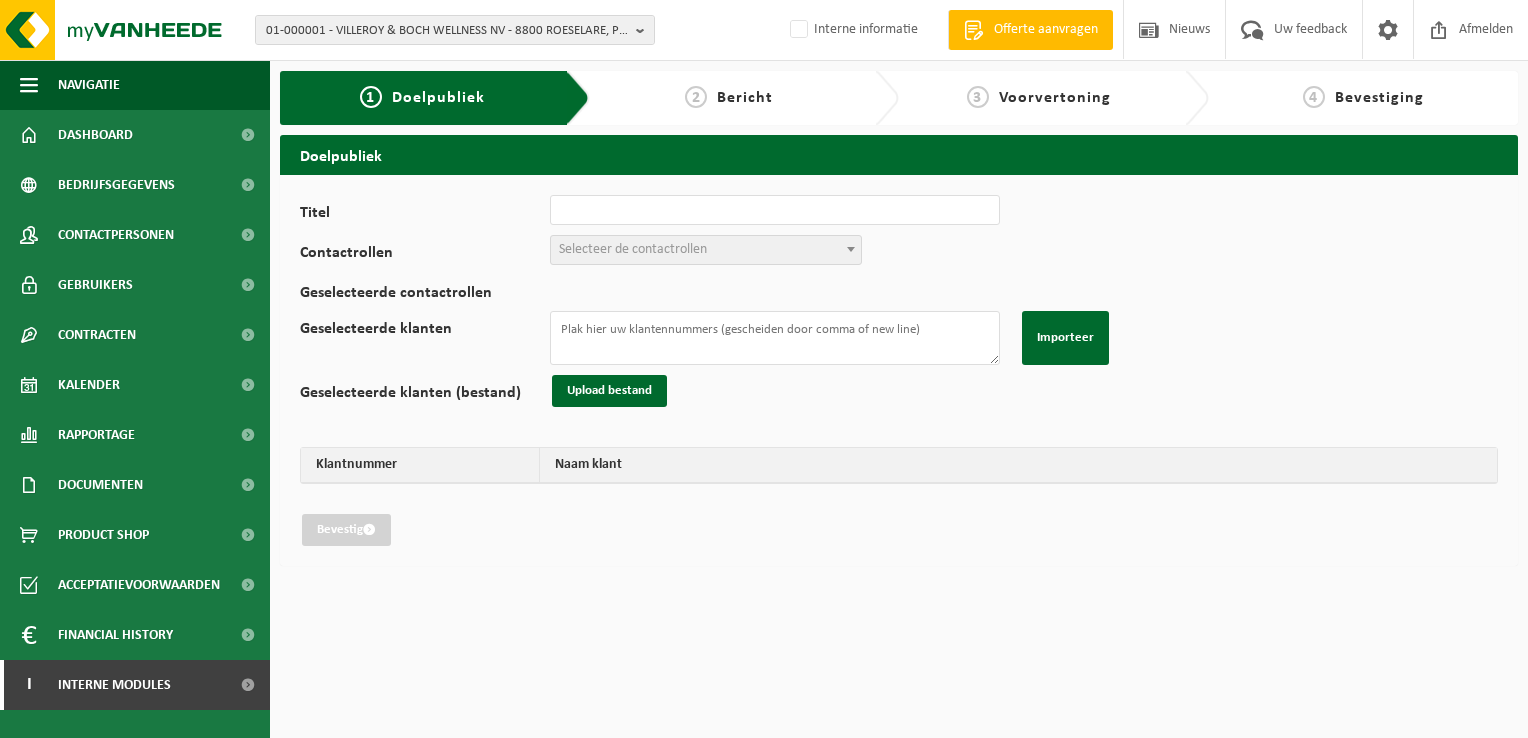 scroll, scrollTop: 0, scrollLeft: 0, axis: both 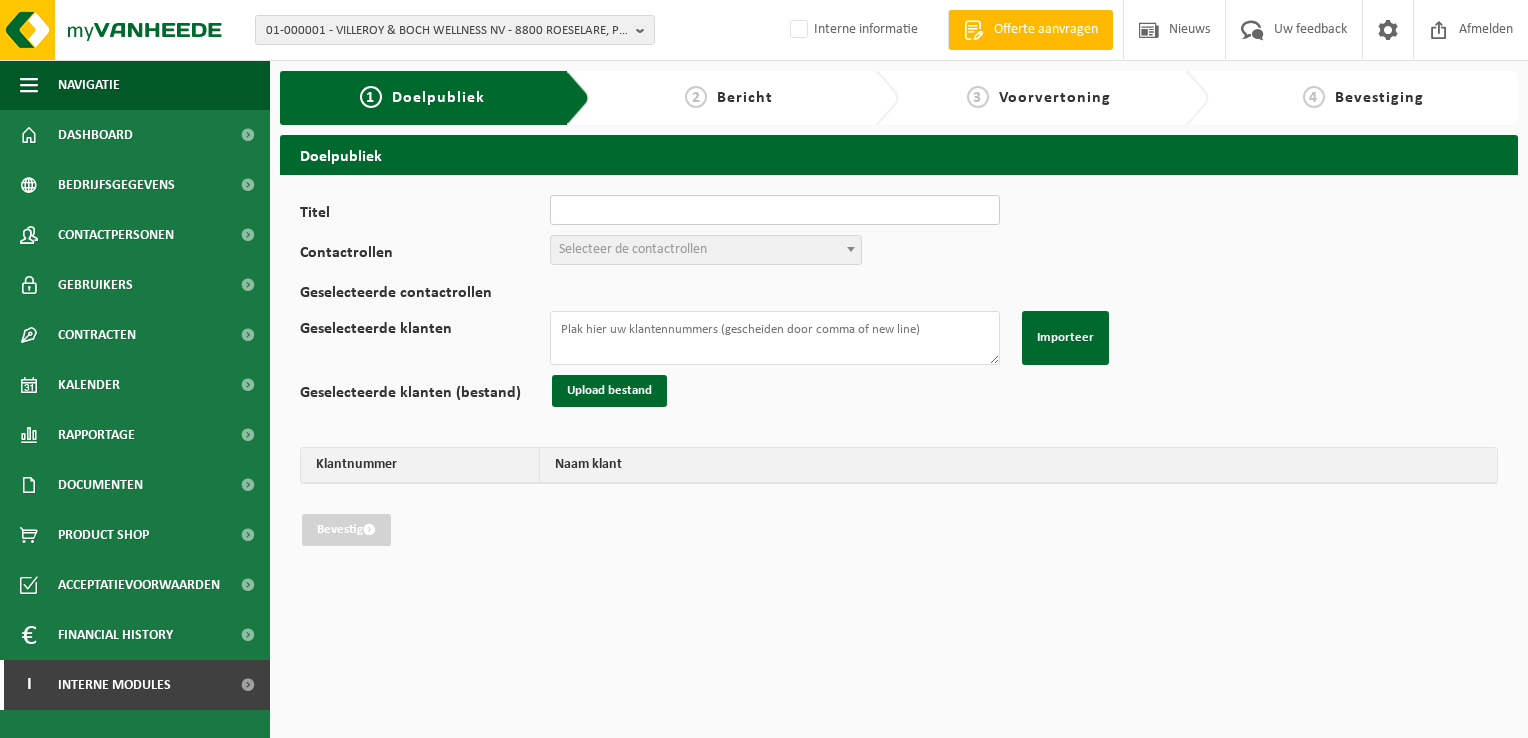 click on "Titel" at bounding box center [775, 210] 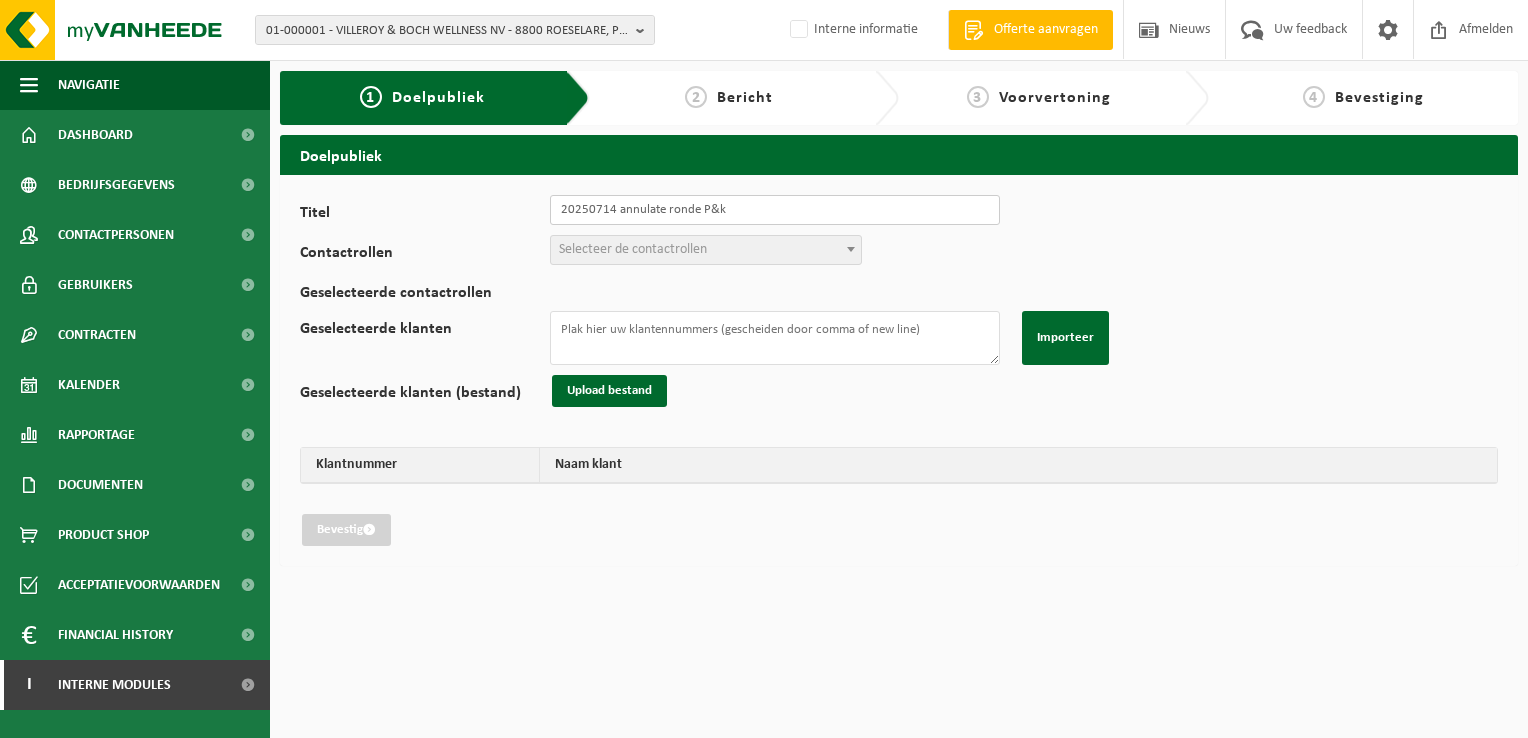type on "20250714 annulate ronde P&k" 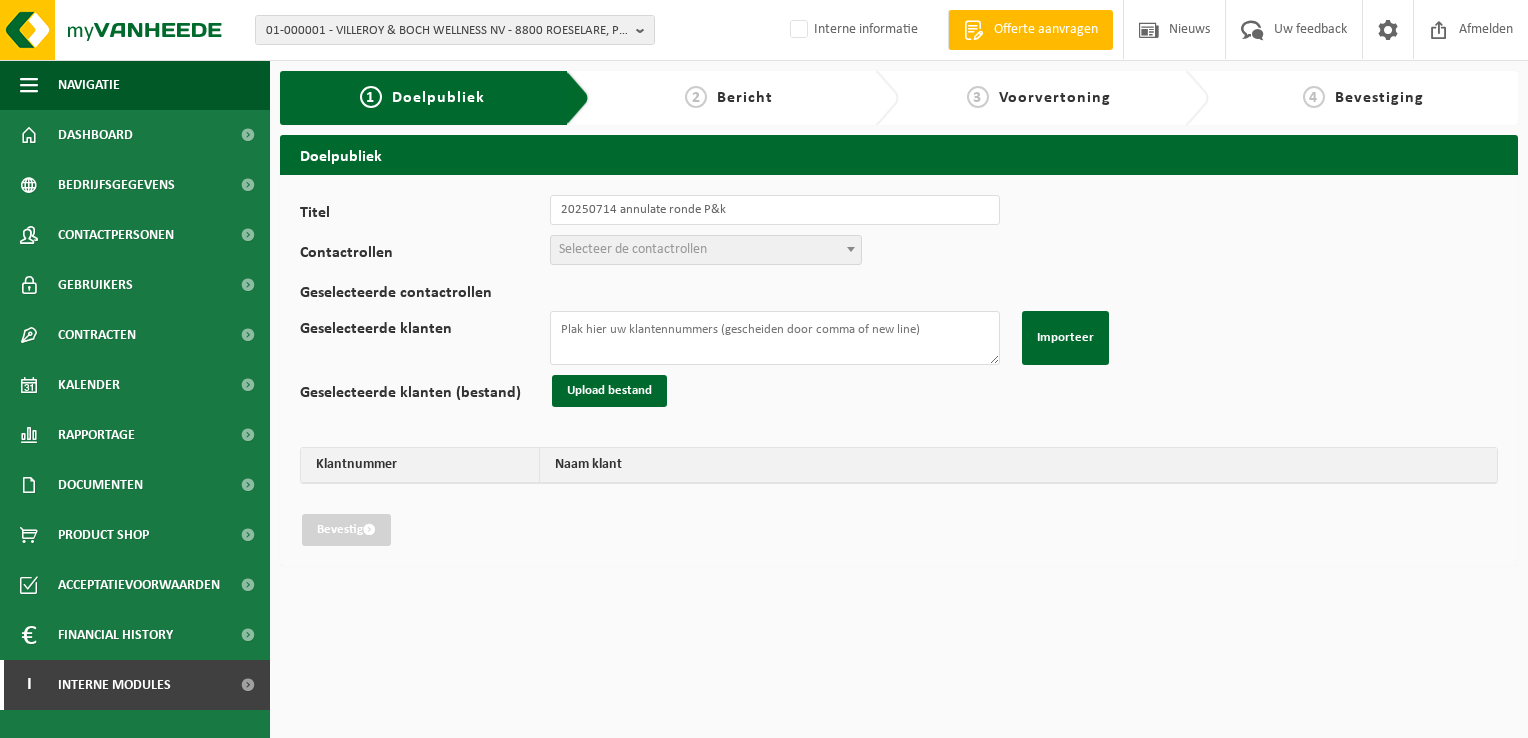 drag, startPoint x: 711, startPoint y: 211, endPoint x: 1311, endPoint y: 290, distance: 605.17847 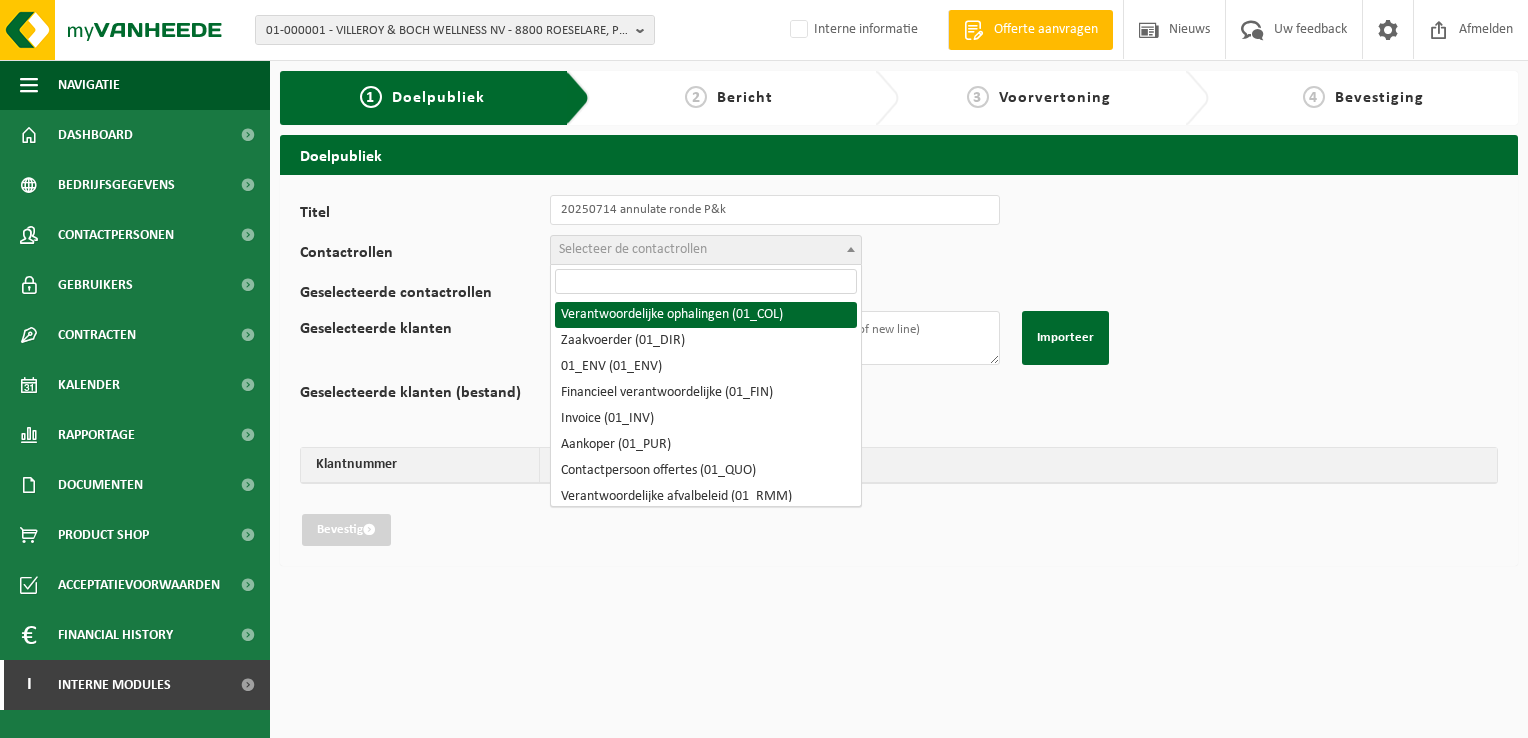 drag, startPoint x: 676, startPoint y: 318, endPoint x: 696, endPoint y: 262, distance: 59.464275 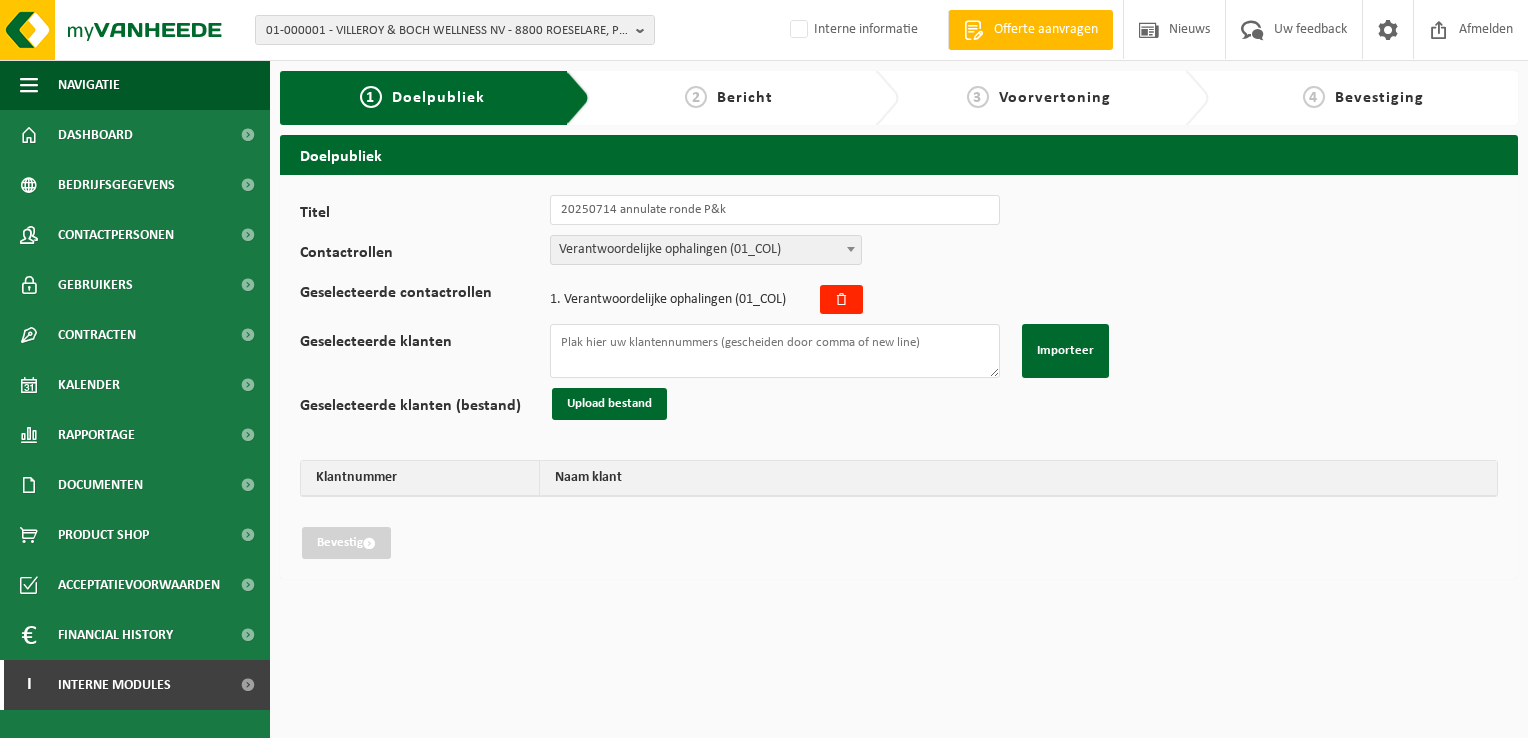 click on "Verantwoordelijke ophalingen (01_COL)" at bounding box center [706, 250] 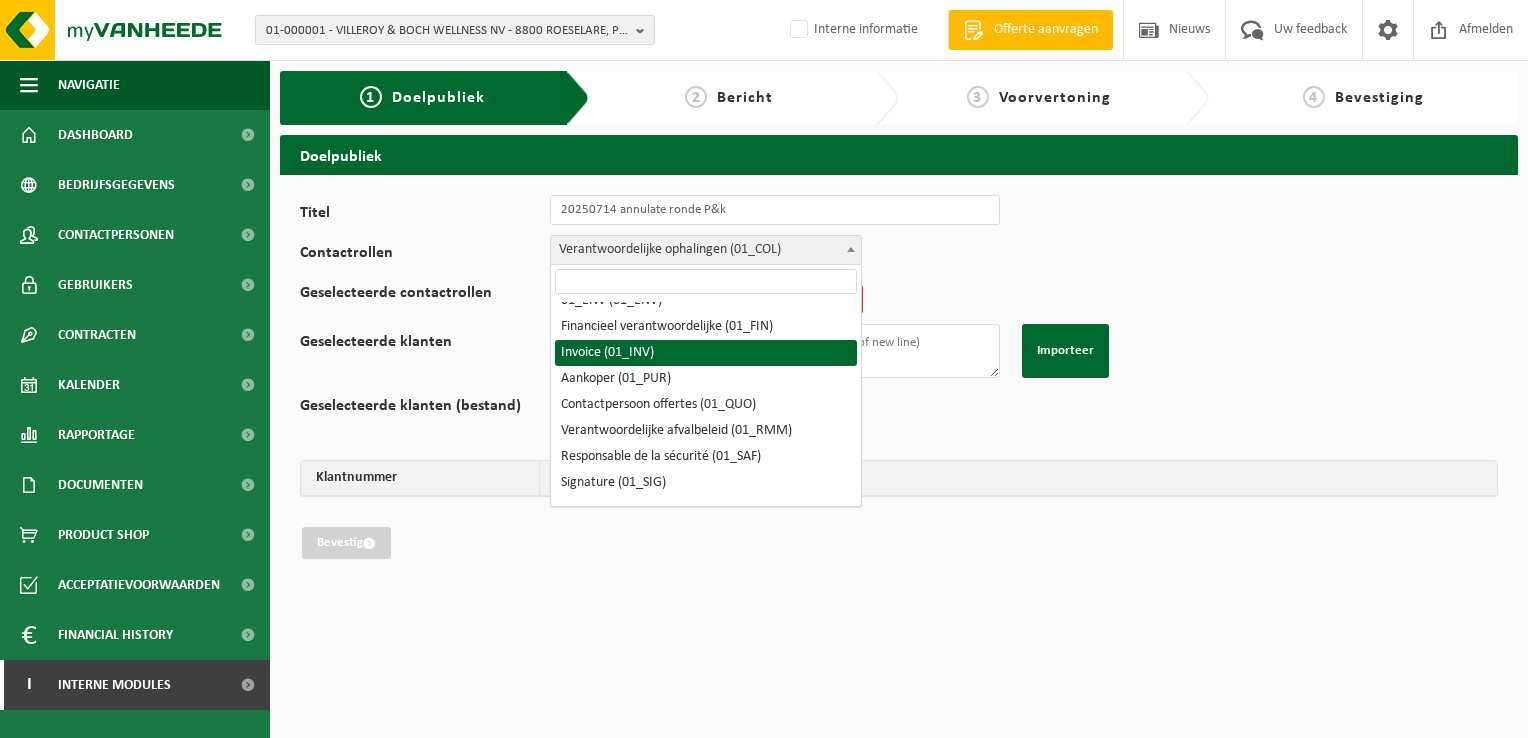 scroll, scrollTop: 100, scrollLeft: 0, axis: vertical 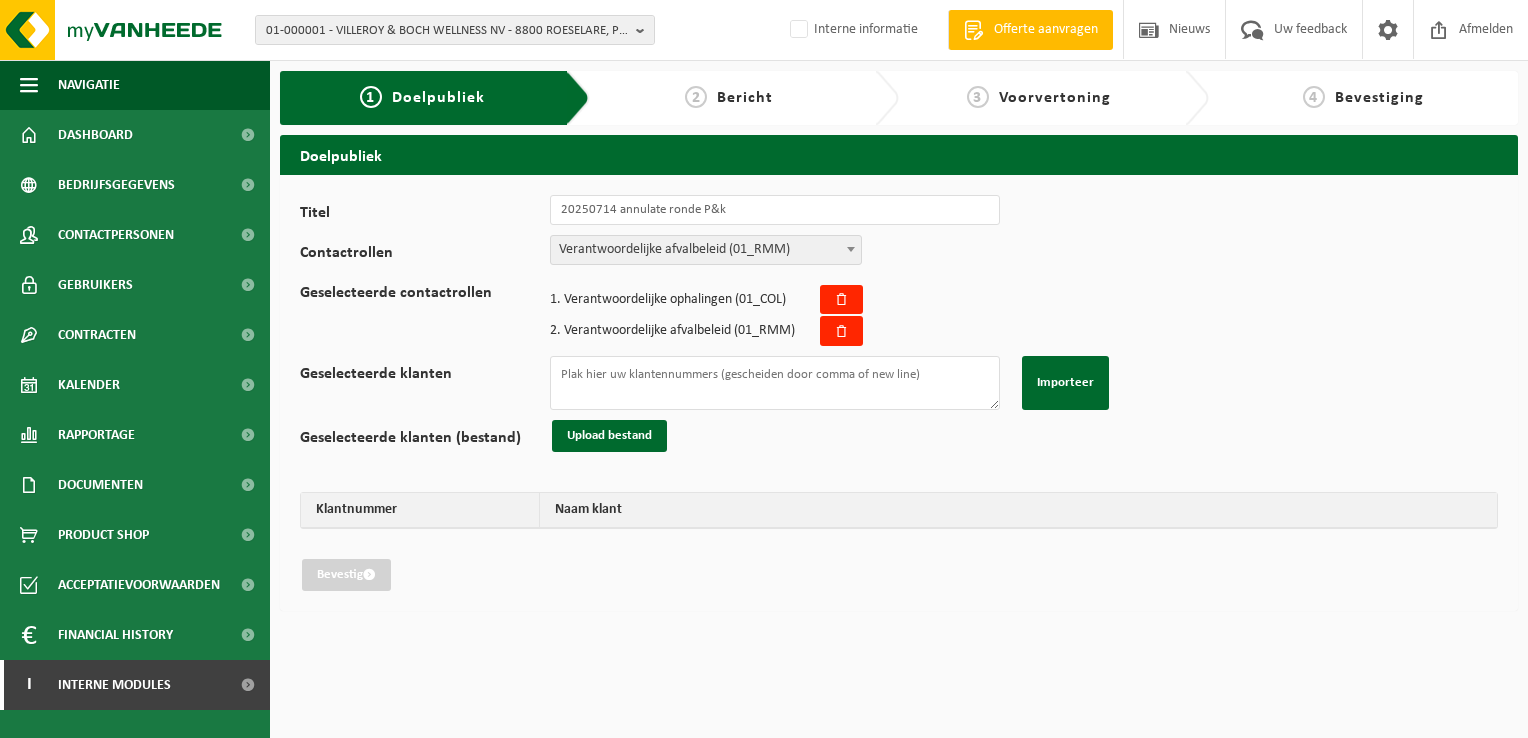 click on "Geselecteerde contactrollen     1 . Verantwoordelijke ophalingen (01_COL) 2 . Verantwoordelijke afvalbeleid (01_RMM)" at bounding box center (899, 310) 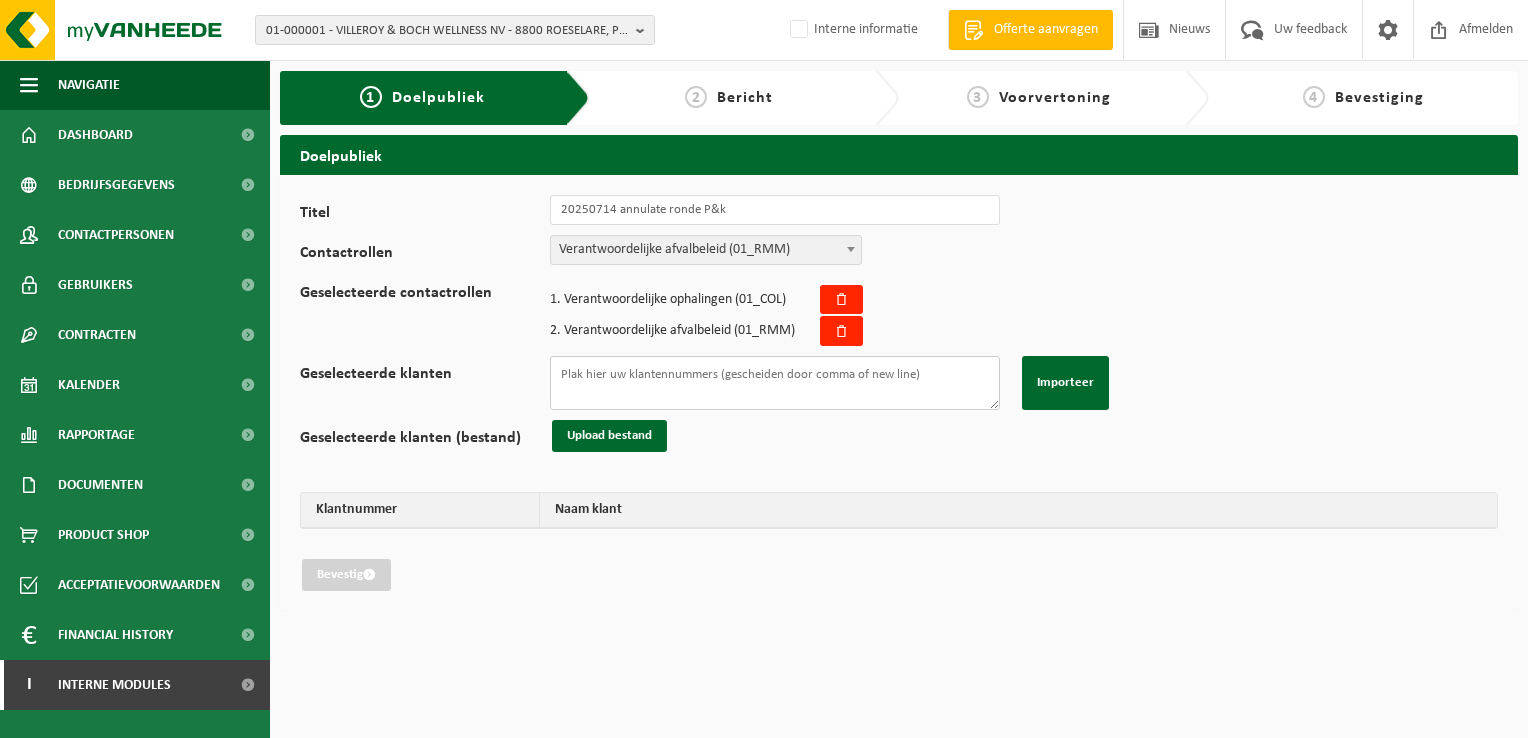 drag, startPoint x: 604, startPoint y: 372, endPoint x: 616, endPoint y: 369, distance: 12.369317 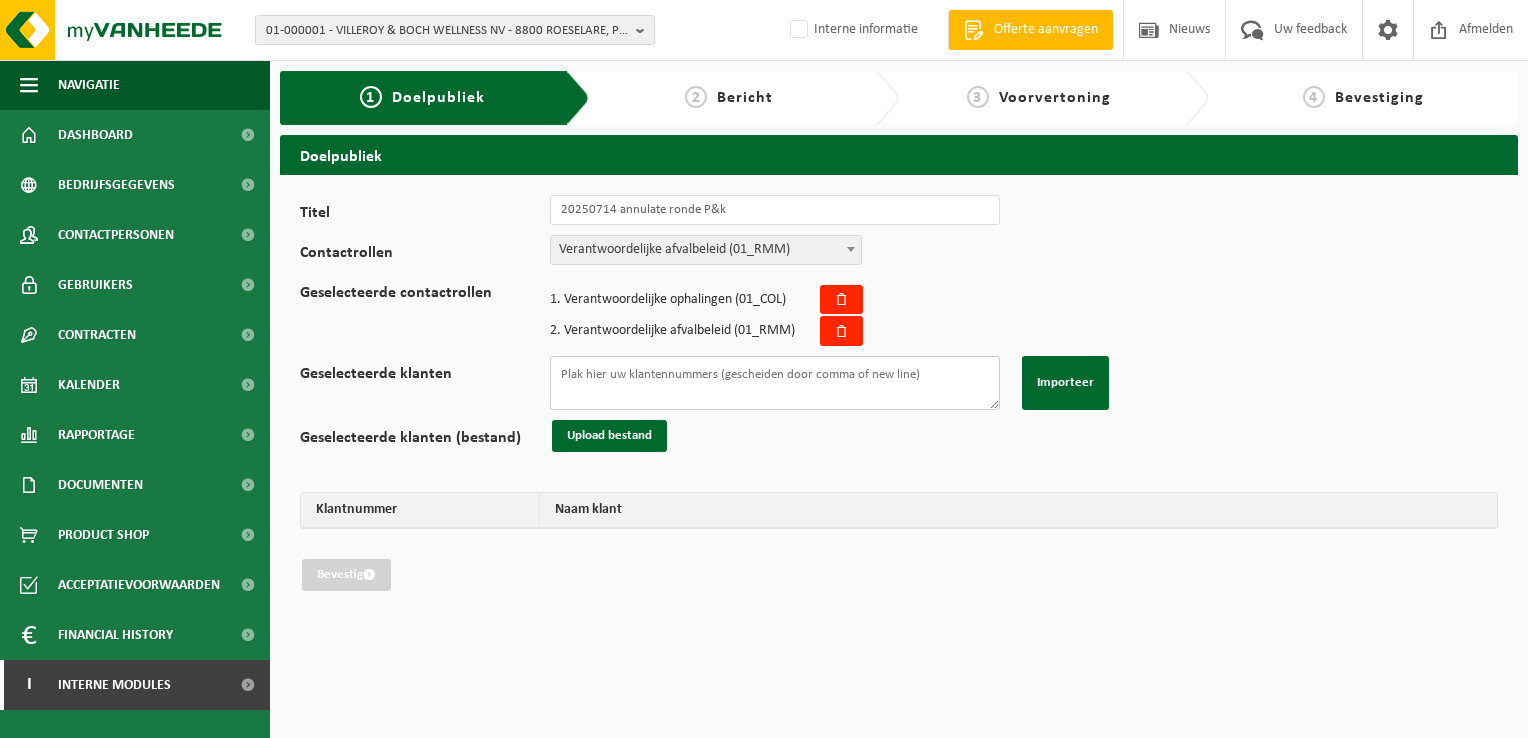 paste on "10-924596
10-746000
10-984848
02-015145
10-295297
10-865920
02-013919
10-946419
10-965638
02-014095
10-753589
10-933248
10-808406
10-902671
01-001775
02-013767
01-902918
01-000987
01-070229
10-900583
10-536620
10-748324
10-774653
01-000642
01-052676
10-804873
10-797935
01-900869
10-875687
10-723852
10-960905
02-010206
10-874597
10-773057
10-768686
01-078932
02-011317
01-052647
10-962076
10-962076
01-900021
10-929582
02-010208
01-901050
10-816708
10-822898
10-815298
10-909450
01-088581
10-850495
10-917452
10-904207
01-089615
10-790056
01-900862
10-773314
01-054332
01-076836
01-900349
10-738280
10-742726
10-754547
10-784248
10-783923
10-846289
10-841143
01-900122
01-900122
10-859104
10-908232
10-971890
01-052329
10-778186
10-813759
02-011631
01-075693
10-932343
10-798430
10-764077
10-771529
01-092812
10-742672
01-100978" 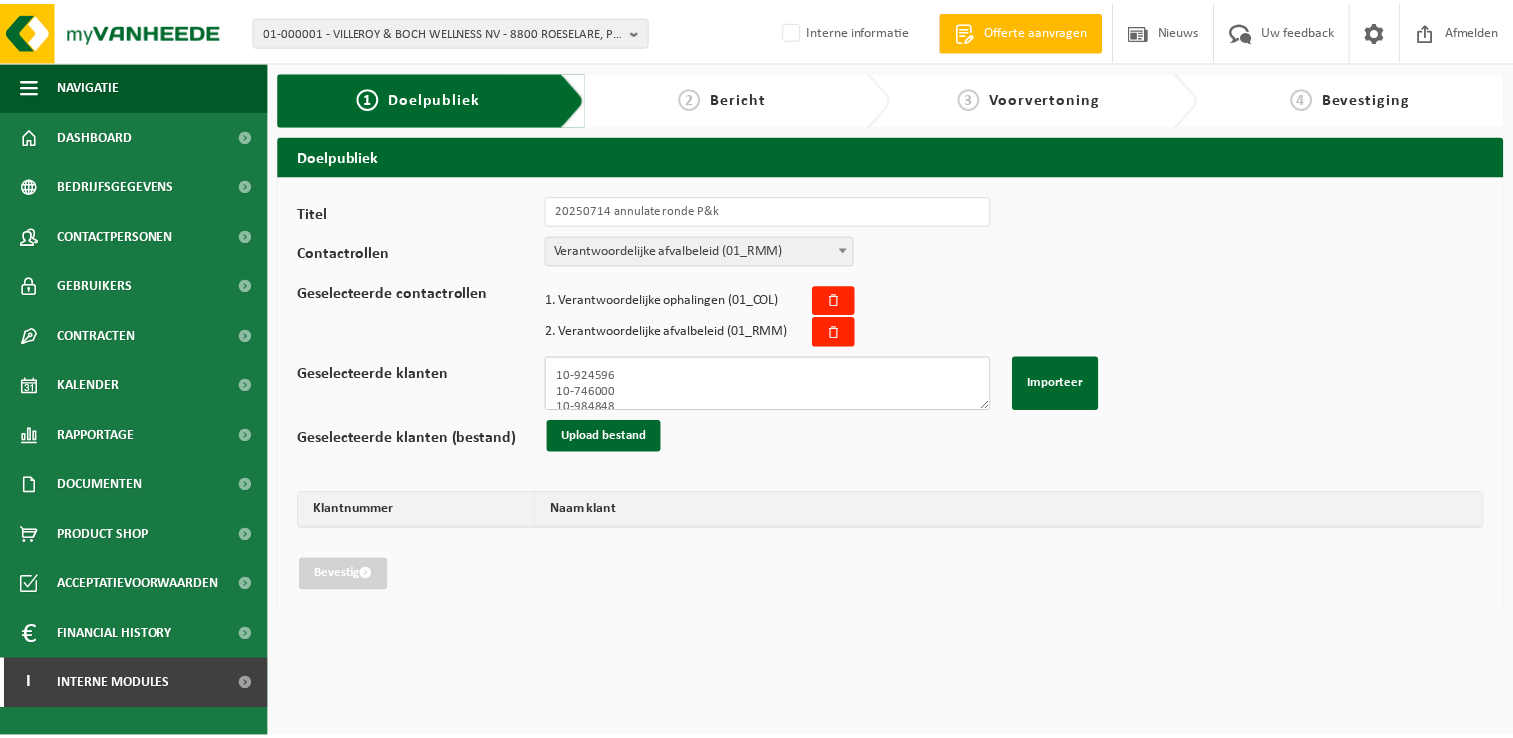 scroll, scrollTop: 1236, scrollLeft: 0, axis: vertical 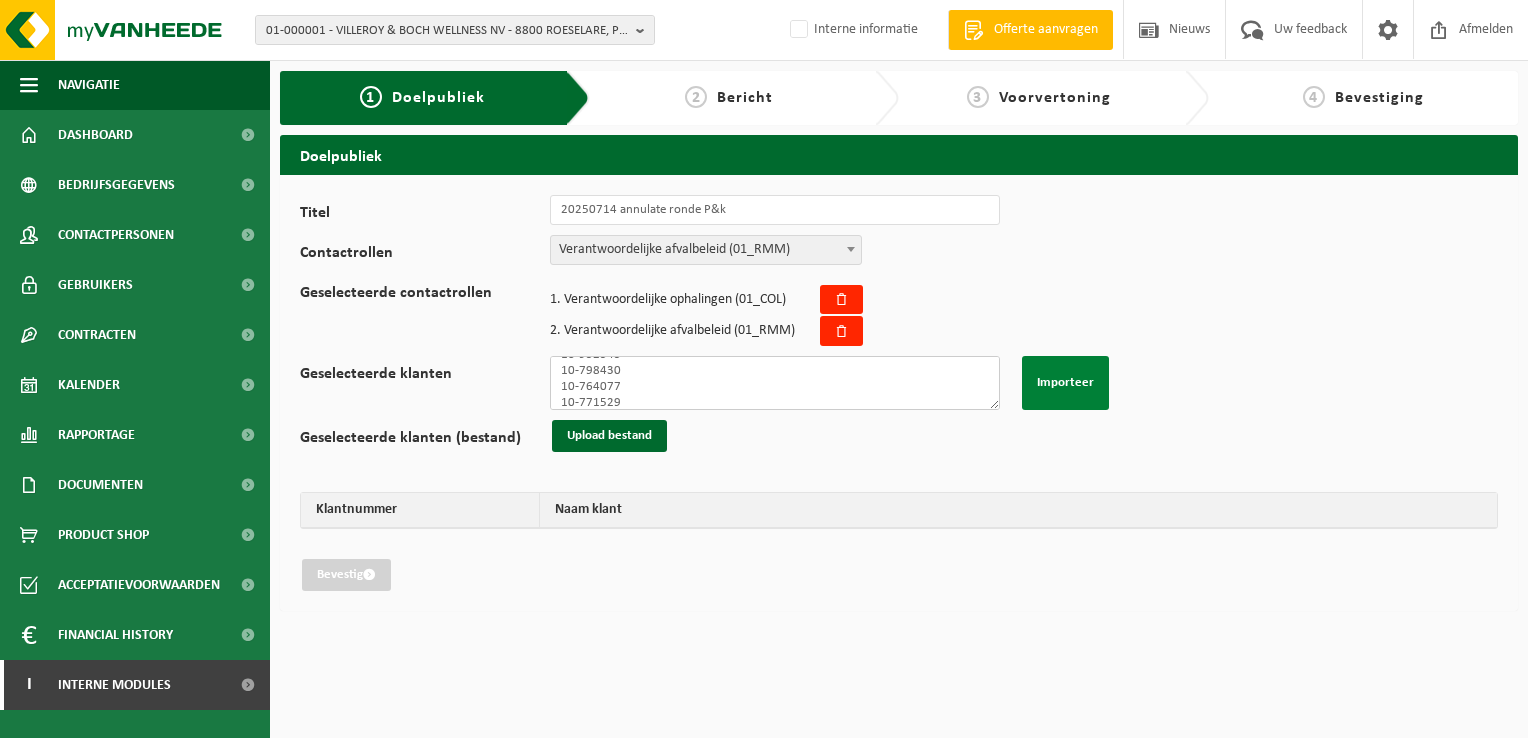 type on "10-924596
10-746000
10-984848
02-015145
10-295297
10-865920
02-013919
10-946419
10-965638
02-014095
10-753589
10-933248
10-808406
10-902671
01-001775
02-013767
01-902918
01-000987
01-070229
10-900583
10-536620
10-748324
10-774653
01-000642
01-052676
10-804873
10-797935
01-900869
10-875687
10-723852
10-960905
02-010206
10-874597
10-773057
10-768686
01-078932
02-011317
01-052647
10-962076
10-962076
01-900021
10-929582
02-010208
01-901050
10-816708
10-822898
10-815298
10-909450
01-088581
10-850495
10-917452
10-904207
01-089615
10-790056
01-900862
10-773314
01-054332
01-076836
01-900349
10-738280
10-742726
10-754547
10-784248
10-783923
10-846289
10-841143
01-900122
01-900122
10-859104
10-908232
10-971890
01-052329
10-778186
10-813759
02-011631
01-075693
10-932343
10-798430
10-764077
10-771529
01-092812
10-742672
01-100978" 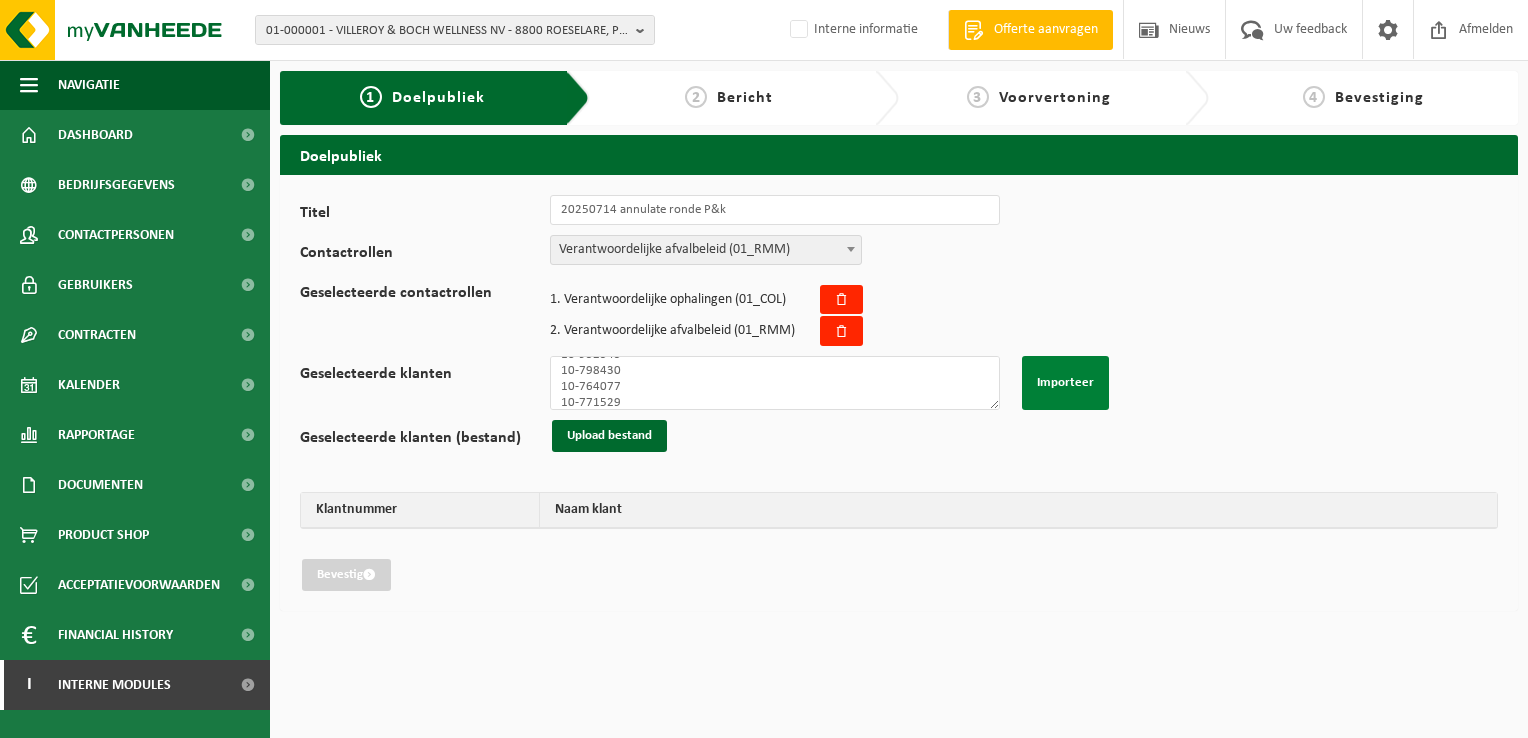 click on "Importeer" at bounding box center [1065, 383] 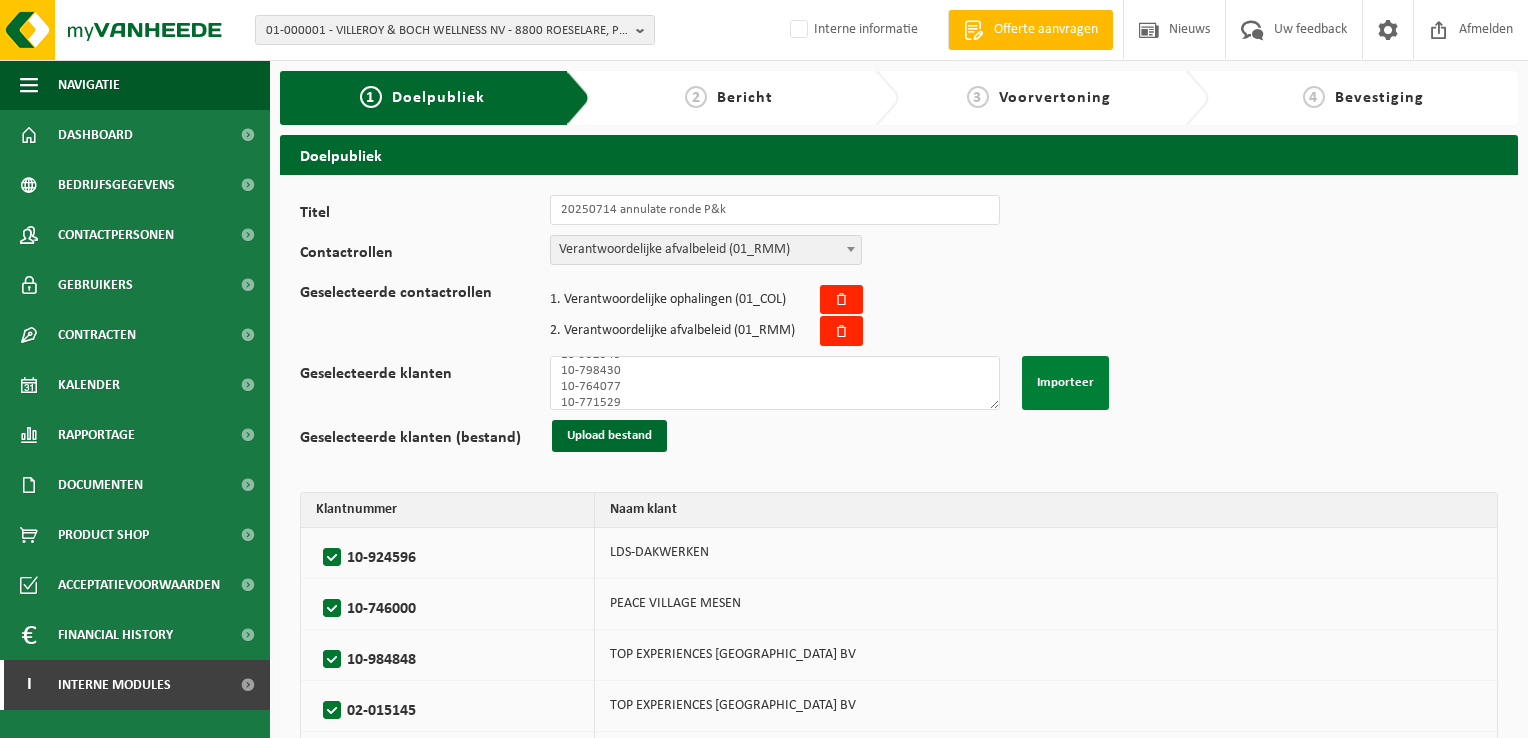 type 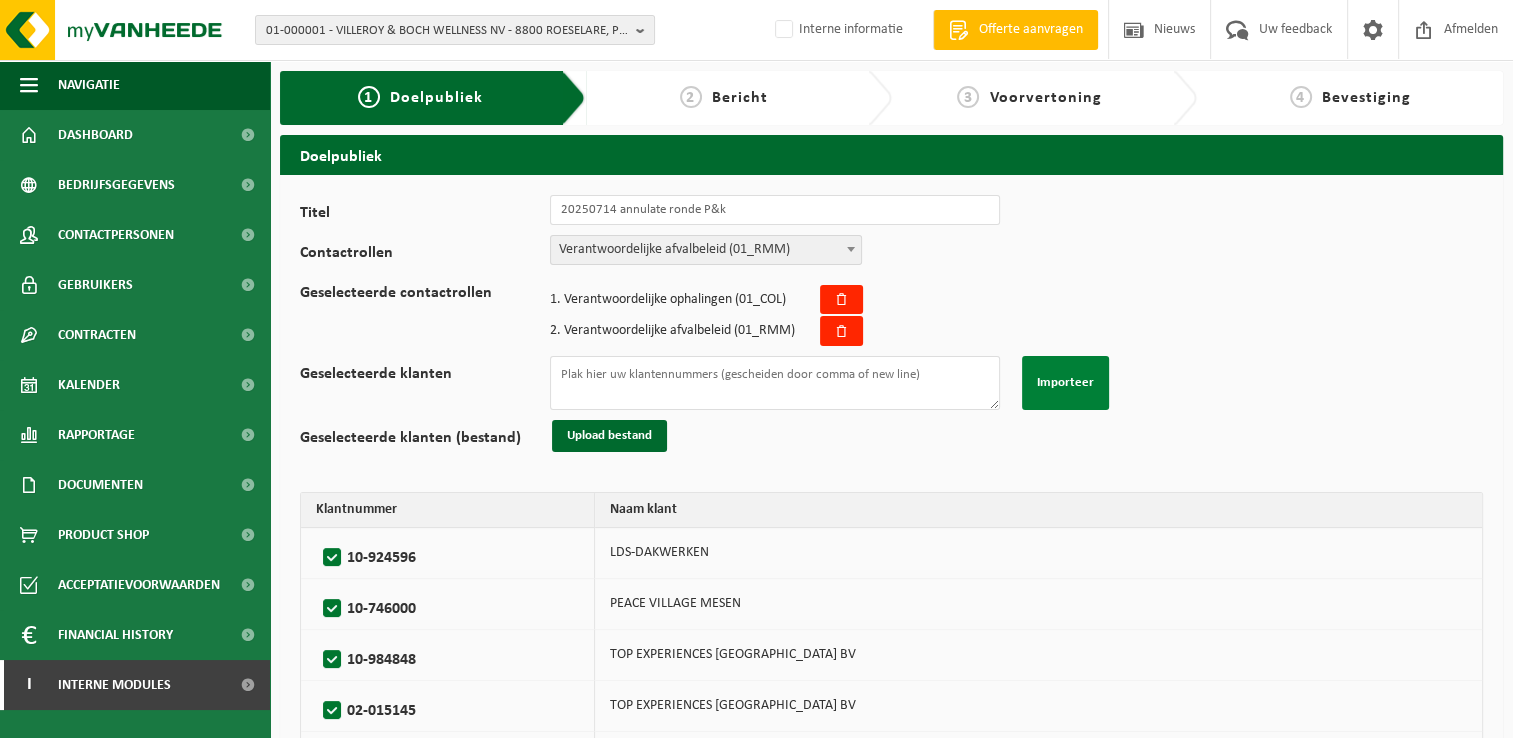 scroll, scrollTop: 0, scrollLeft: 0, axis: both 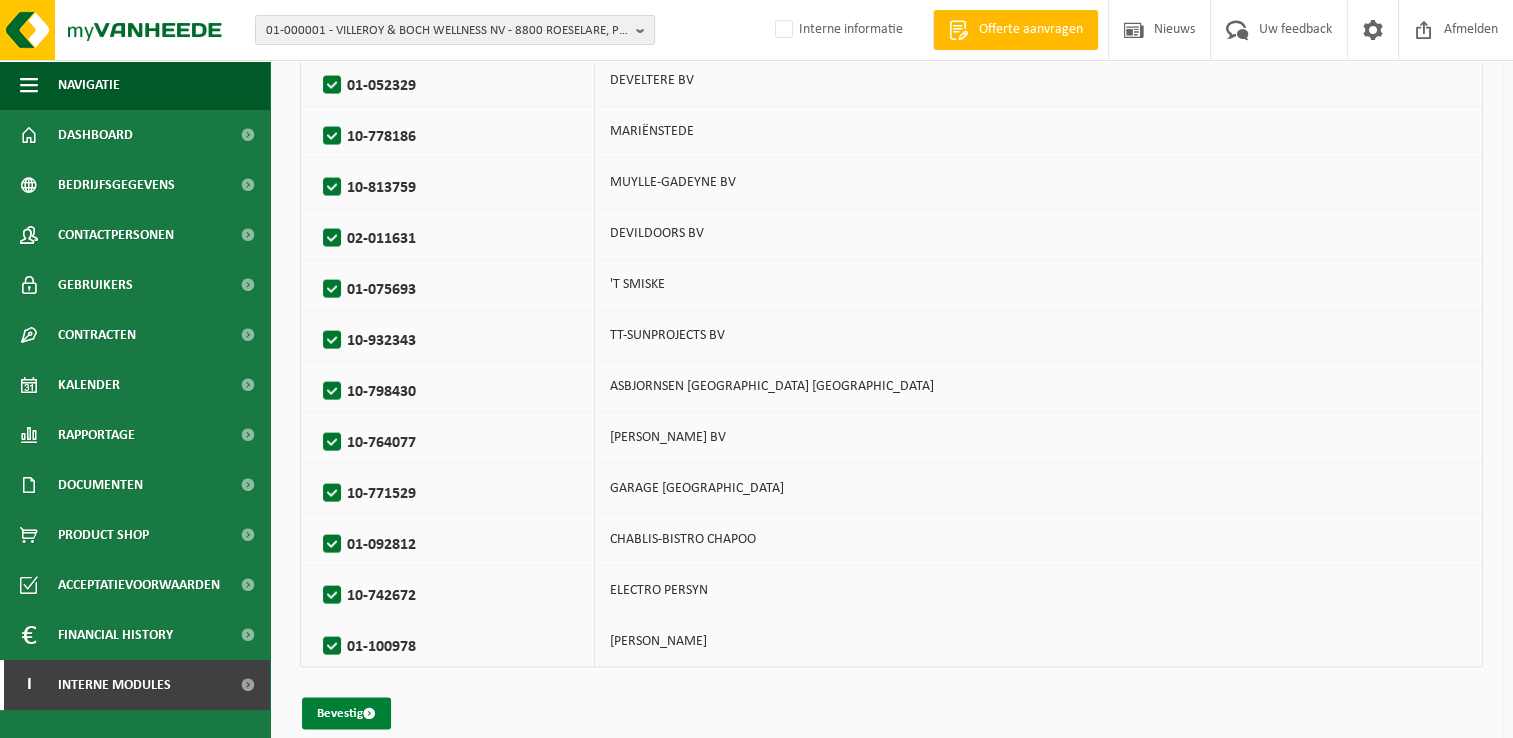 click on "Bevestig" at bounding box center (346, 714) 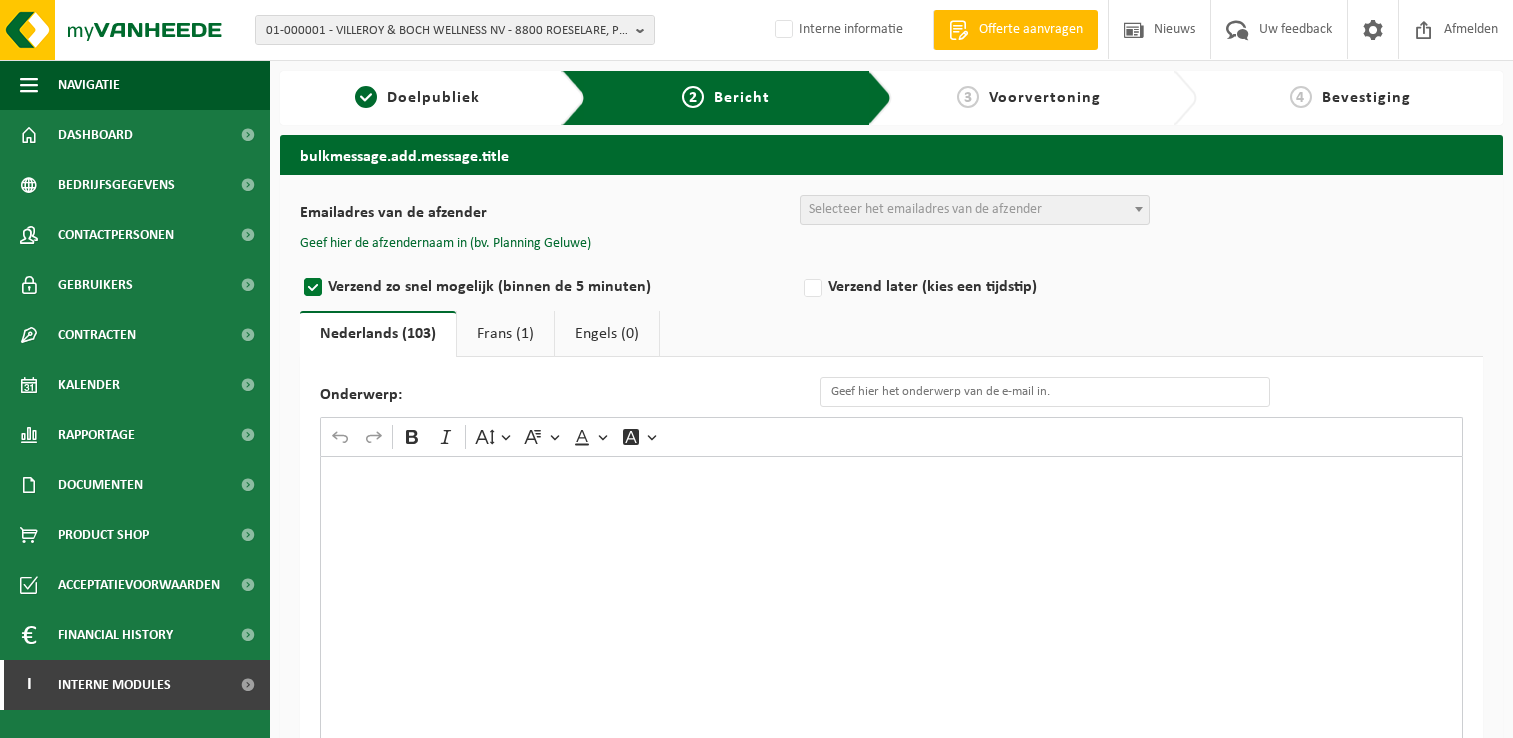 scroll, scrollTop: 0, scrollLeft: 0, axis: both 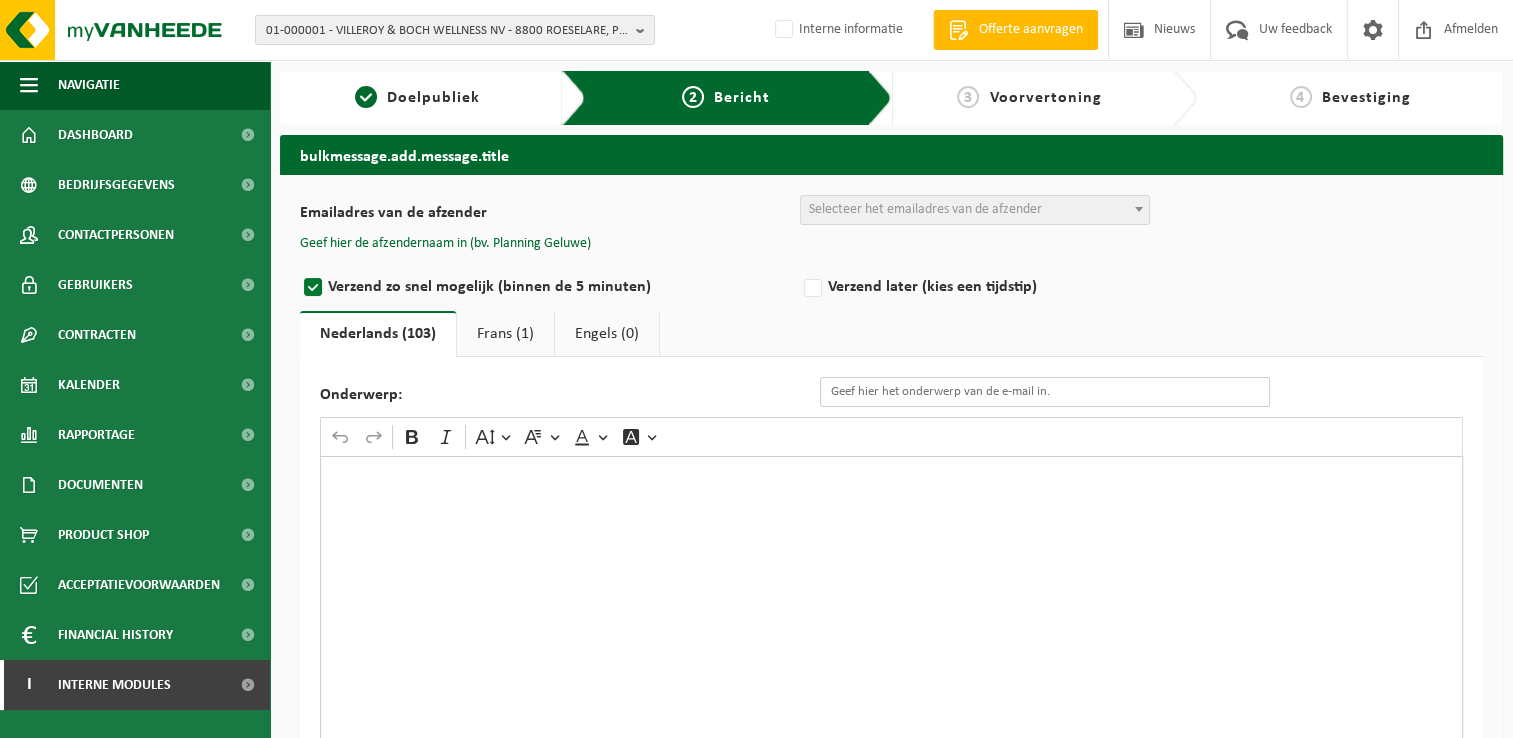 click on "Onderwerp:" at bounding box center [1045, 392] 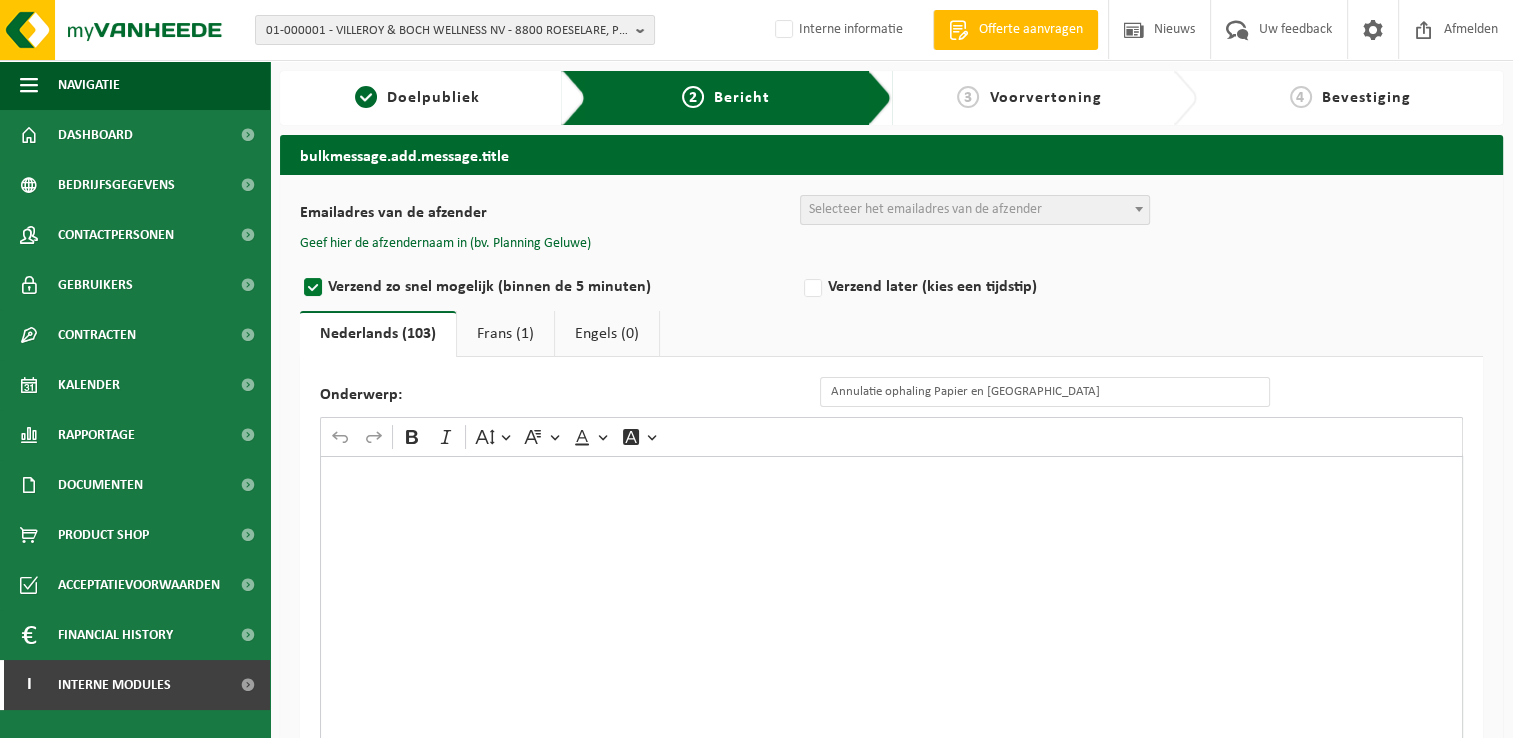 click at bounding box center (891, 656) 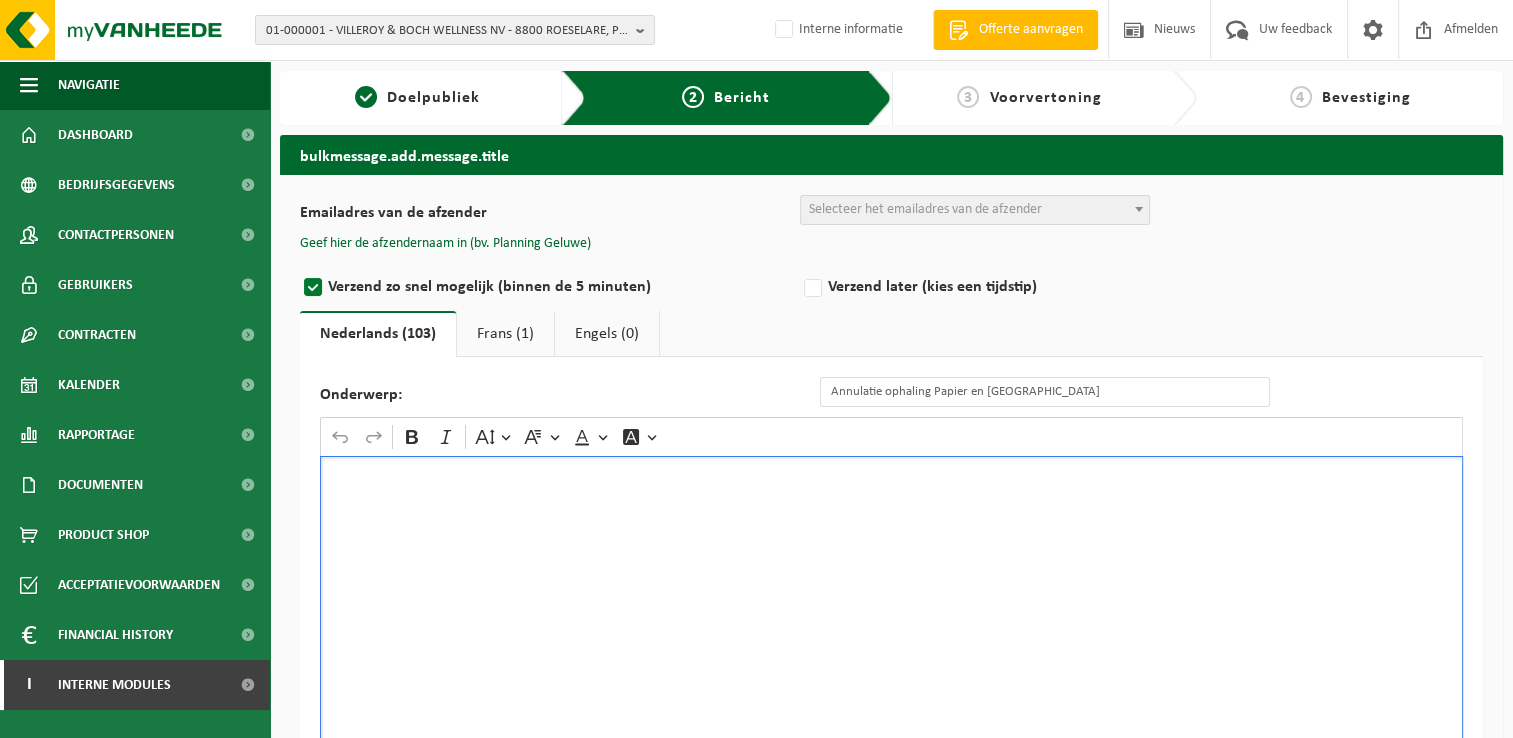 click at bounding box center [891, 656] 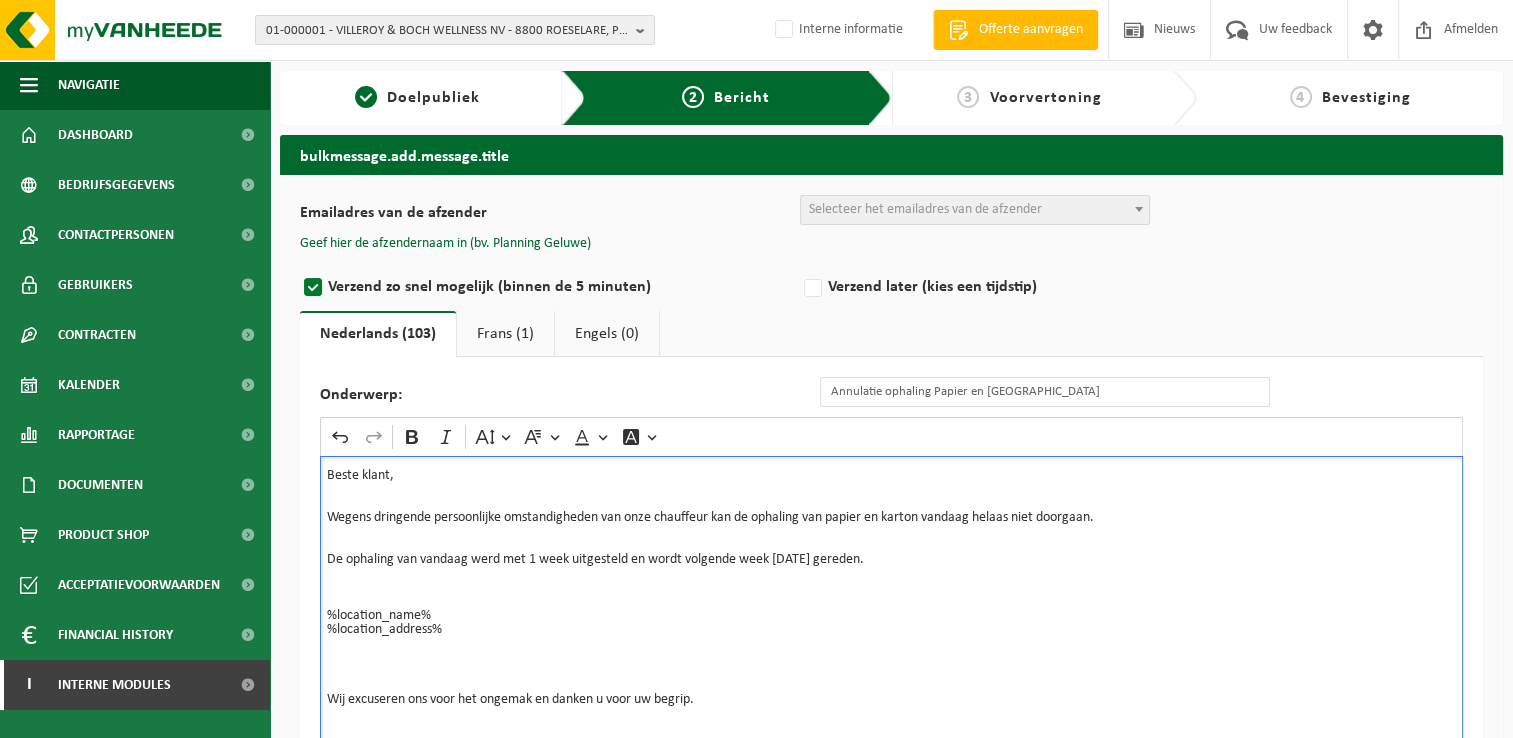 scroll, scrollTop: 114, scrollLeft: 0, axis: vertical 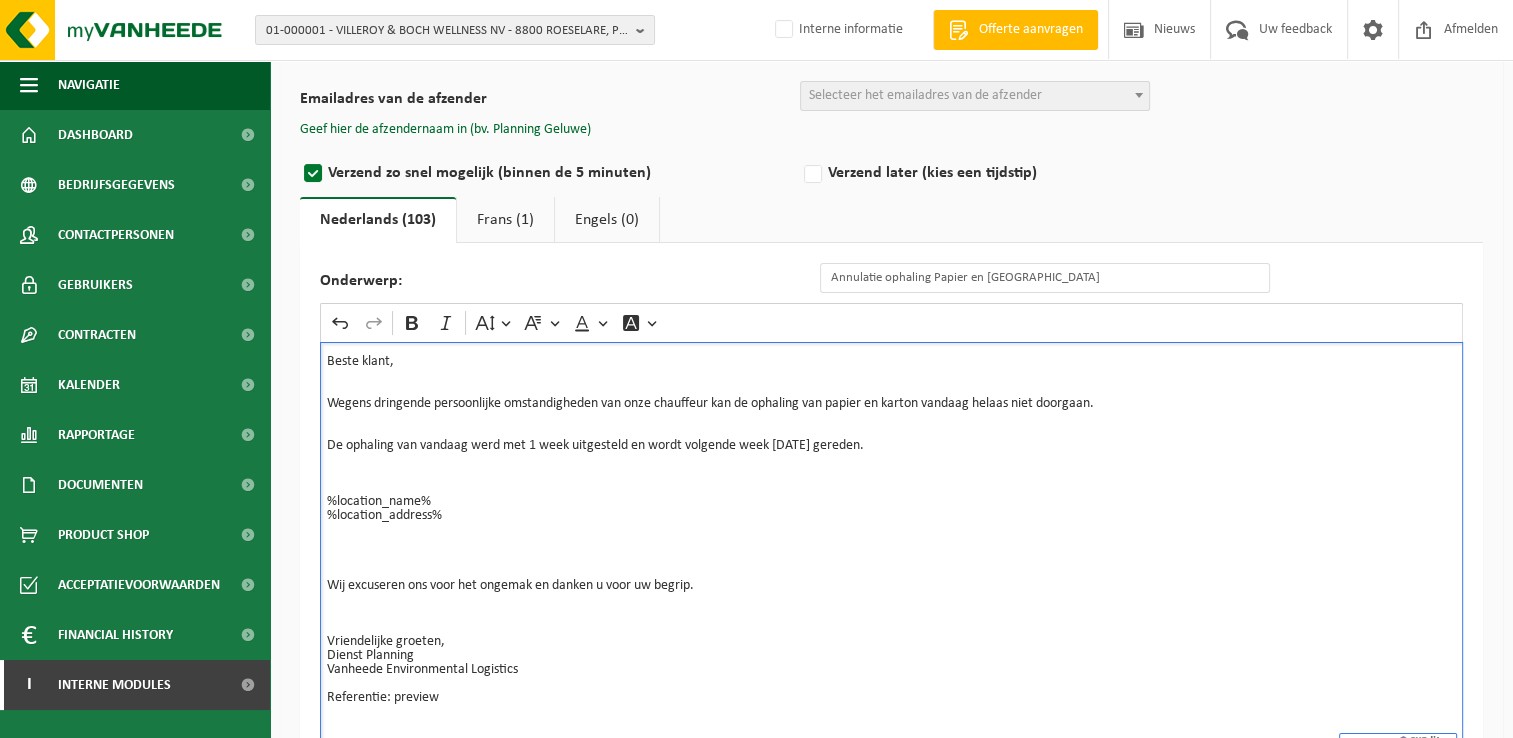 drag, startPoint x: 884, startPoint y: 442, endPoint x: 773, endPoint y: 441, distance: 111.0045 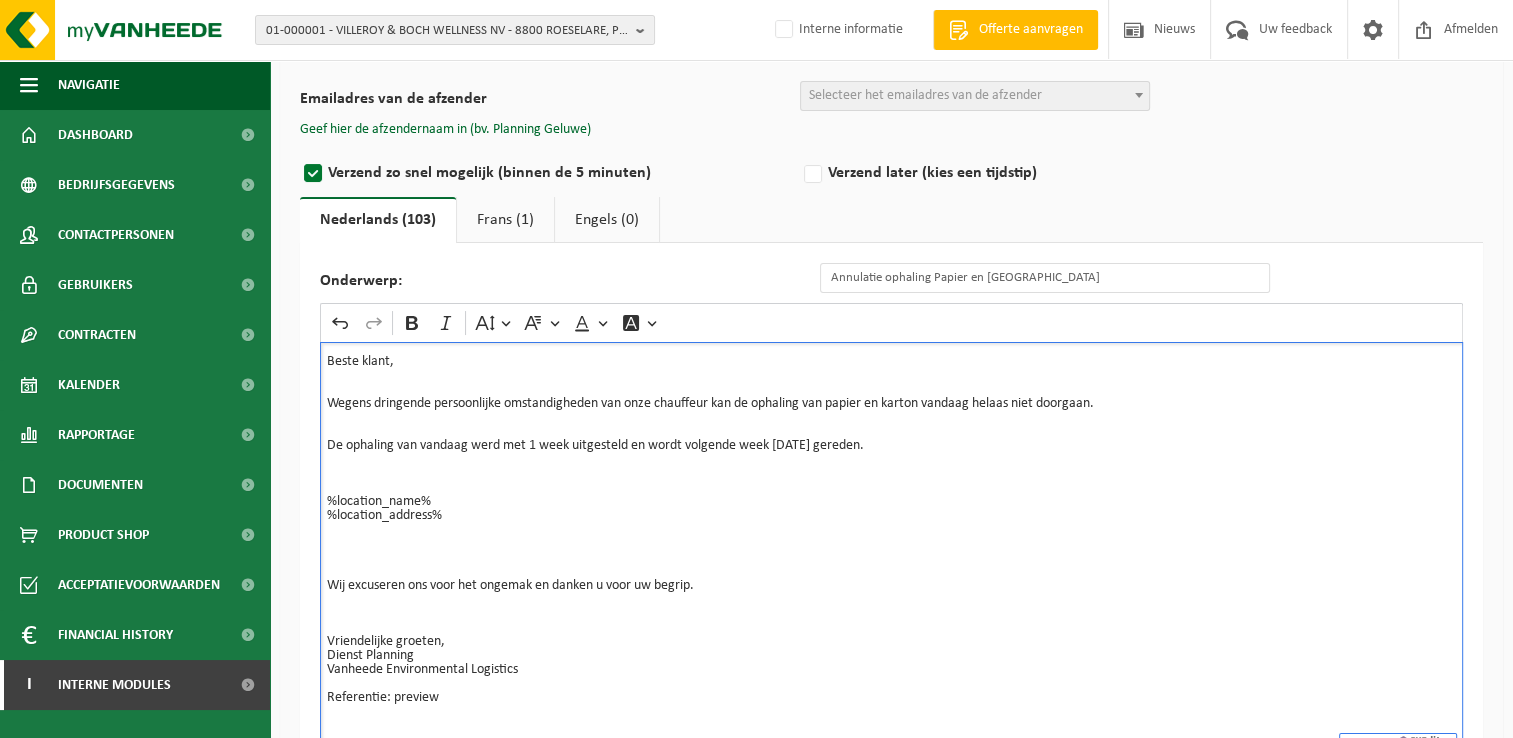 click on "Beste klant, Wegens dringende persoonlijke omstandigheden van onze chauffeur kan de ophaling van papier en karton vandaag helaas niet doorgaan. De ophaling van vandaag werd met 1 week uitgesteld en wordt volgende week vrijdag 18/07/2025 gereden.  %location_name% %location_address% Wij excuseren ons voor het ongemak en danken u voor uw begrip." at bounding box center [891, 495] 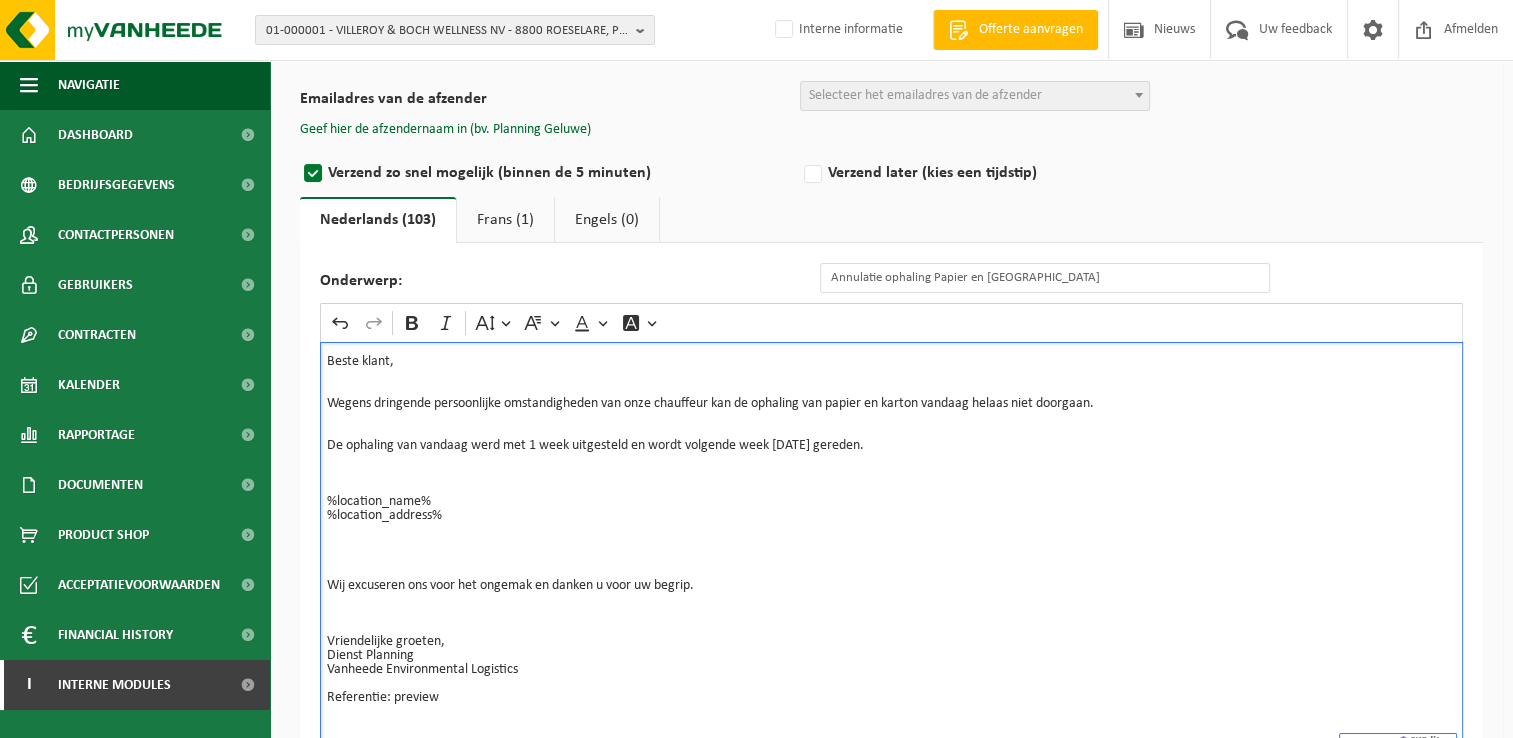 drag, startPoint x: 889, startPoint y: 440, endPoint x: 768, endPoint y: 448, distance: 121.264175 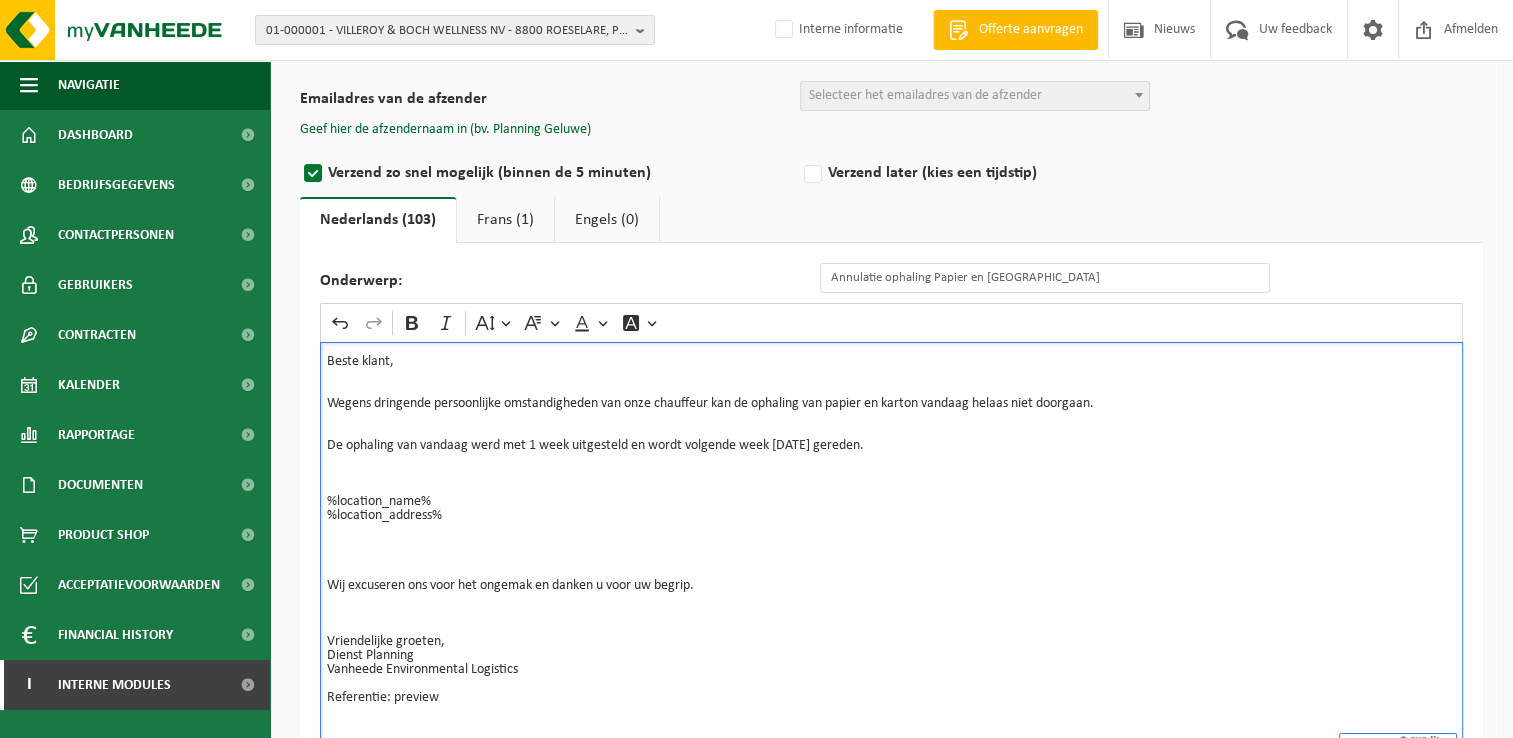 click on "Beste klant, Wegens dringende persoonlijke omstandigheden van onze chauffeur kan de ophaling van papier en karton vandaag helaas niet doorgaan. De ophaling van vandaag werd met 1 week uitgesteld en wordt volgende week vrijdag 18/07/2025 gereden.  %location_name% %location_address% Wij excuseren ons voor het ongemak en danken u voor uw begrip." at bounding box center (891, 495) 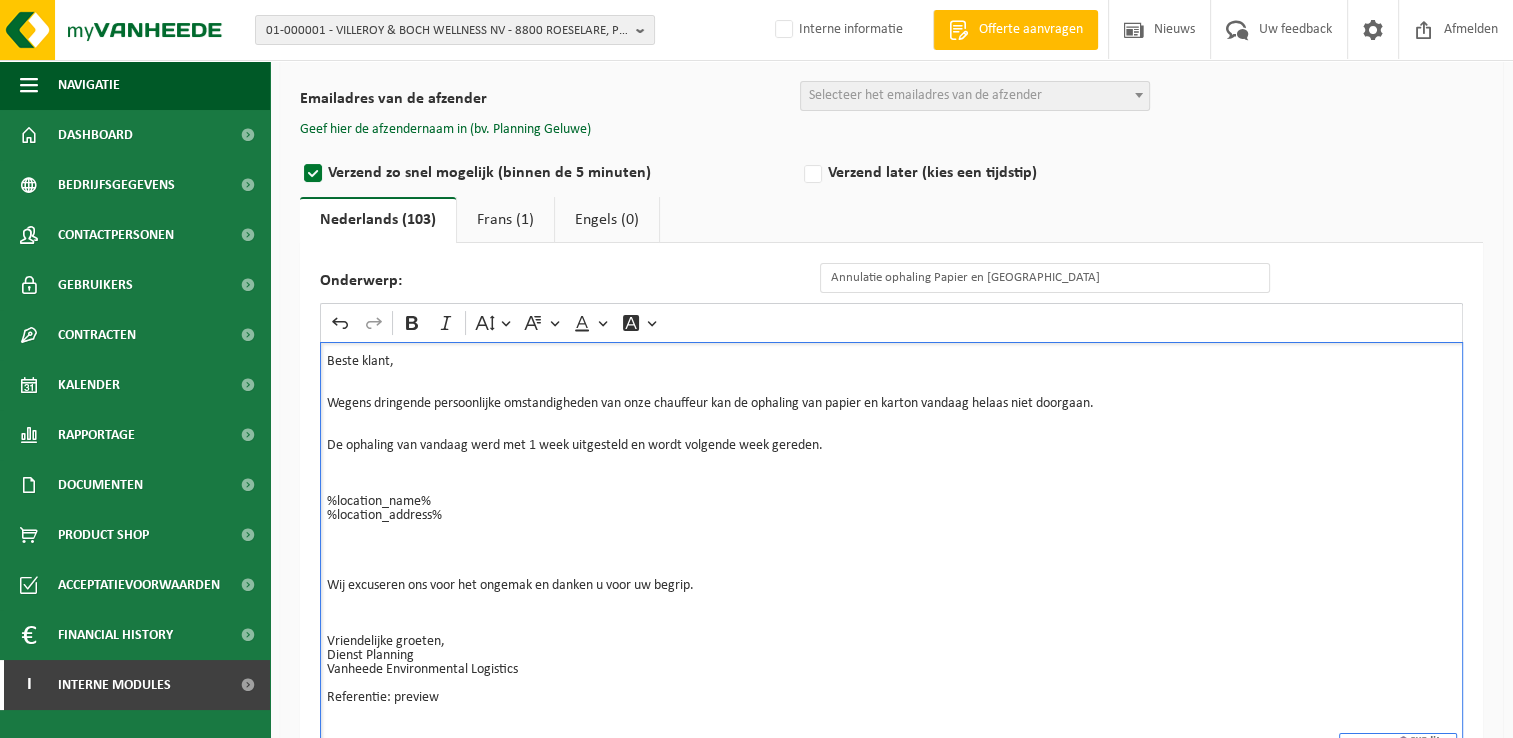 type 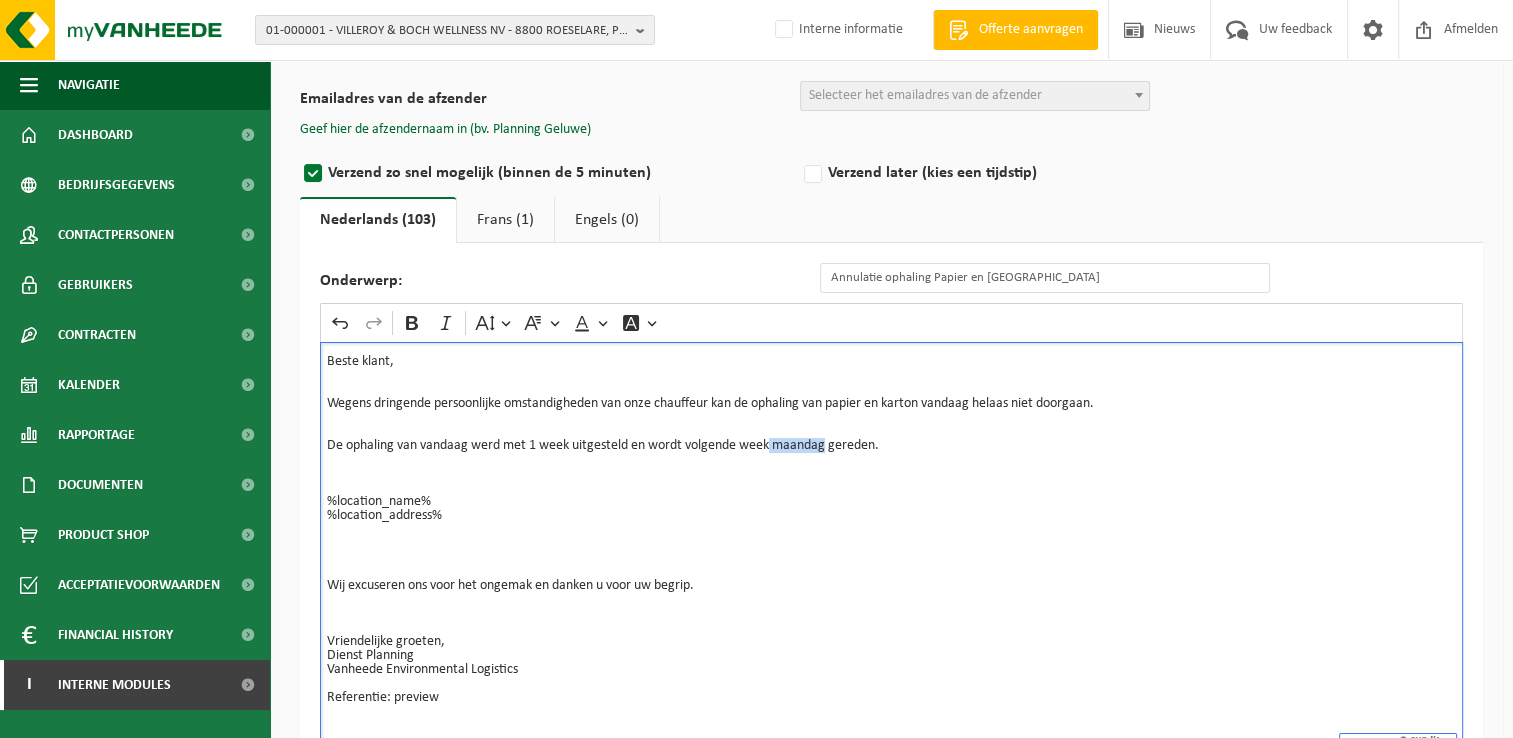 drag, startPoint x: 826, startPoint y: 440, endPoint x: 771, endPoint y: 449, distance: 55.7315 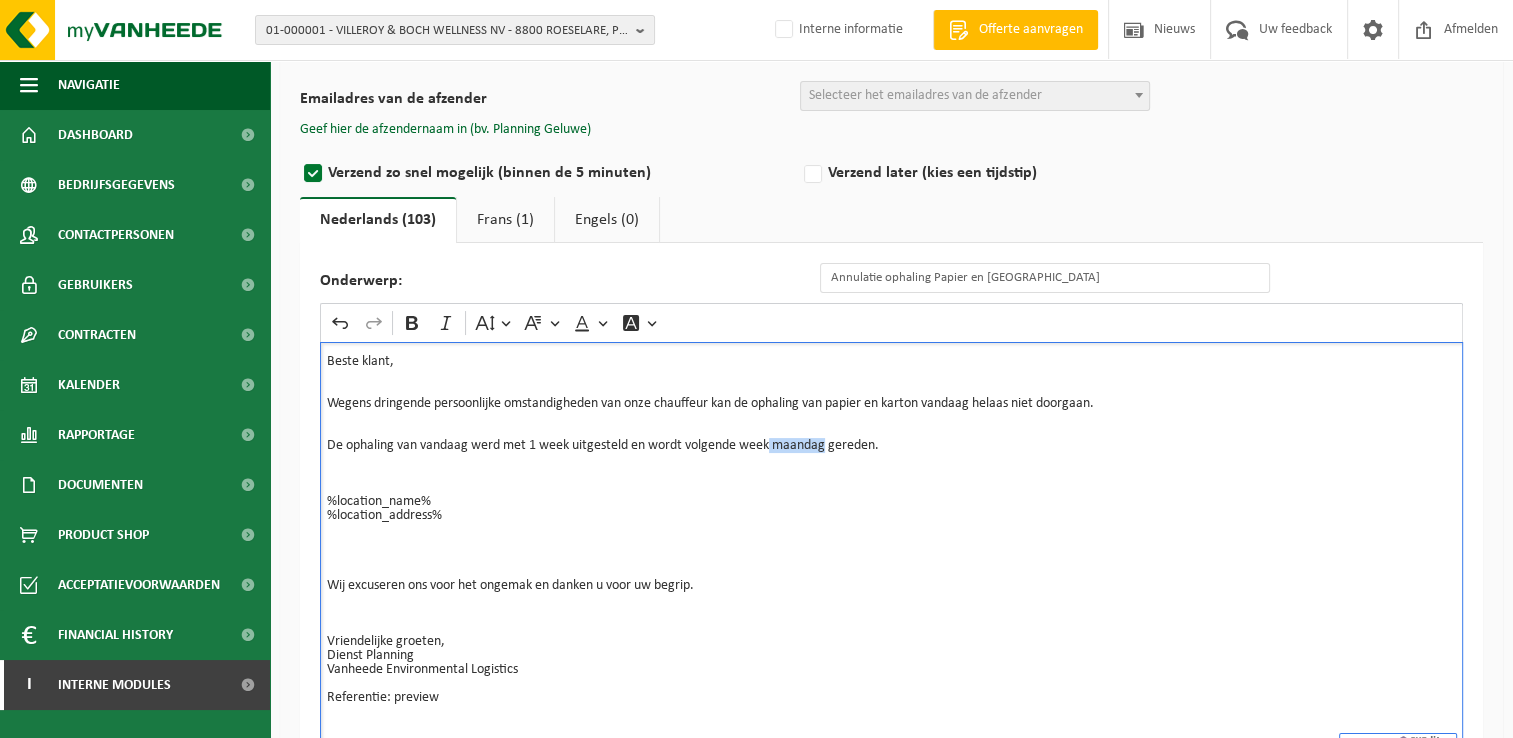 click on "Beste klant, Wegens dringende persoonlijke omstandigheden van onze chauffeur kan de ophaling van papier en karton vandaag helaas niet doorgaan. De ophaling van vandaag werd met 1 week uitgesteld en wordt volgende week maandag gereden.  %location_name% %location_address% Wij excuseren ons voor het ongemak en danken u voor uw begrip." at bounding box center [891, 495] 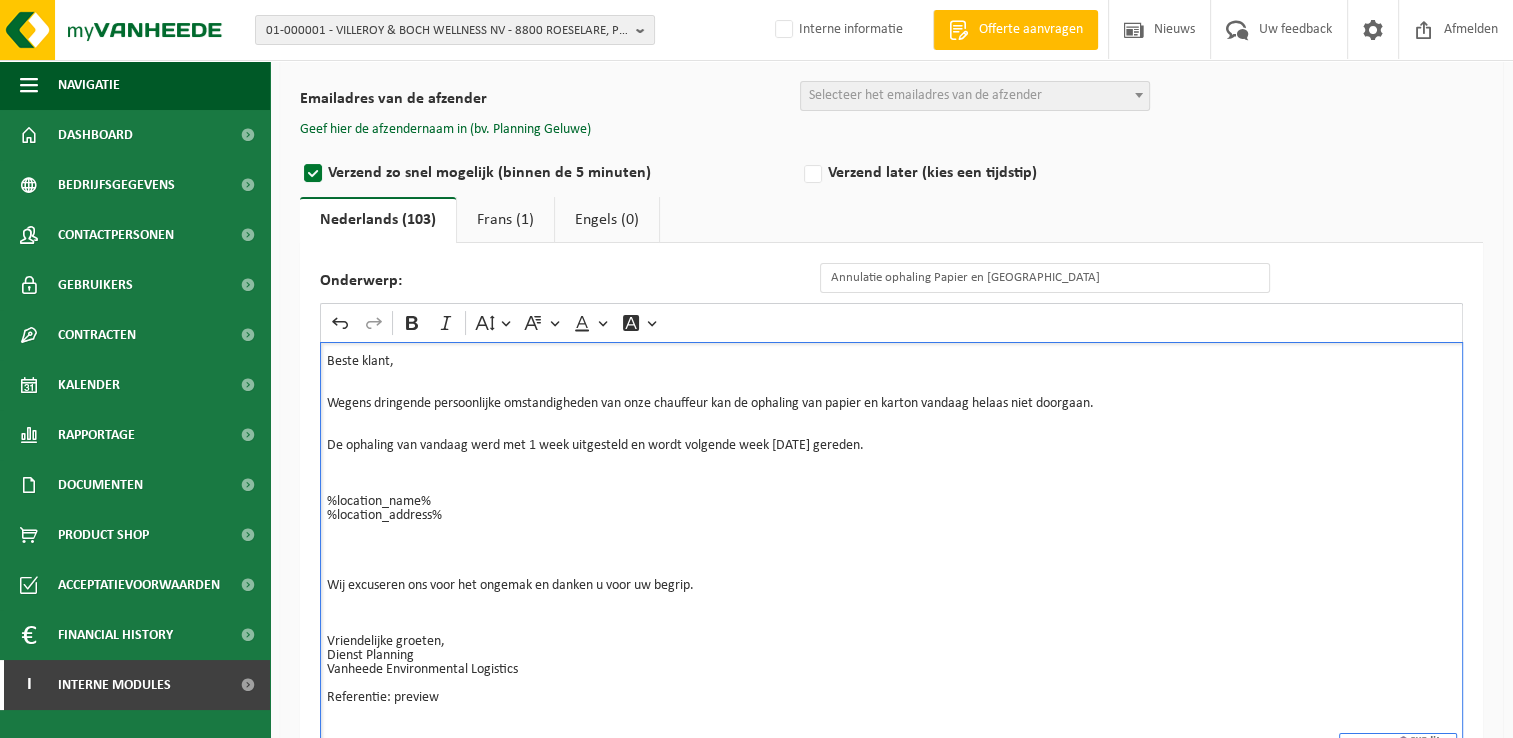 drag, startPoint x: 895, startPoint y: 440, endPoint x: 776, endPoint y: 445, distance: 119.104996 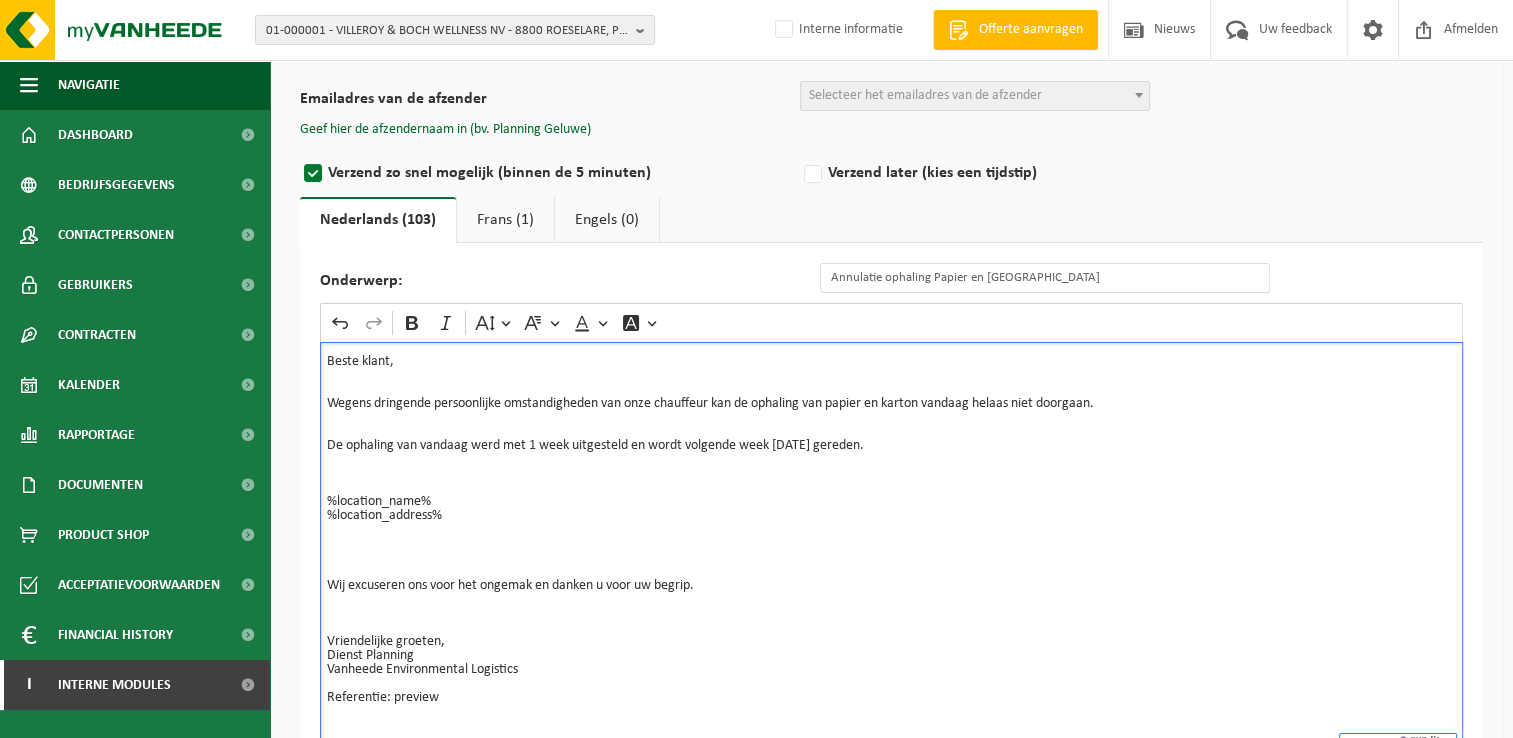 click on "Beste klant, Wegens dringende persoonlijke omstandigheden van onze chauffeur kan de ophaling van papier en karton vandaag helaas niet doorgaan. De ophaling van vandaag werd met 1 week uitgesteld en wordt volgende week dinsdag 22/07/2025 gereden.  %location_name% %location_address% Wij excuseren ons voor het ongemak en danken u voor uw begrip." at bounding box center (891, 495) 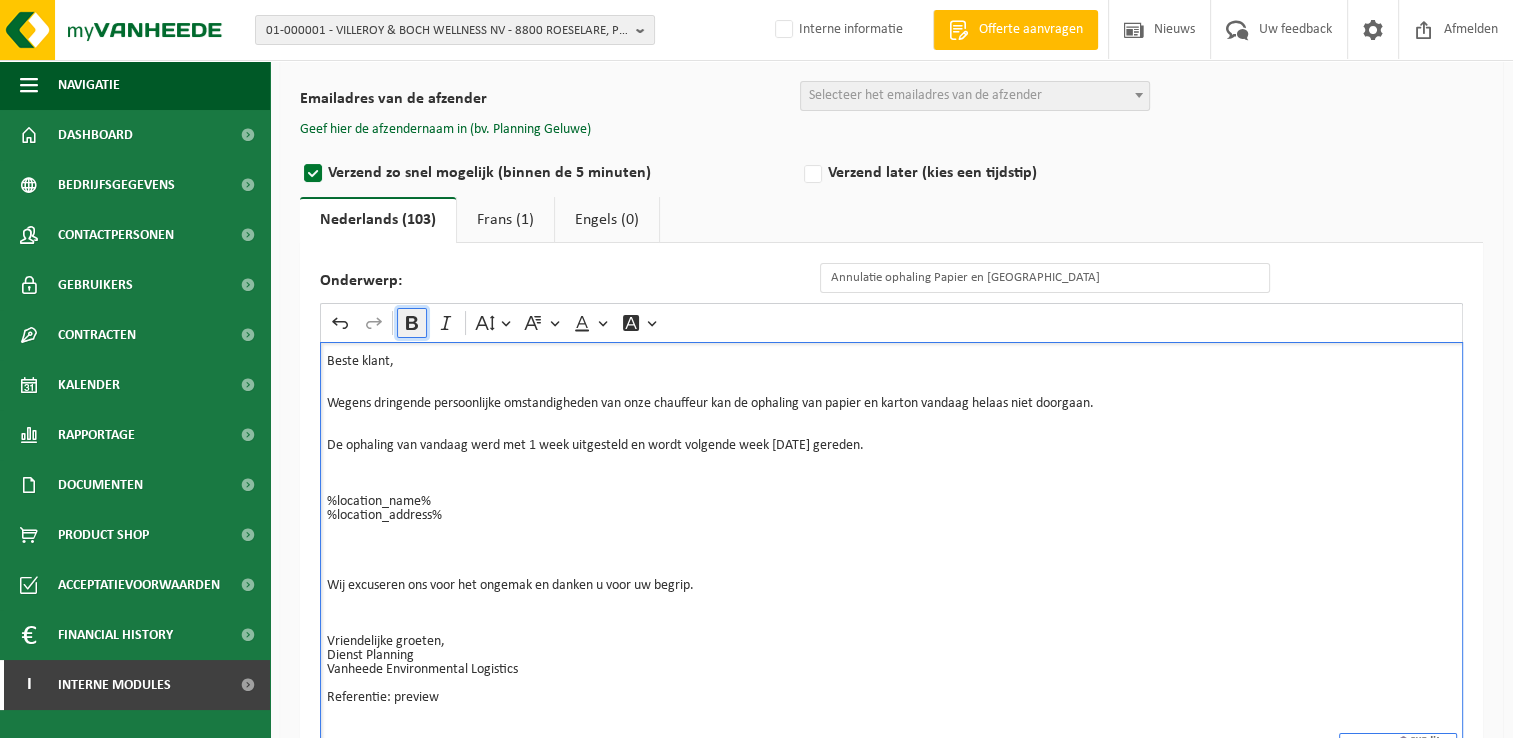 click 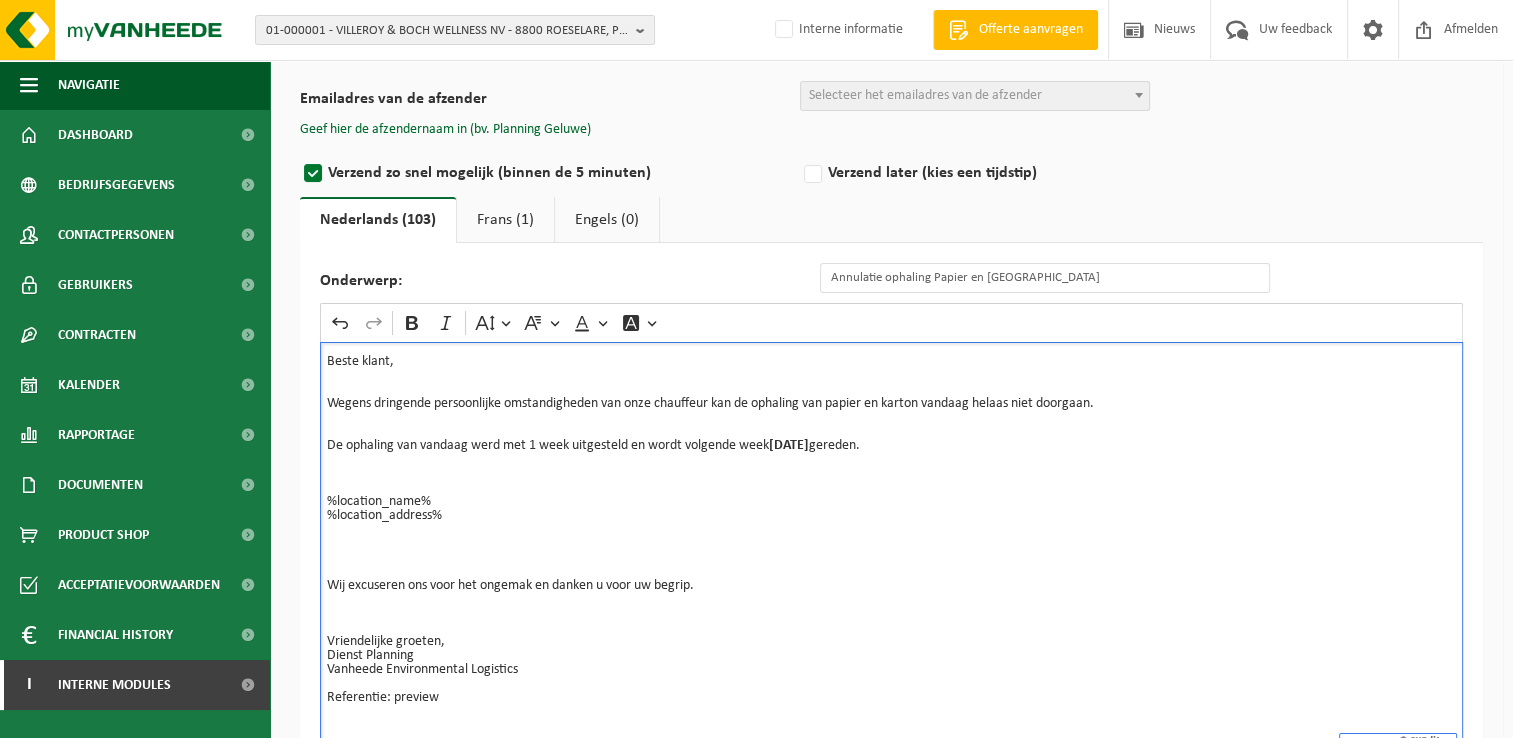 click on "Beste klant, Wegens dringende persoonlijke omstandigheden van onze chauffeur kan de ophaling van papier en karton vandaag helaas niet doorgaan. De ophaling van vandaag werd met 1 week uitgesteld en wordt volgende week  dinsdag 22/07/2025  gereden.  %location_name% %location_address% Wij excuseren ons voor het ongemak en danken u voor uw begrip." at bounding box center (891, 495) 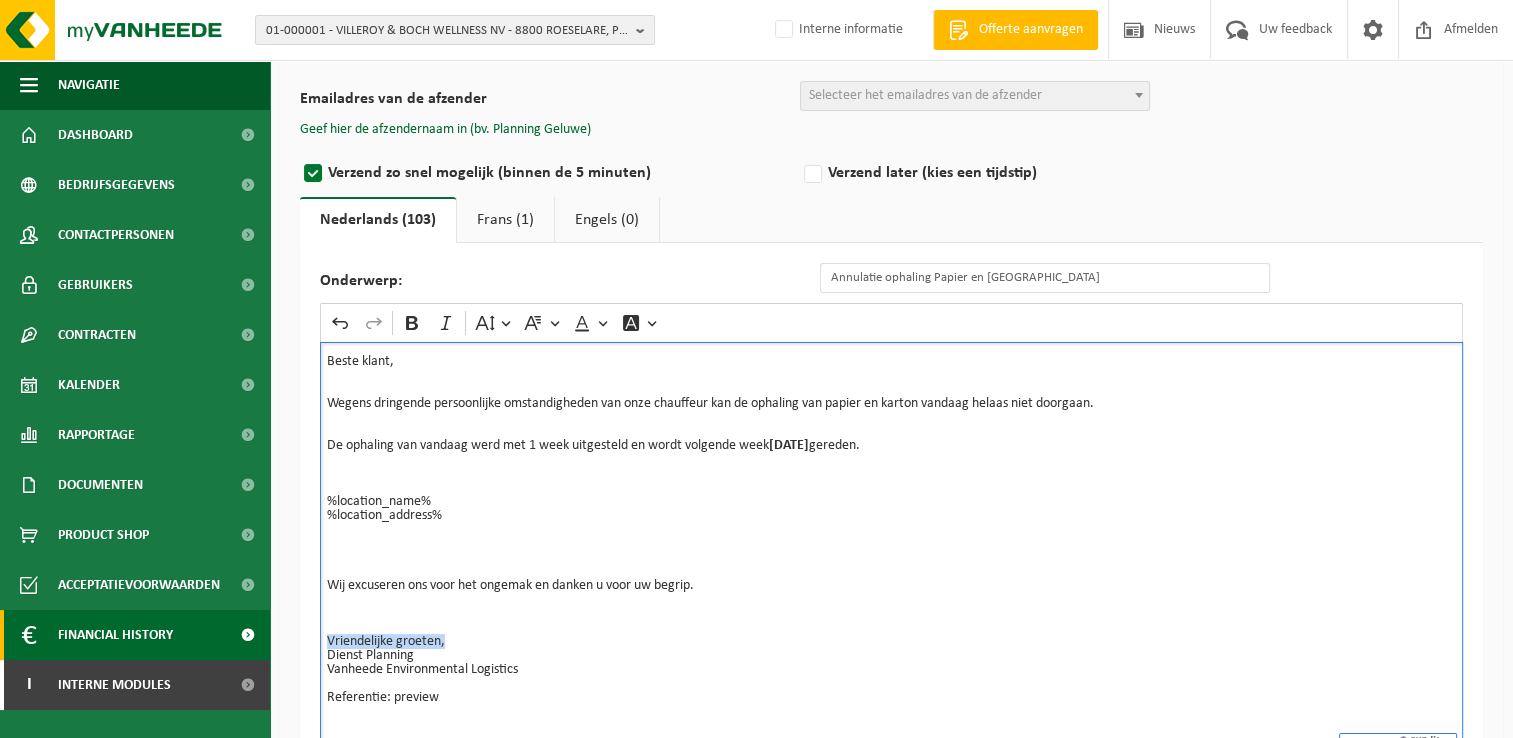 drag, startPoint x: 456, startPoint y: 646, endPoint x: 247, endPoint y: 646, distance: 209 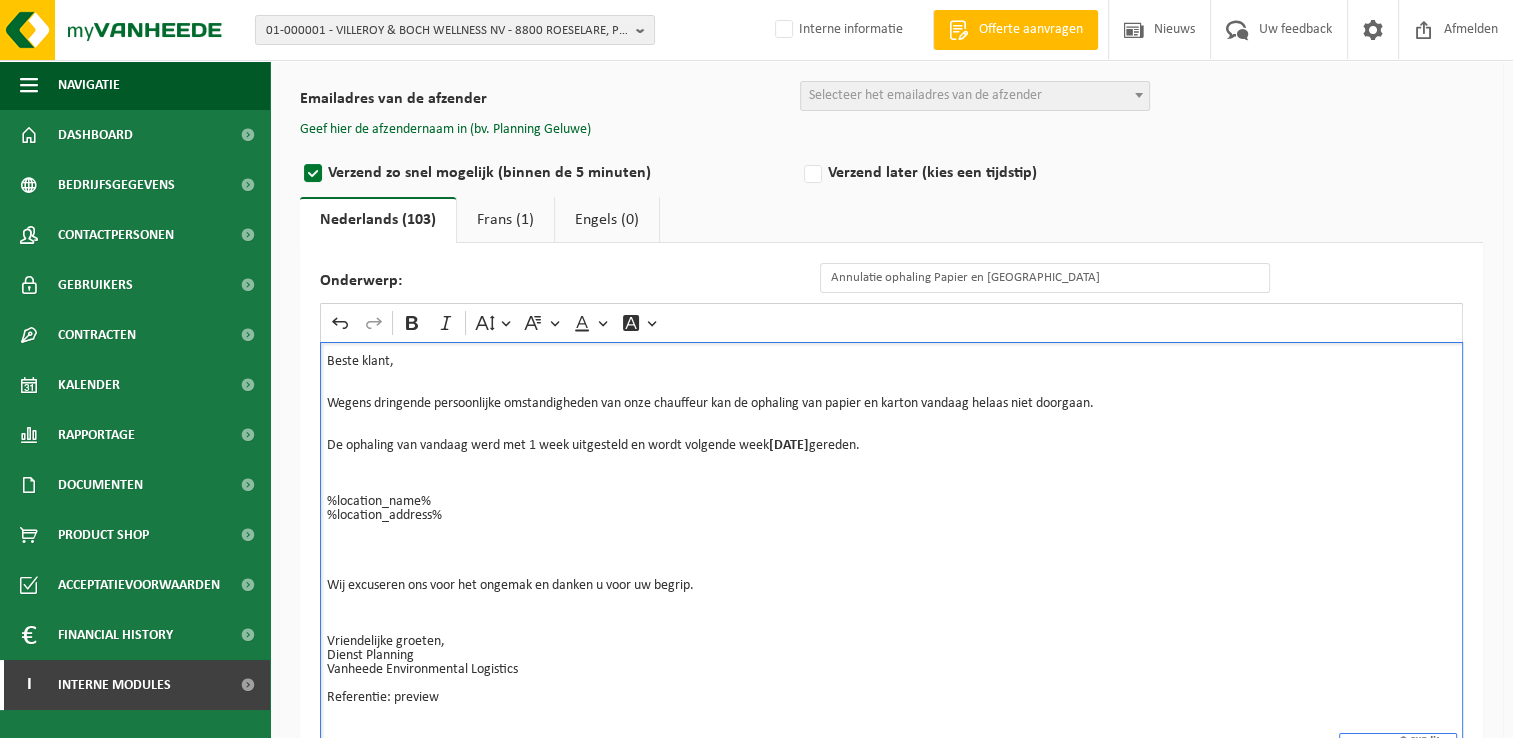 click on "Dienst Planning Vanheede Environmental Logistics Referentie: preview" at bounding box center [891, 677] 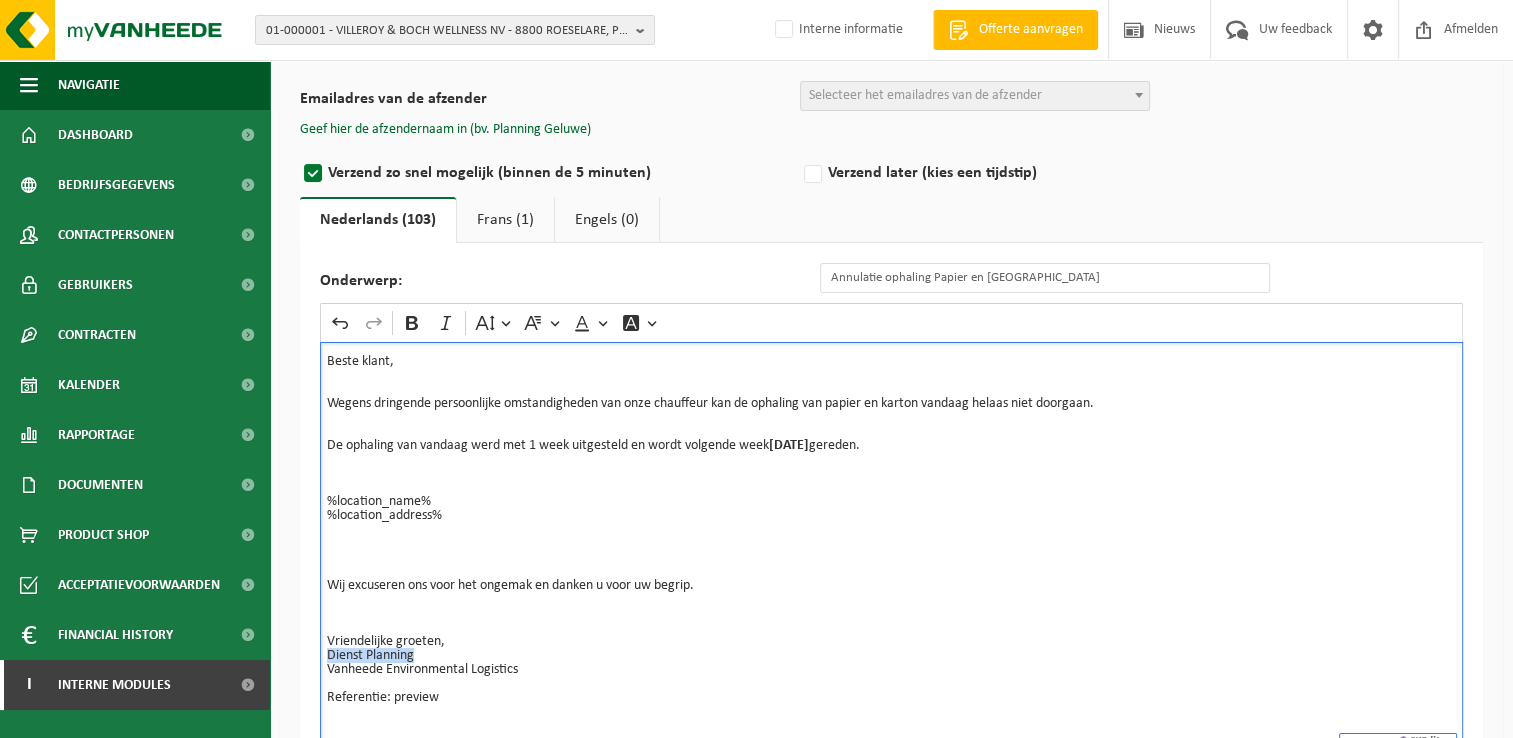 drag, startPoint x: 432, startPoint y: 654, endPoint x: 350, endPoint y: 586, distance: 106.52699 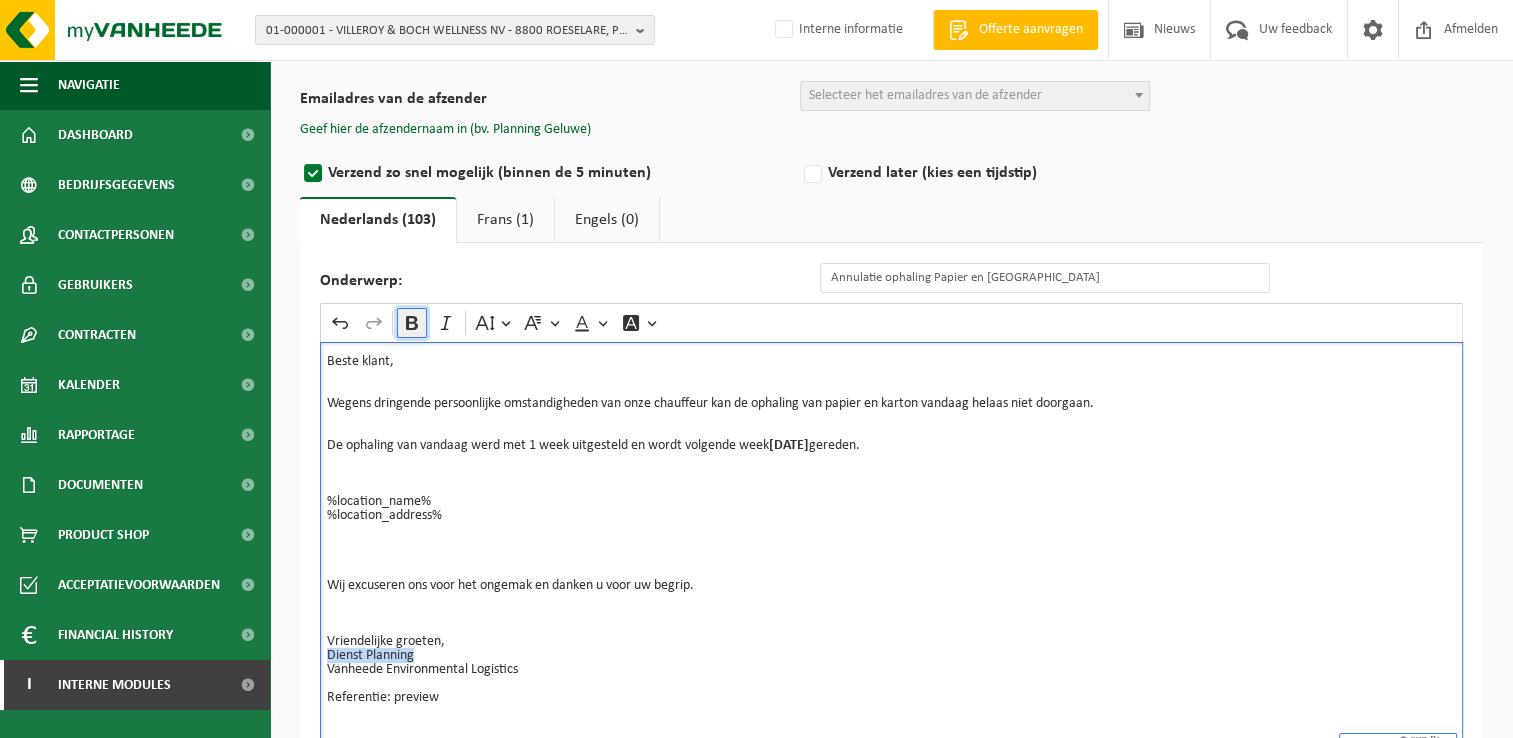 click 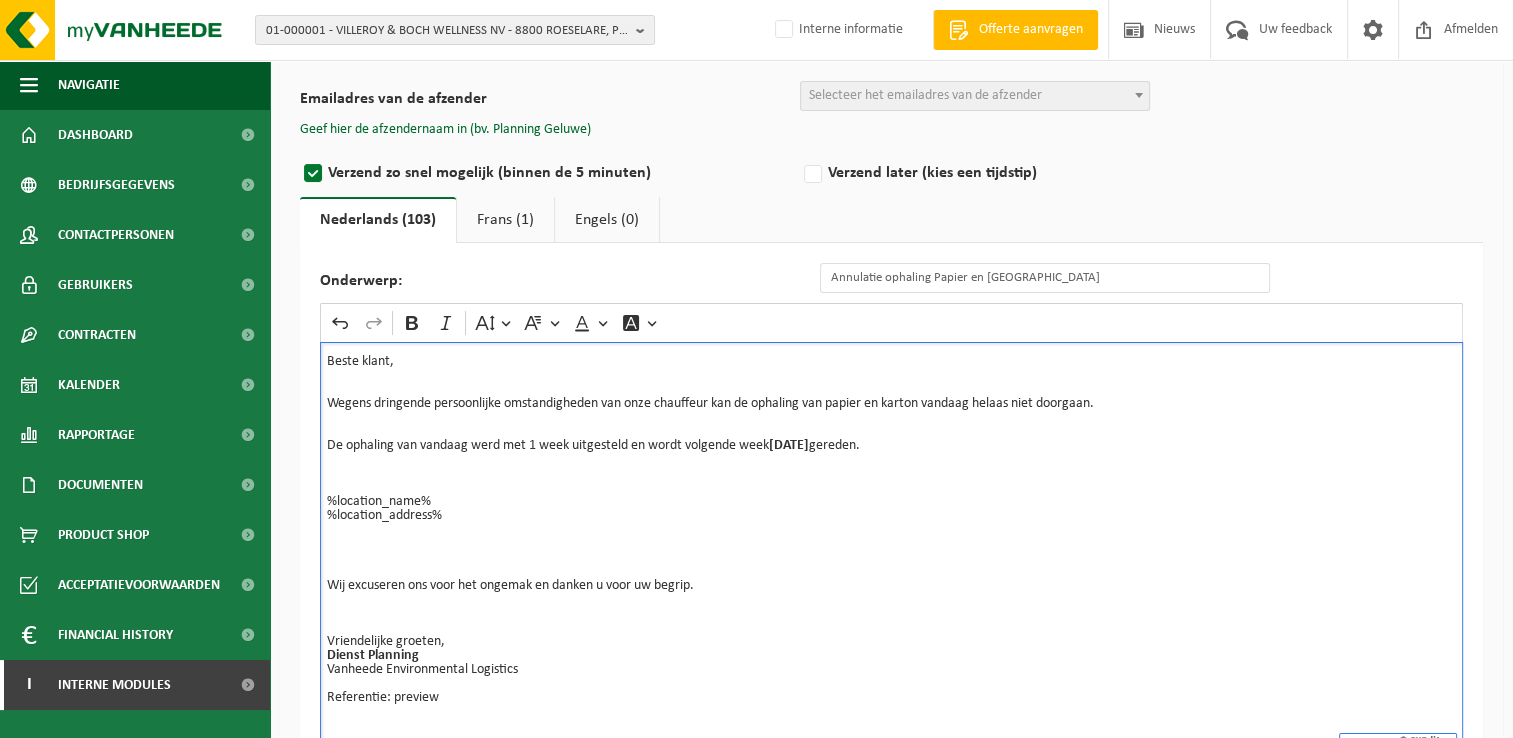 click on "Beste klant, Wegens dringende persoonlijke omstandigheden van onze chauffeur kan de ophaling van papier en karton vandaag helaas niet doorgaan. De ophaling van vandaag werd met 1 week uitgesteld en wordt volgende week  dinsdag 22/07/2025  gereden.  %location_name% %location_address% Wij excuseren ons voor het ongemak en danken u voor uw begrip." at bounding box center [891, 495] 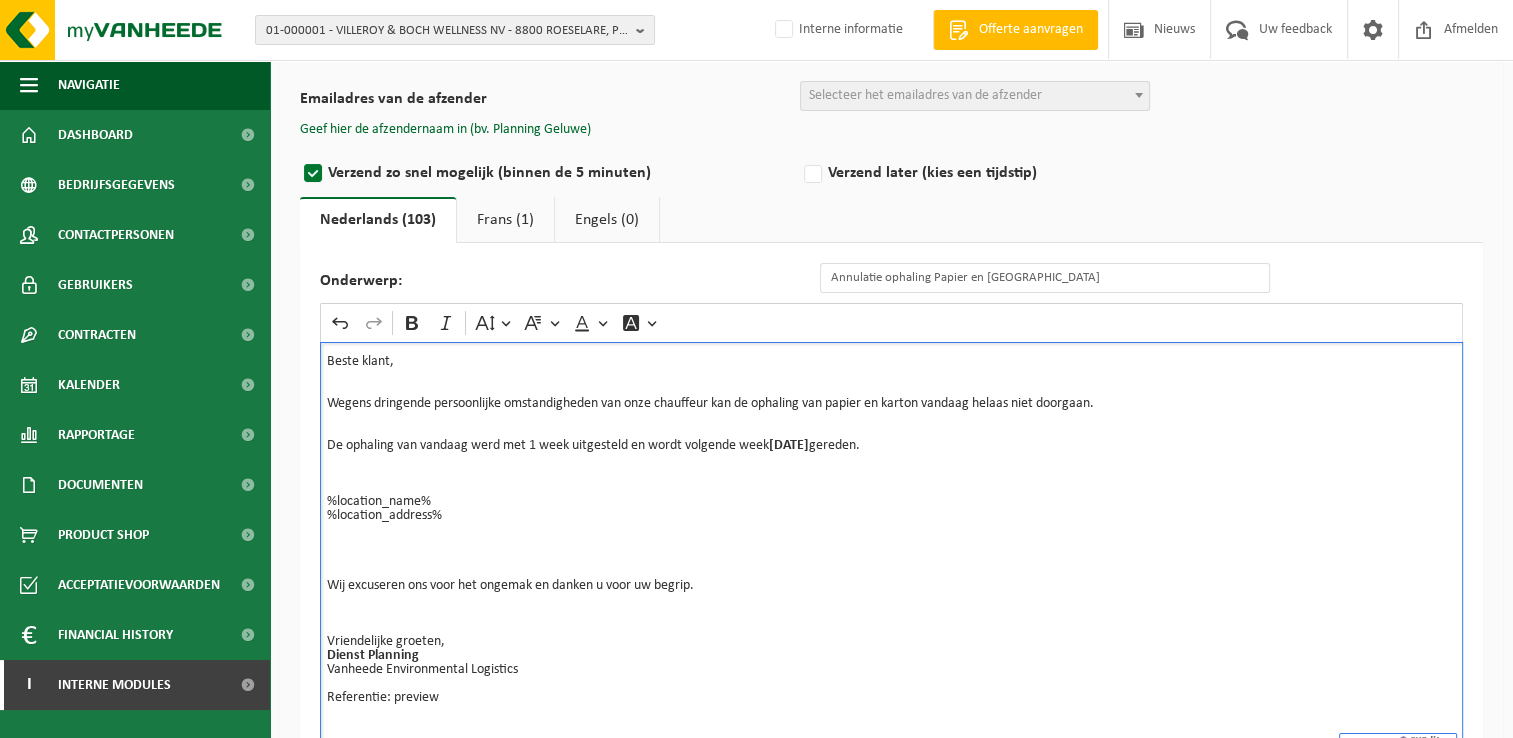 scroll, scrollTop: 208, scrollLeft: 0, axis: vertical 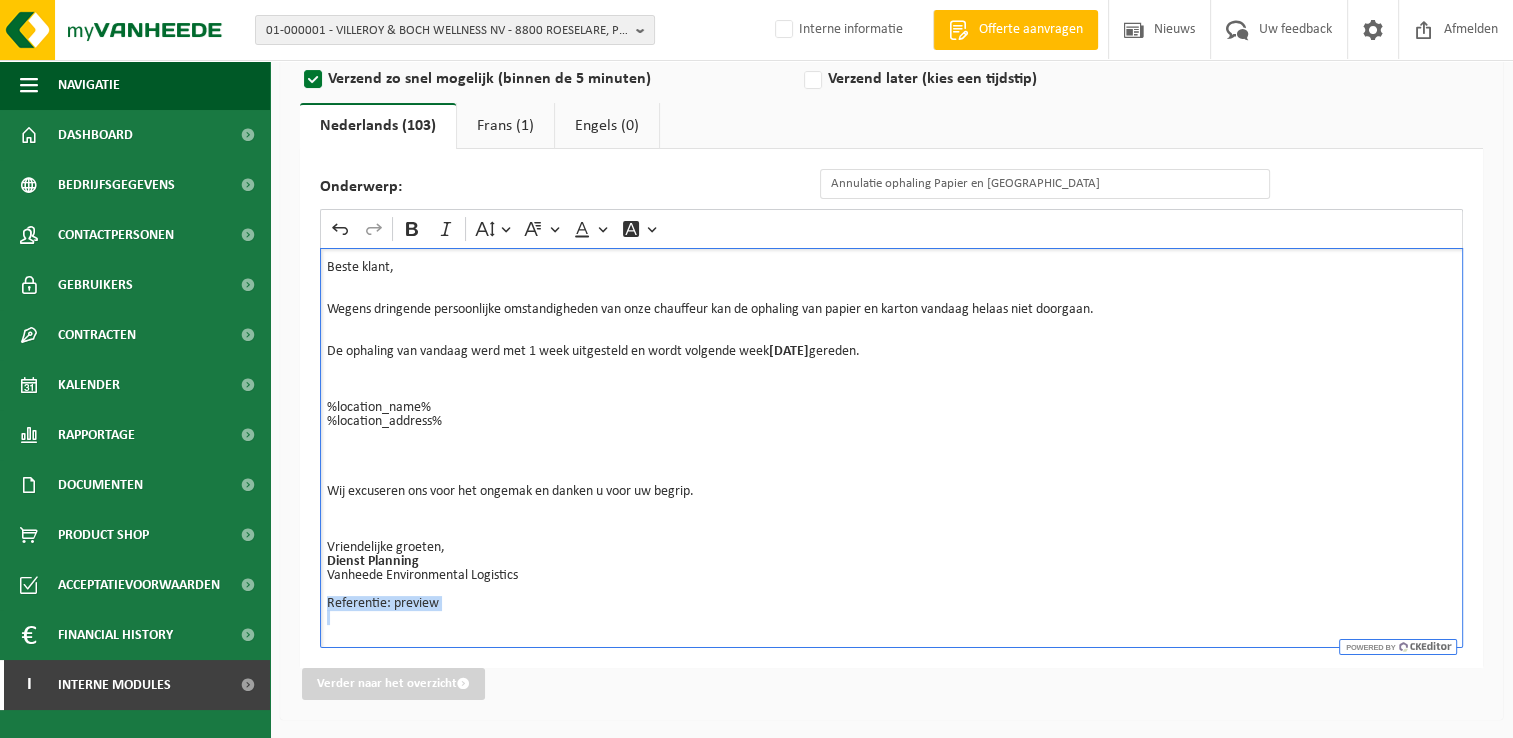 drag, startPoint x: 447, startPoint y: 610, endPoint x: 288, endPoint y: 603, distance: 159.154 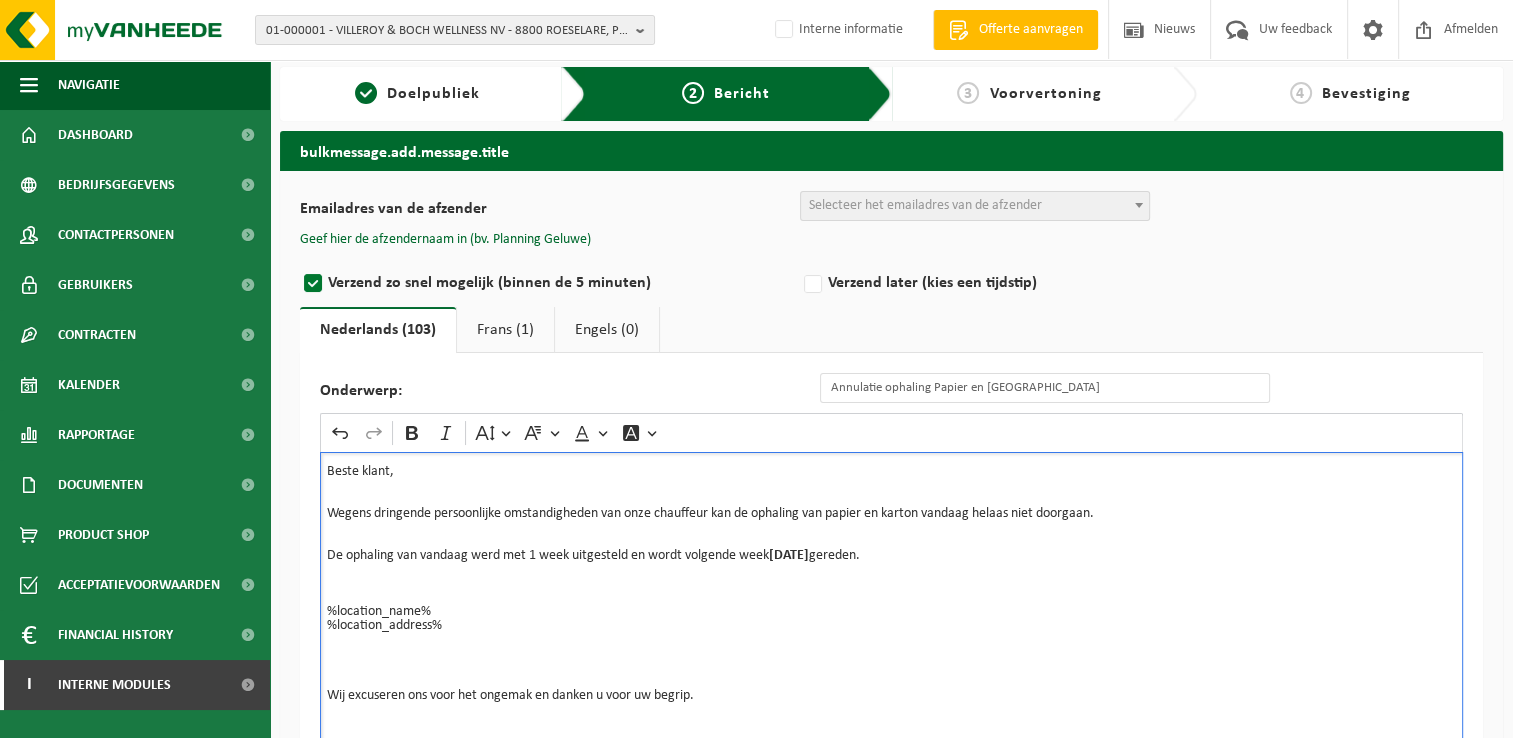 scroll, scrollTop: 0, scrollLeft: 0, axis: both 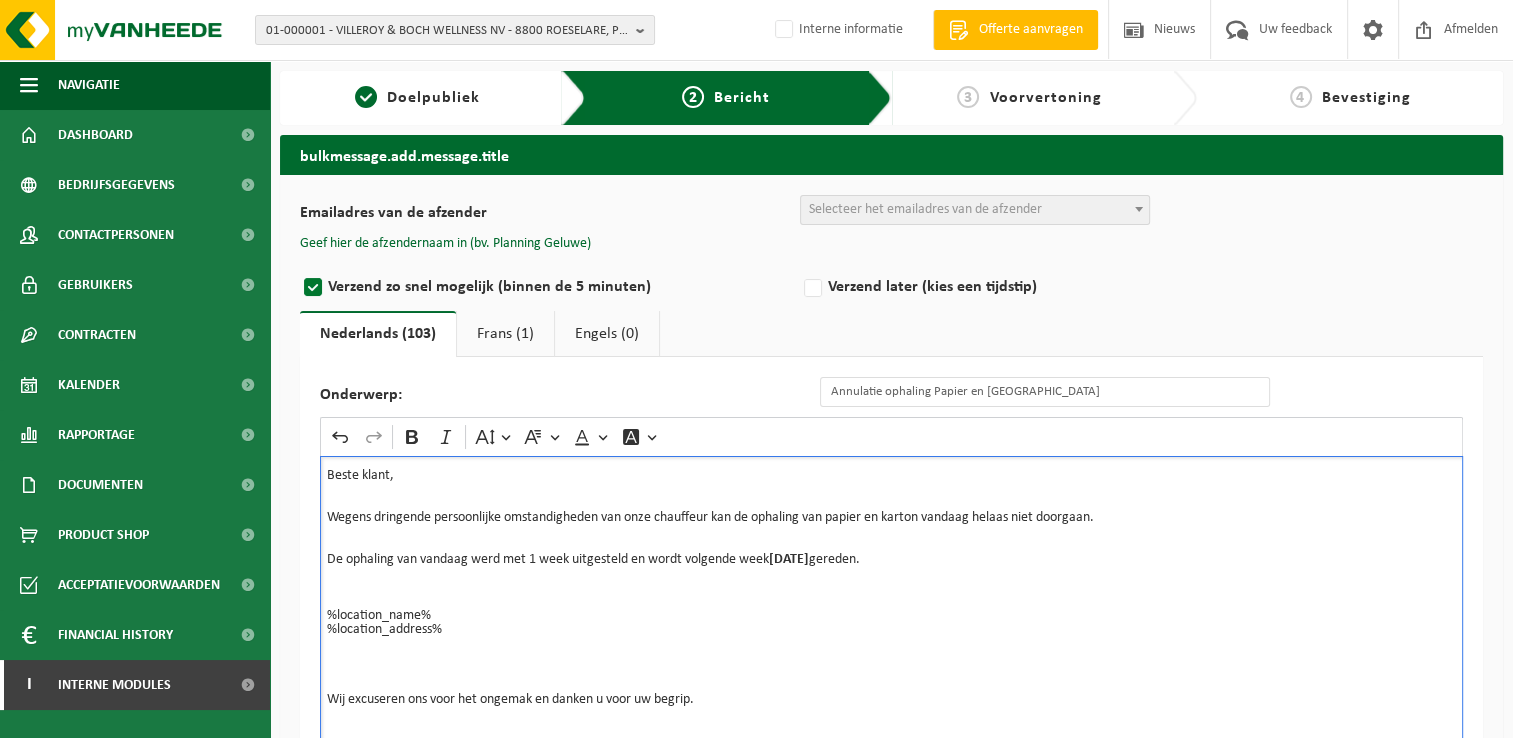 click on "Frans (1)" at bounding box center [505, 334] 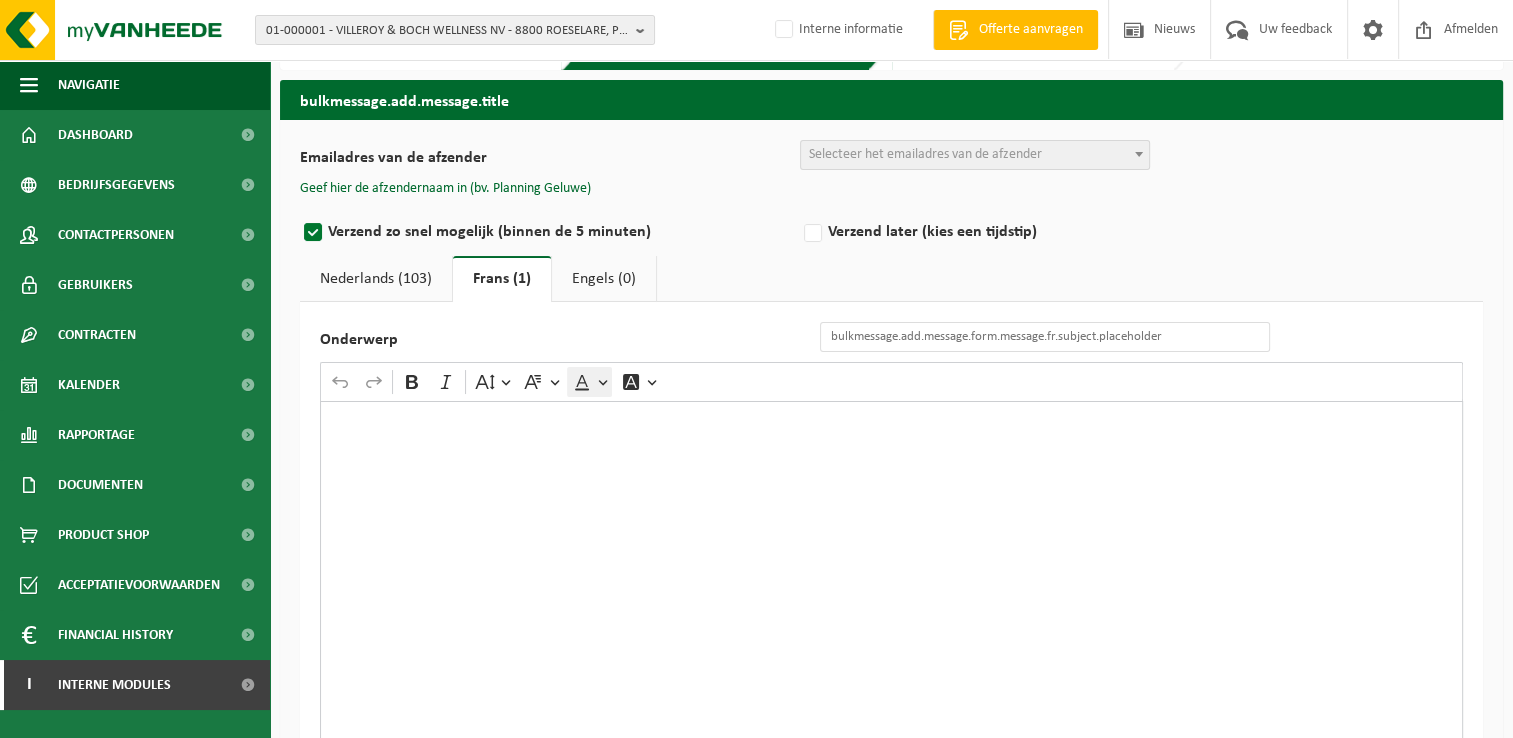 scroll, scrollTop: 100, scrollLeft: 0, axis: vertical 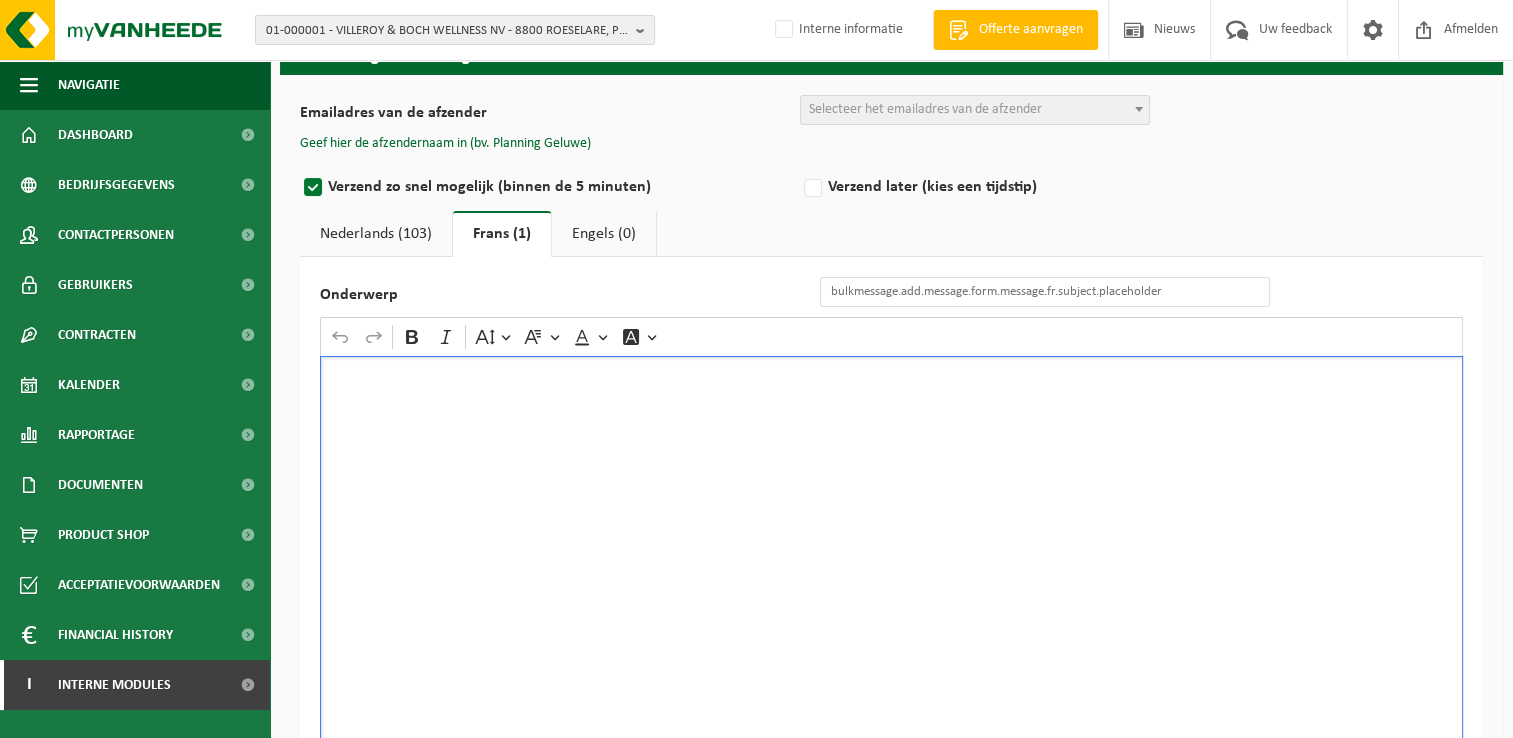 click at bounding box center (891, 556) 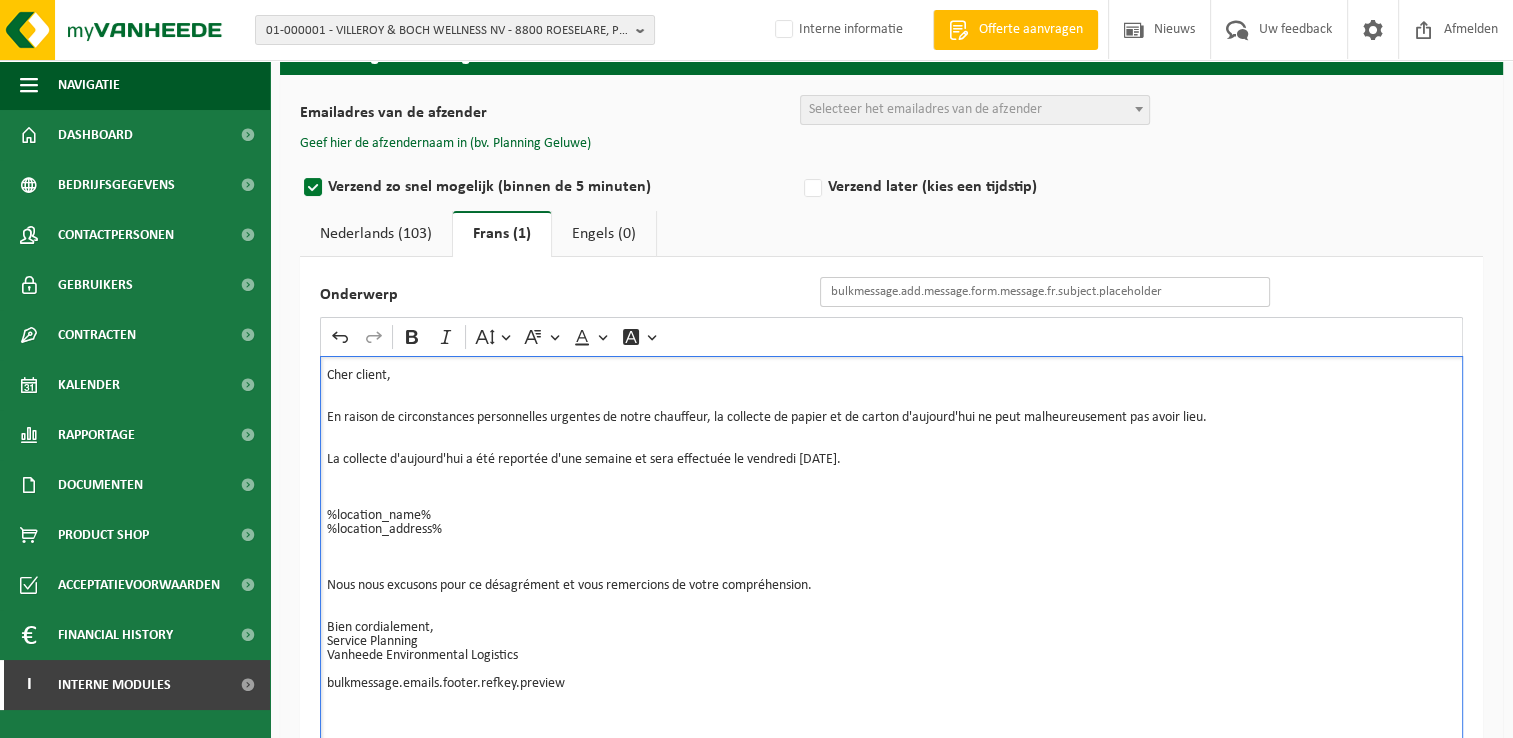 click on "Onderwerp" at bounding box center [1045, 292] 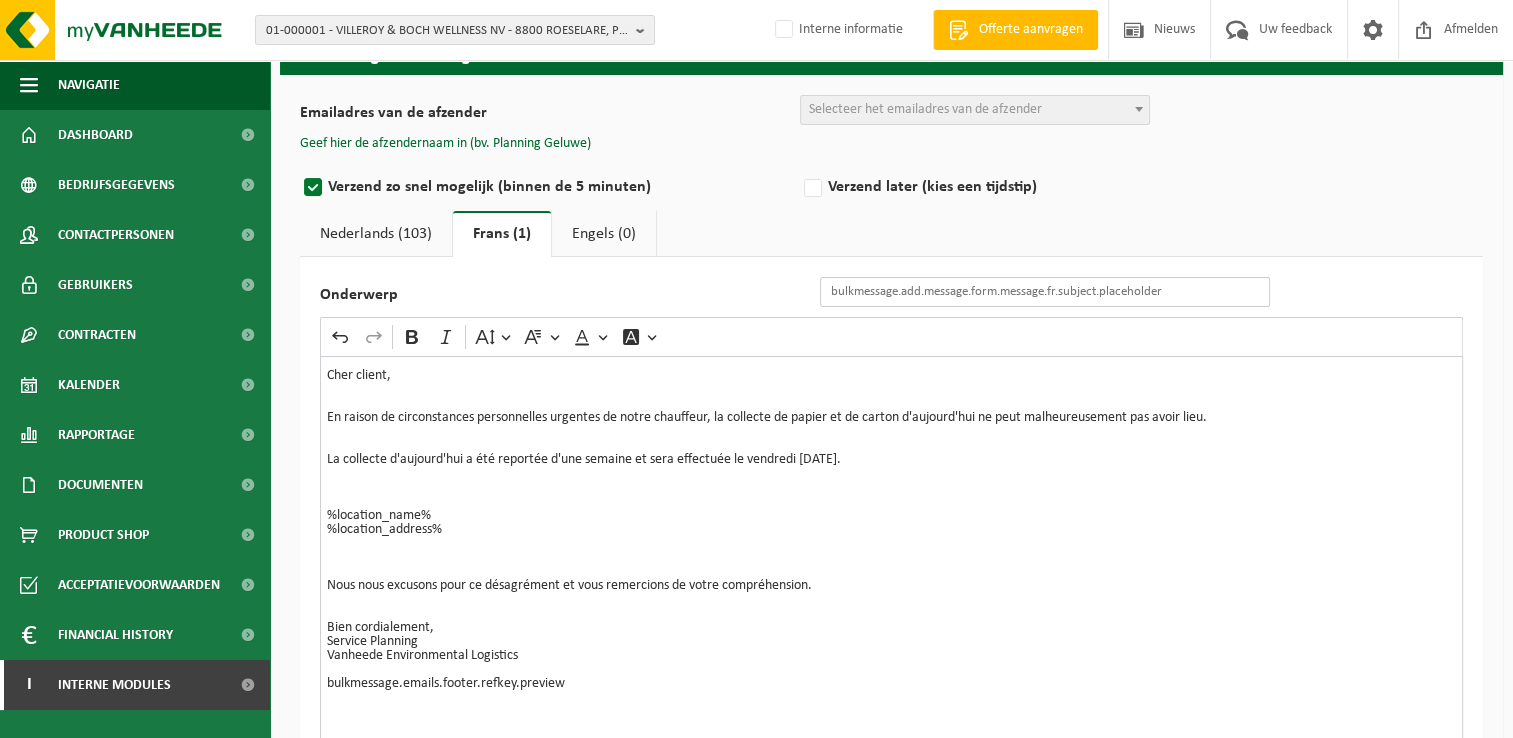 type on "Annulation de la vidange du papier et du carton" 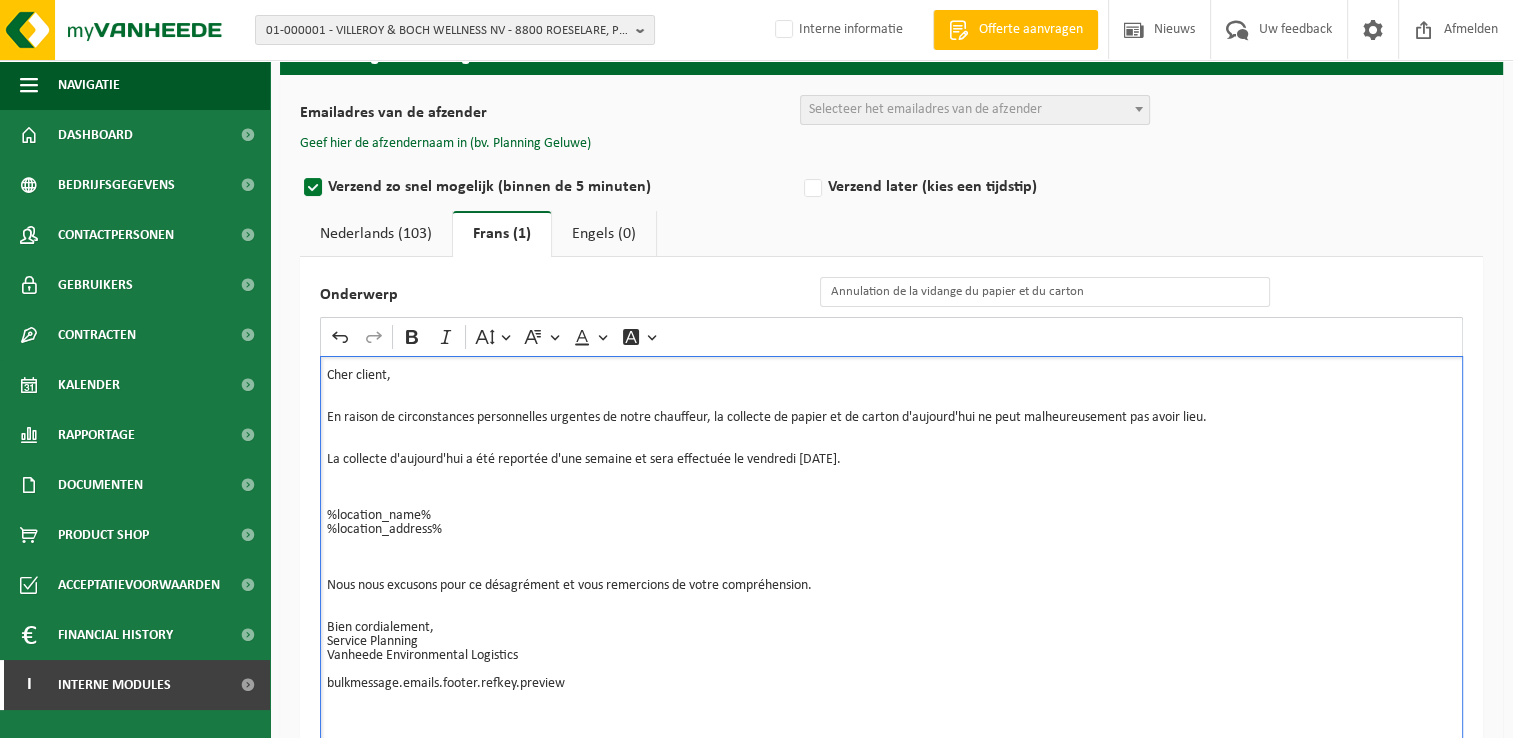 drag, startPoint x: 882, startPoint y: 458, endPoint x: 750, endPoint y: 459, distance: 132.00378 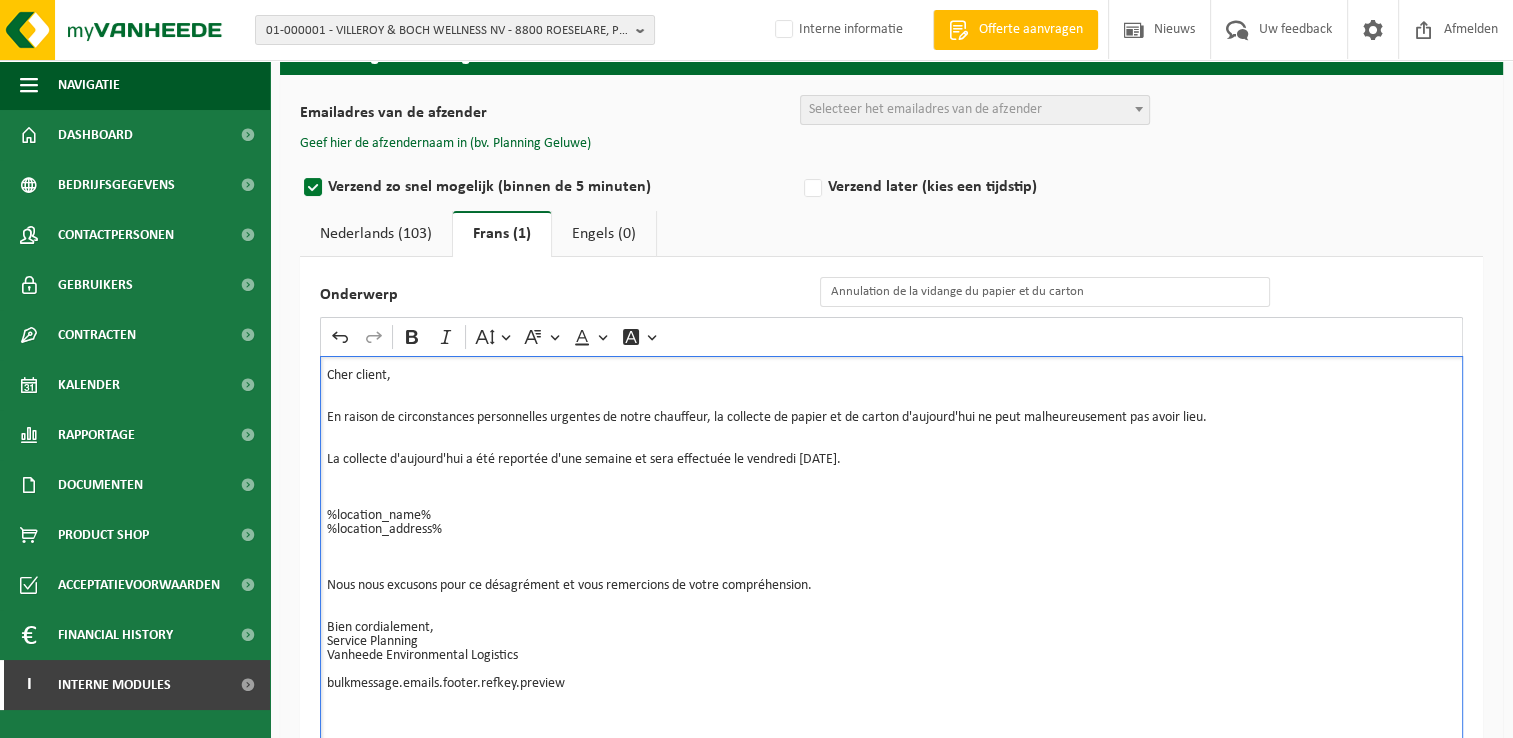 click on "Cher client, En raison de circonstances personnelles urgentes de notre chauffeur, la collecte de papier et de carton d'aujourd'hui ne peut malheureusement pas avoir lieu. La collecte d'aujourd'hui a été reportée d'une semaine et sera effectuée le vendredi 18/07/2025. %location_name% %location_address%" at bounding box center (891, 474) 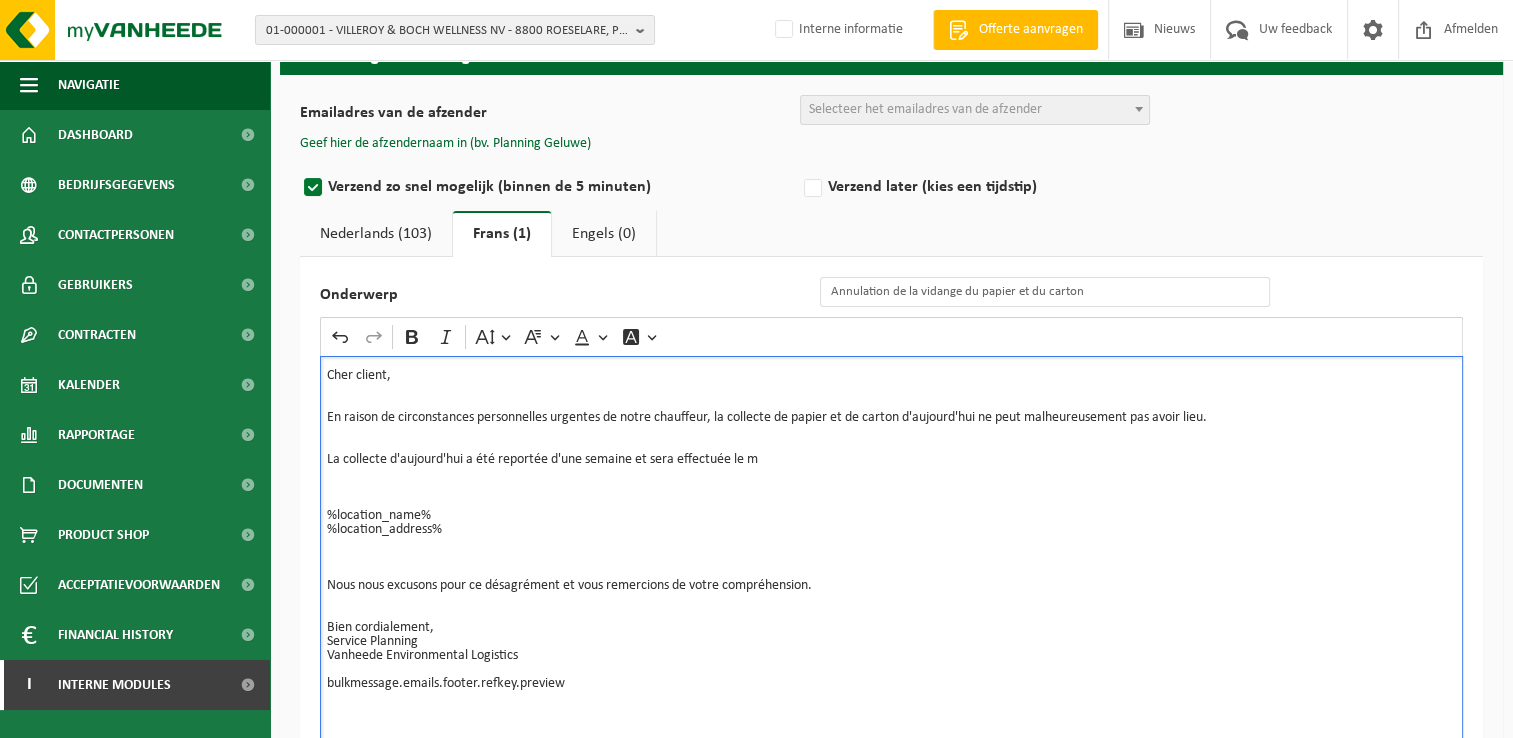 type 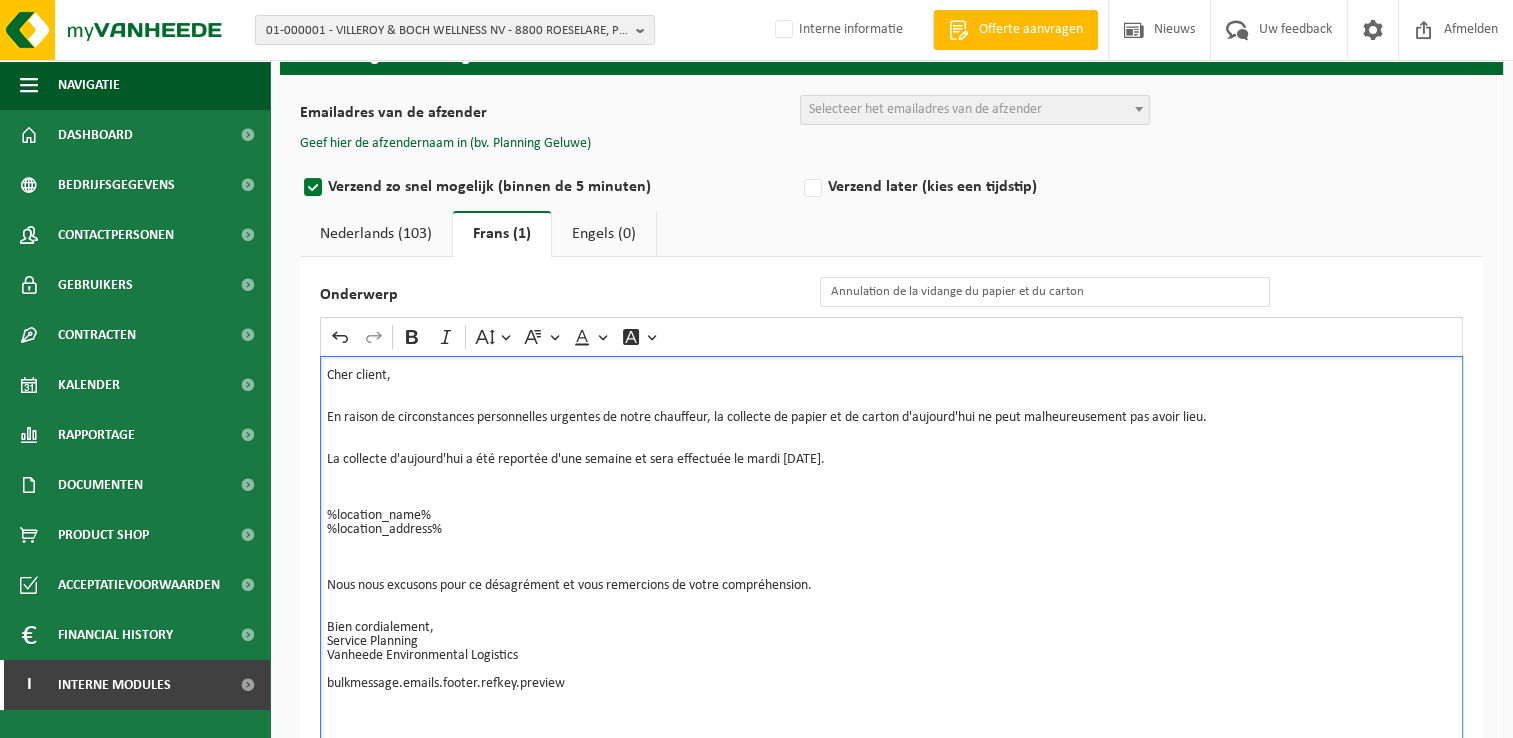 drag, startPoint x: 856, startPoint y: 459, endPoint x: 840, endPoint y: 459, distance: 16 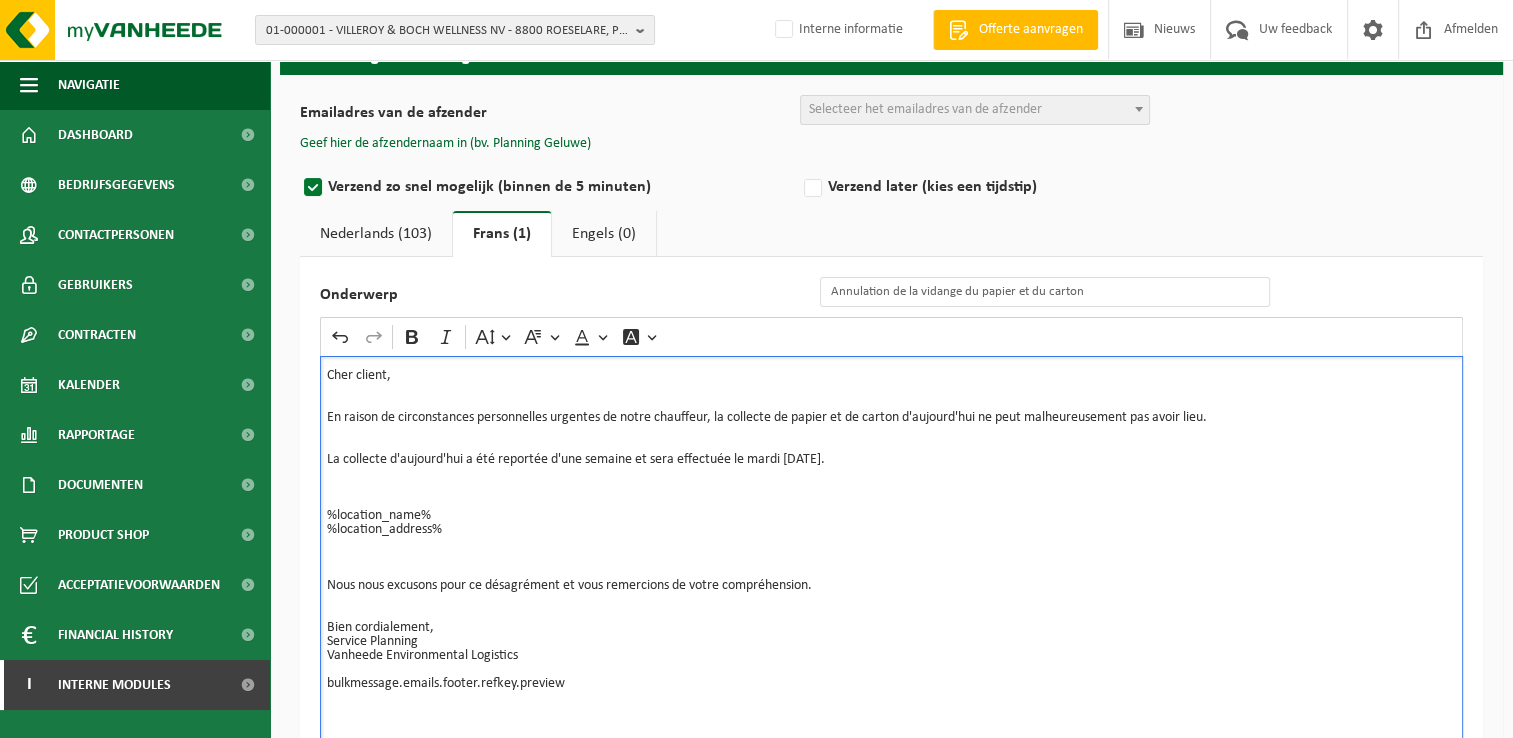 drag, startPoint x: 888, startPoint y: 480, endPoint x: 854, endPoint y: 458, distance: 40.496914 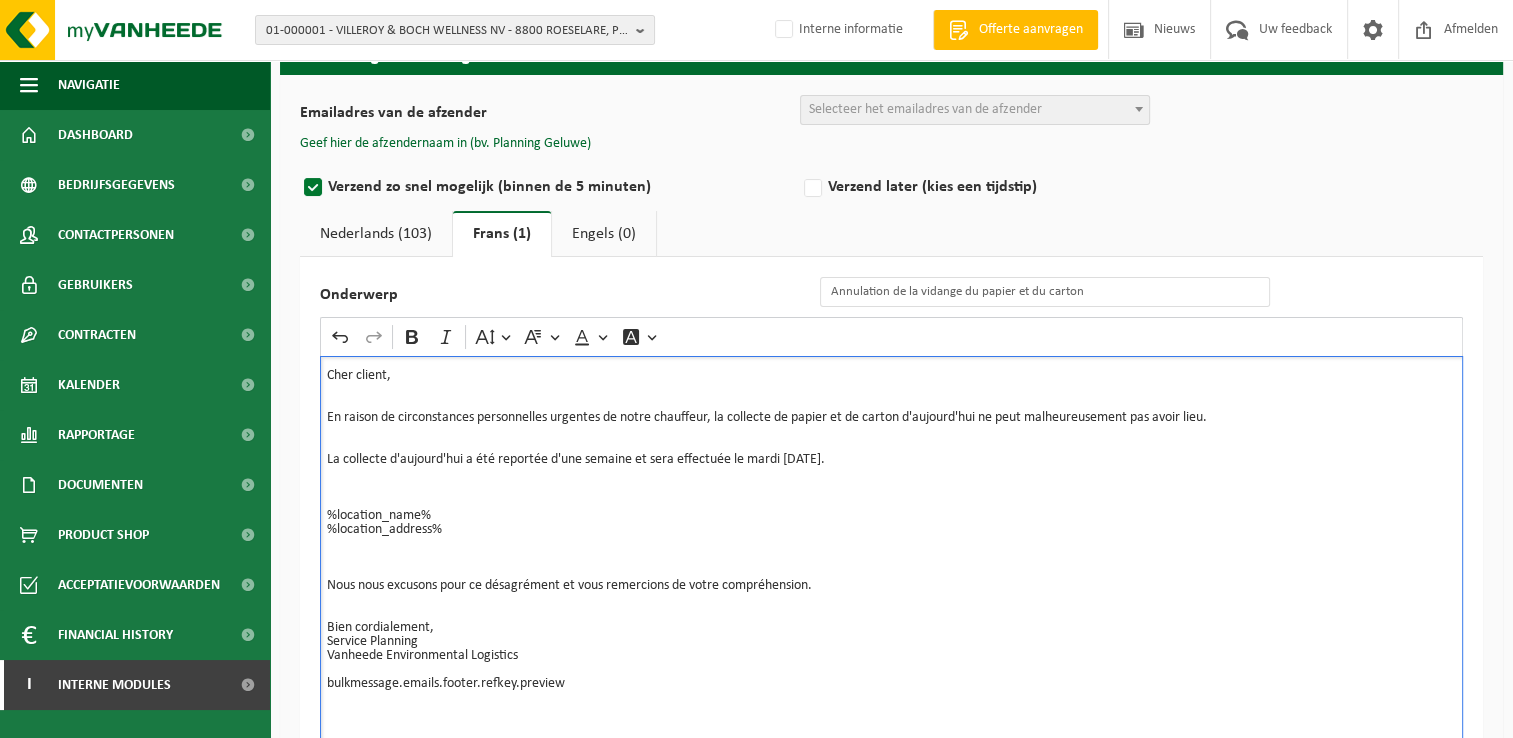 click on "Cher client, En raison de circonstances personnelles urgentes de notre chauffeur, la collecte de papier et de carton d'aujourd'hui ne peut malheureusement pas avoir lieu. La collecte d'aujourd'hui a été reportée d'une semaine et sera effectuée le mardi 22/07/2025. %location_name% %location_address%" at bounding box center [891, 474] 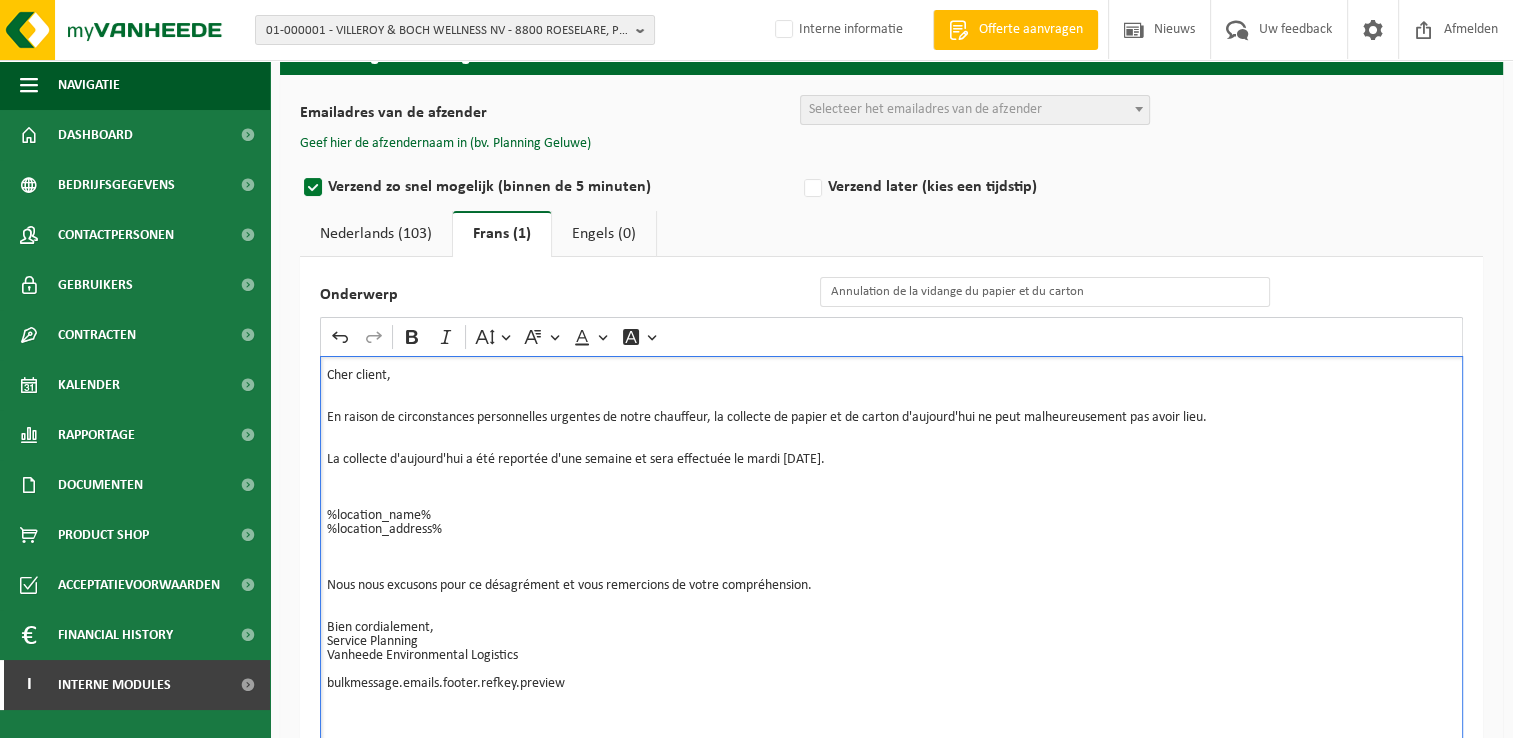 click on "Cher client, En raison de circonstances personnelles urgentes de notre chauffeur, la collecte de papier et de carton d'aujourd'hui ne peut malheureusement pas avoir lieu. La collecte d'aujourd'hui a été reportée d'une semaine et sera effectuée le mardi 22/07/2025. ⁠⁠⁠⁠⁠⁠⁠ %location_name% %location_address%" at bounding box center (891, 474) 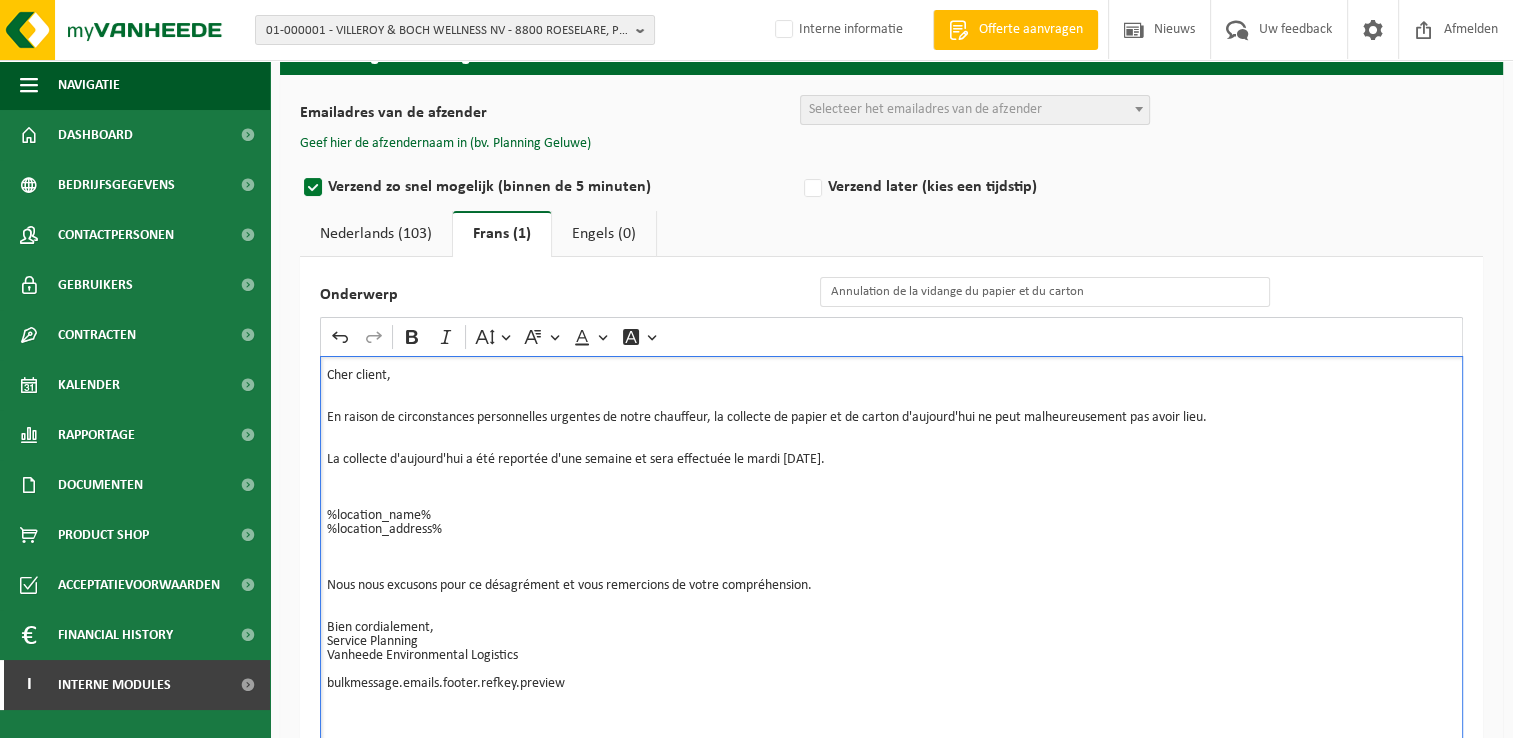 click on "Cher client, En raison de circonstances personnelles urgentes de notre chauffeur, la collecte de papier et de carton d'aujourd'hui ne peut malheureusement pas avoir lieu. La collecte d'aujourd'hui a été reportée d'une semaine et sera effectuée le mardi 22/07/2025. %location_name% %location_address%" at bounding box center (891, 474) 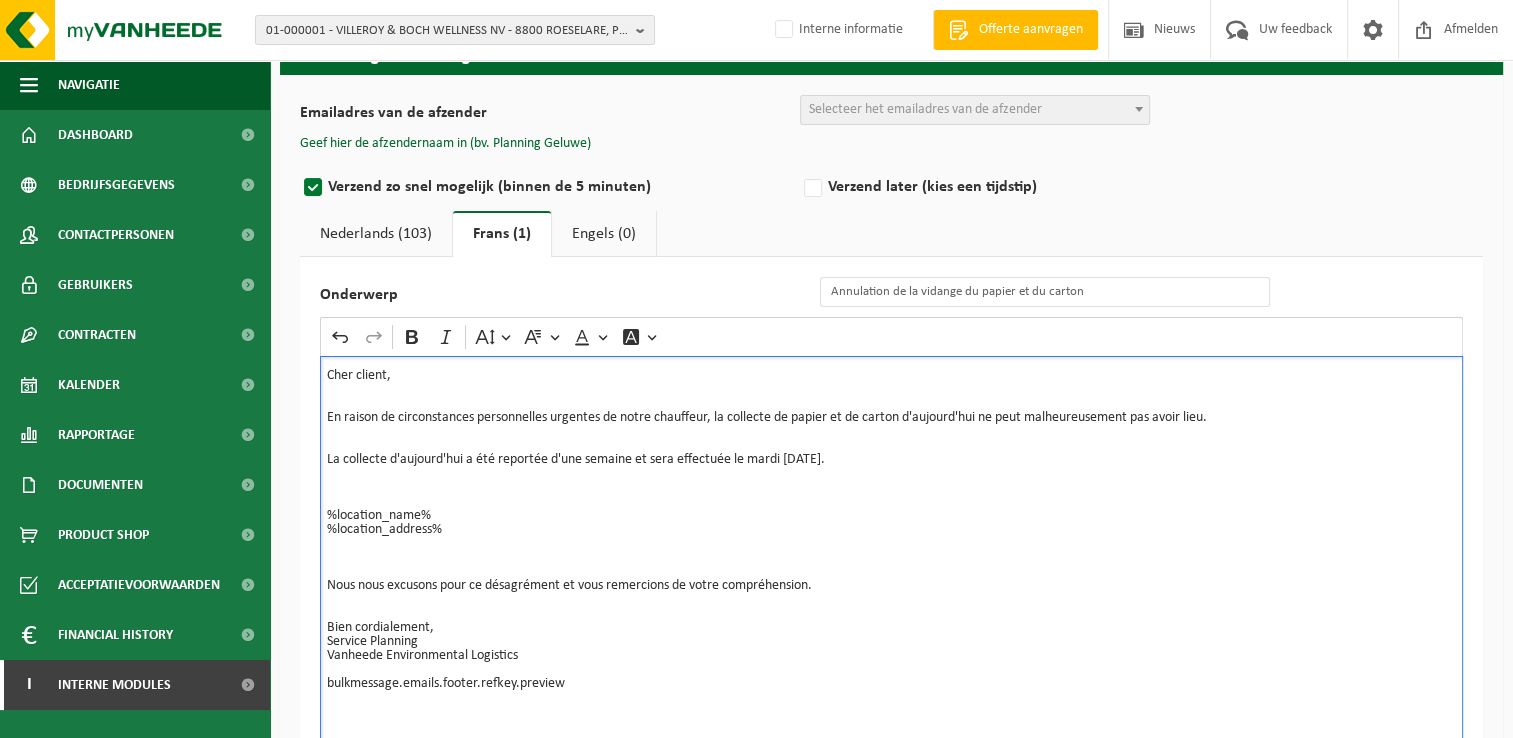 drag, startPoint x: 851, startPoint y: 454, endPoint x: 751, endPoint y: 463, distance: 100.40418 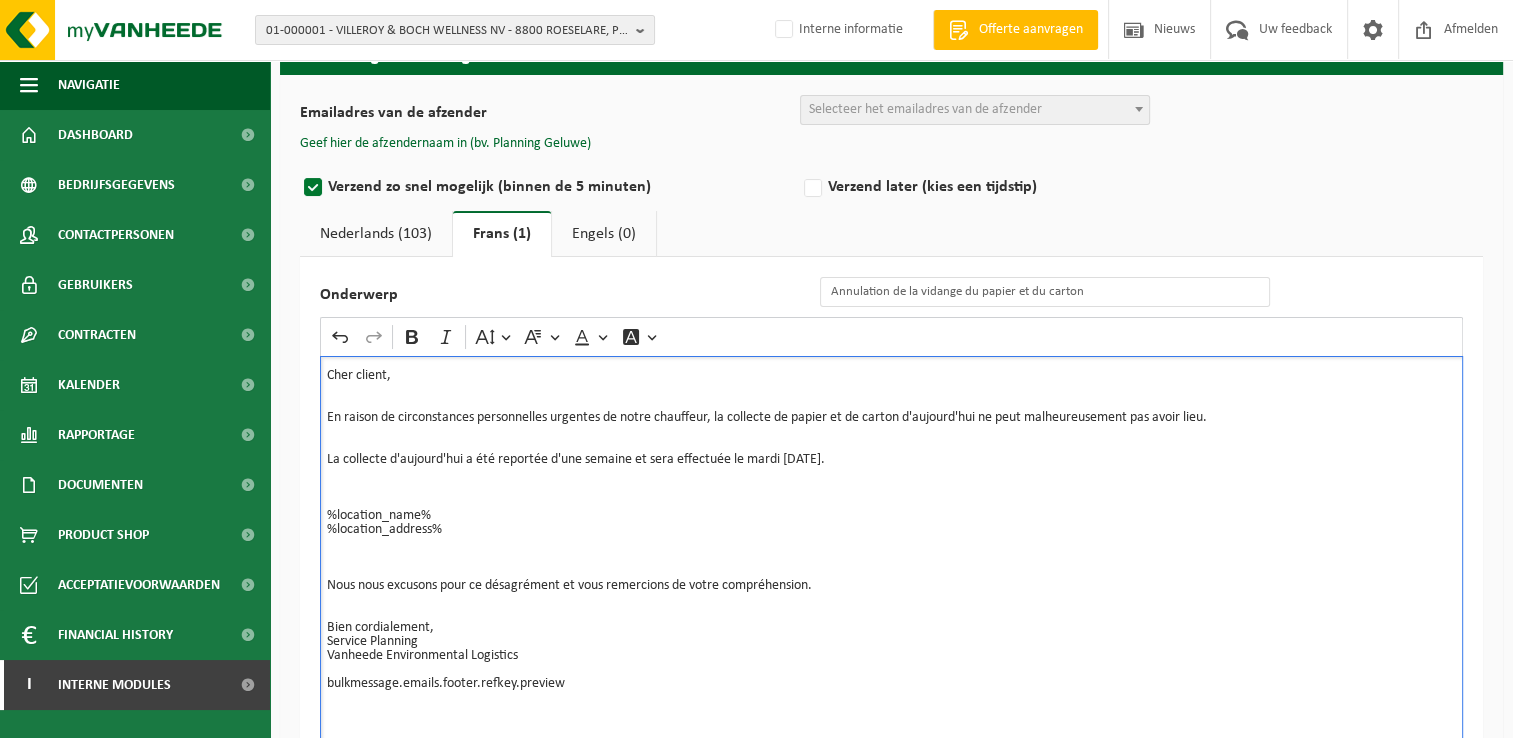 click on "Cher client, En raison de circonstances personnelles urgentes de notre chauffeur, la collecte de papier et de carton d'aujourd'hui ne peut malheureusement pas avoir lieu. La collecte d'aujourd'hui a été reportée d'une semaine et sera effectuée le mardi 22/07/2025. %location_name% %location_address%" at bounding box center (891, 474) 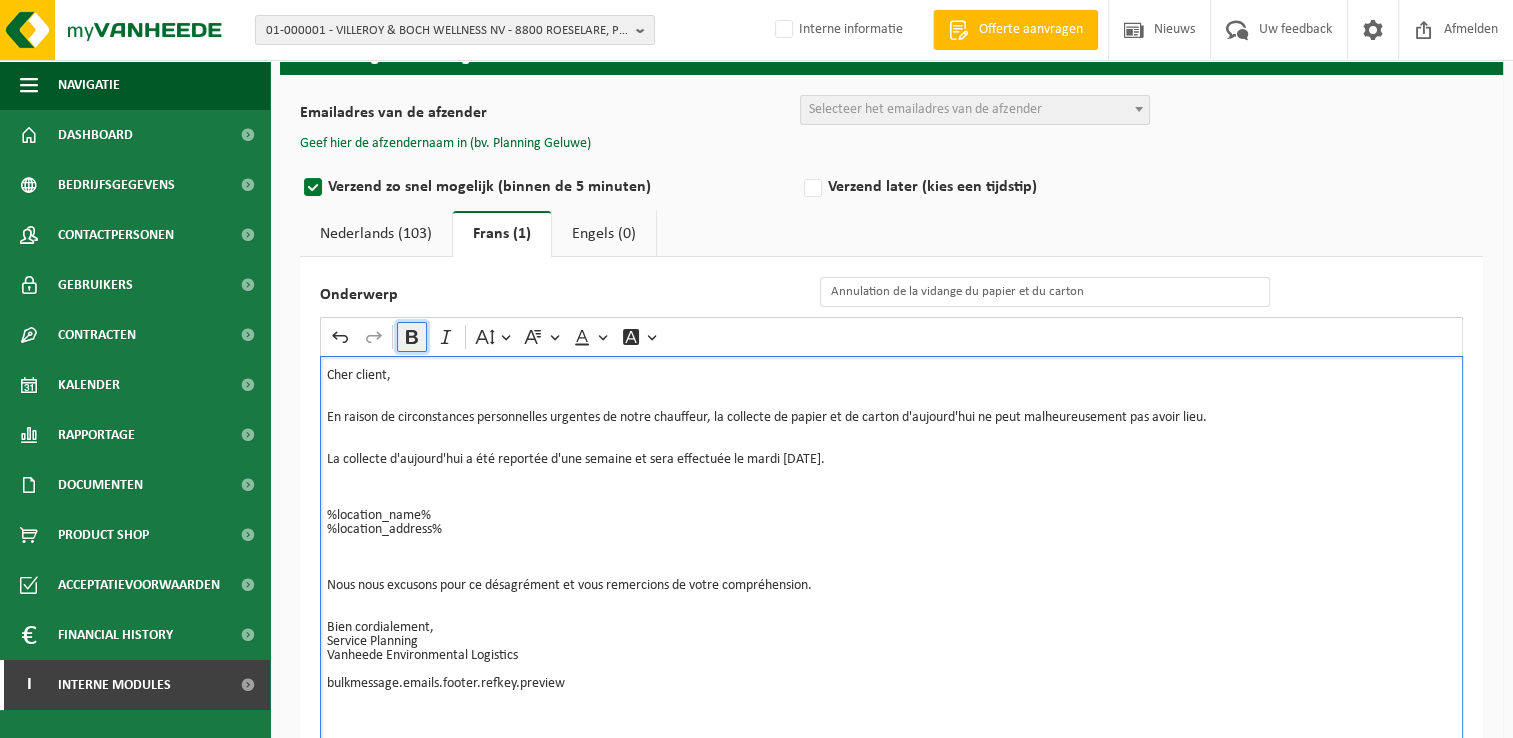 click 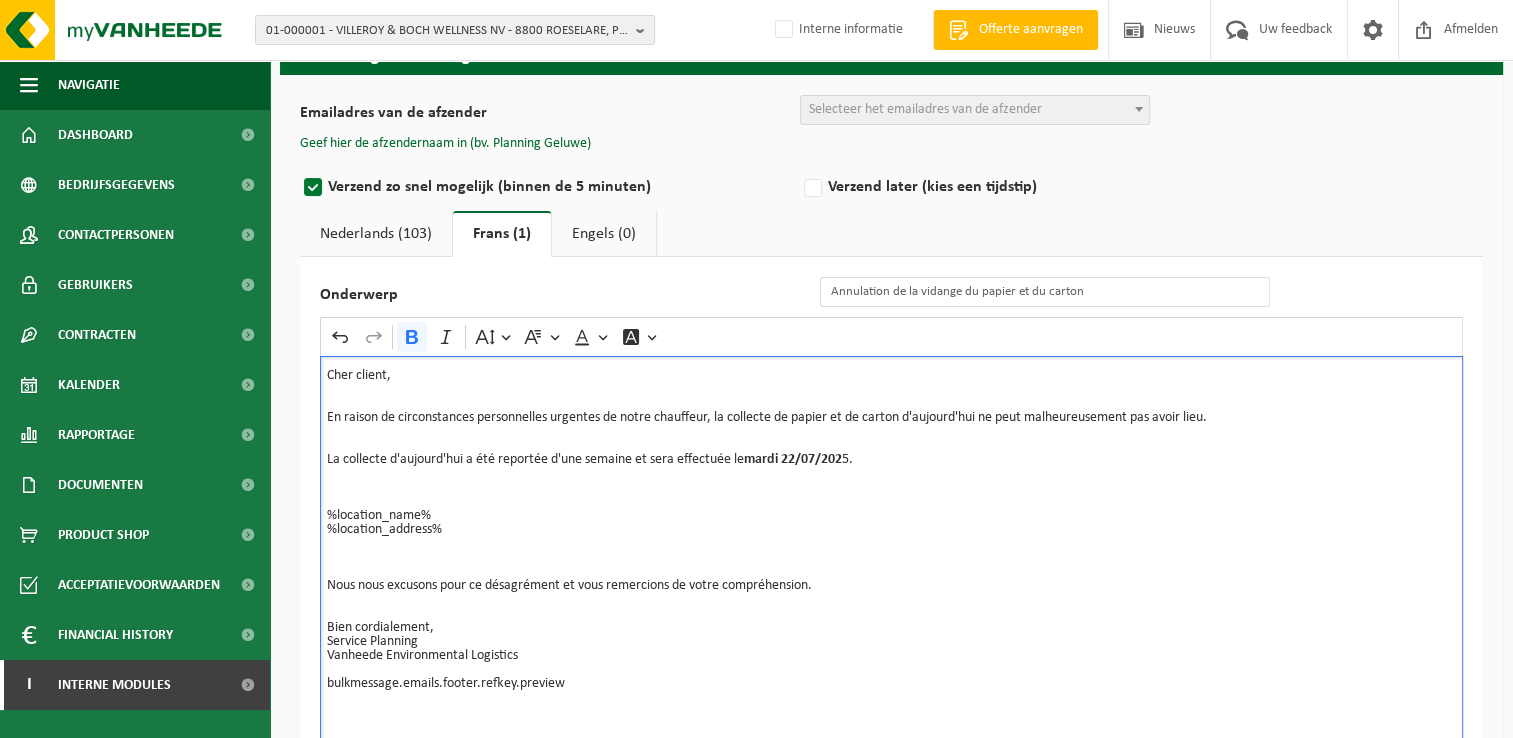 drag, startPoint x: 760, startPoint y: 458, endPoint x: 806, endPoint y: 452, distance: 46.389652 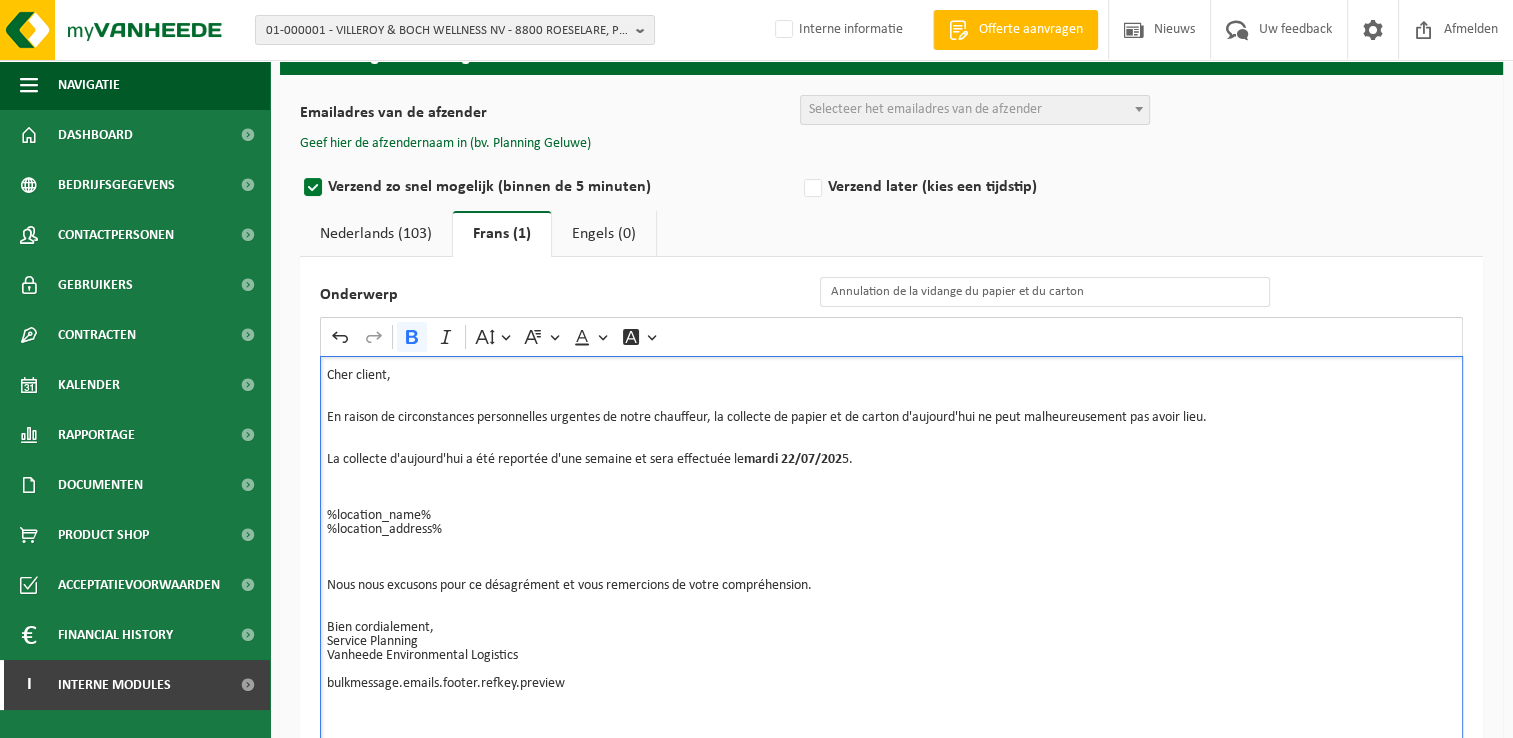 click on "mardi 22/07/202" at bounding box center (793, 459) 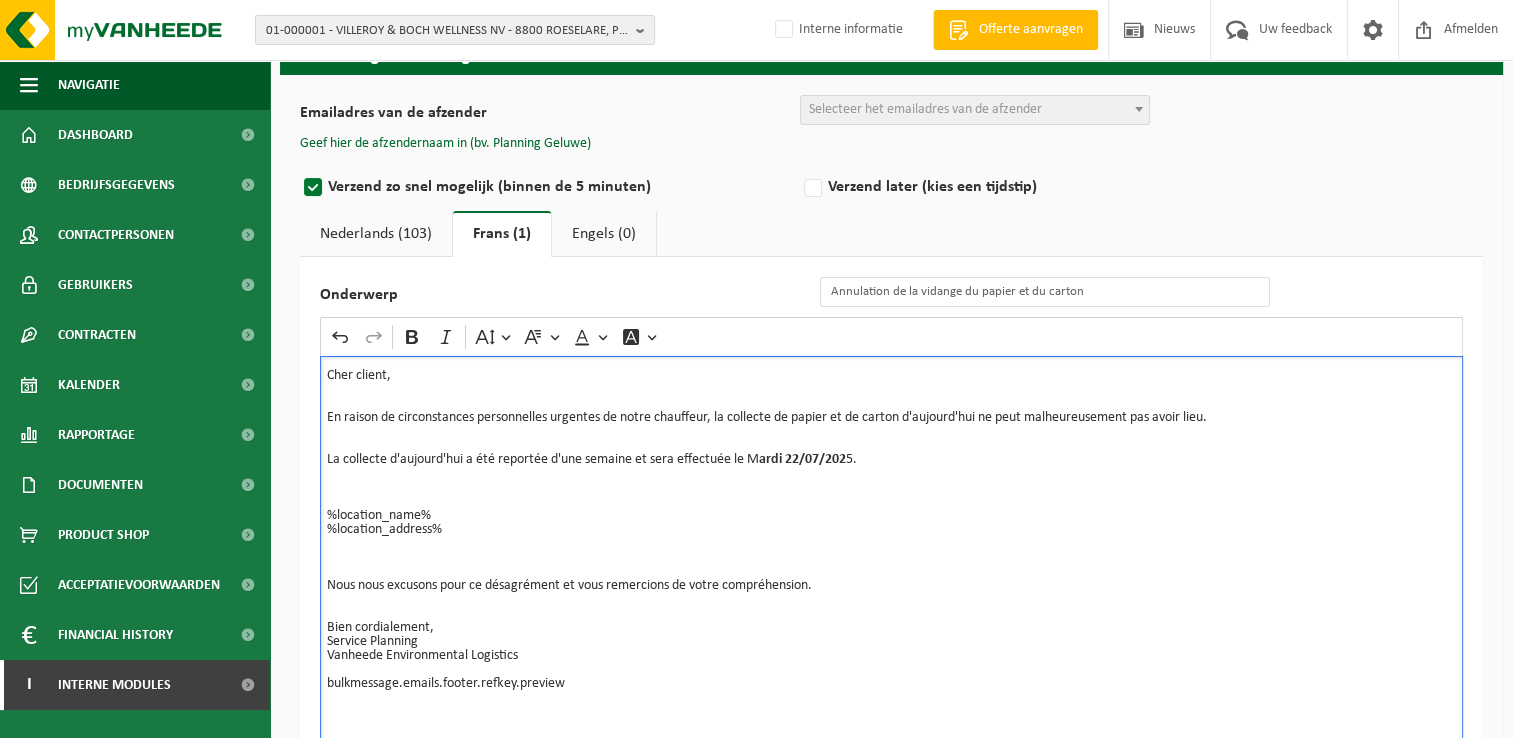 click on "Cher client, En raison de circonstances personnelles urgentes de notre chauffeur, la collecte de papier et de carton d'aujourd'hui ne peut malheureusement pas avoir lieu. La collecte d'aujourd'hui a été reportée d'une semaine et sera effectuée le M ardi 22/07/202 5. %location_name% %location_address%" at bounding box center [891, 474] 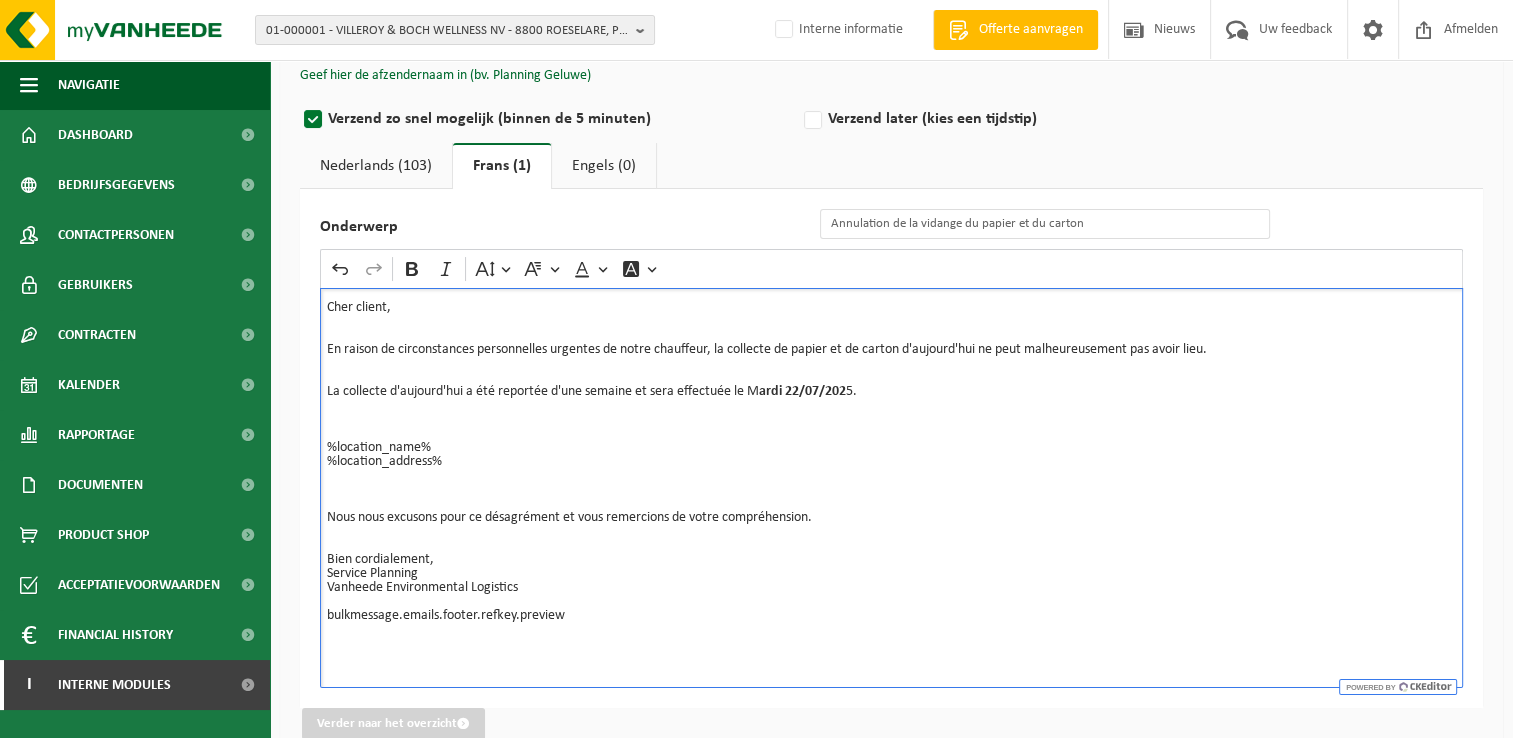 scroll, scrollTop: 200, scrollLeft: 0, axis: vertical 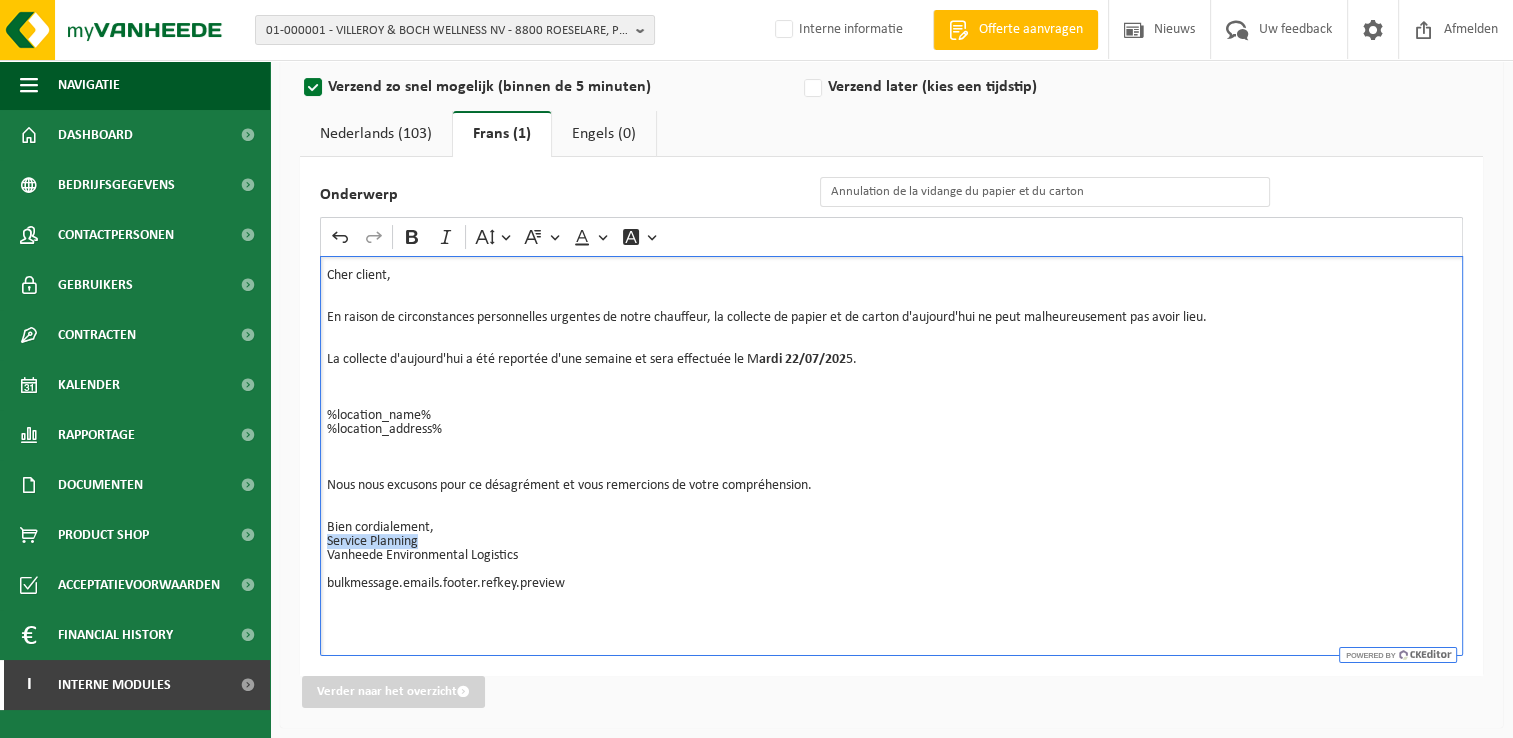 drag, startPoint x: 425, startPoint y: 542, endPoint x: 312, endPoint y: 544, distance: 113.0177 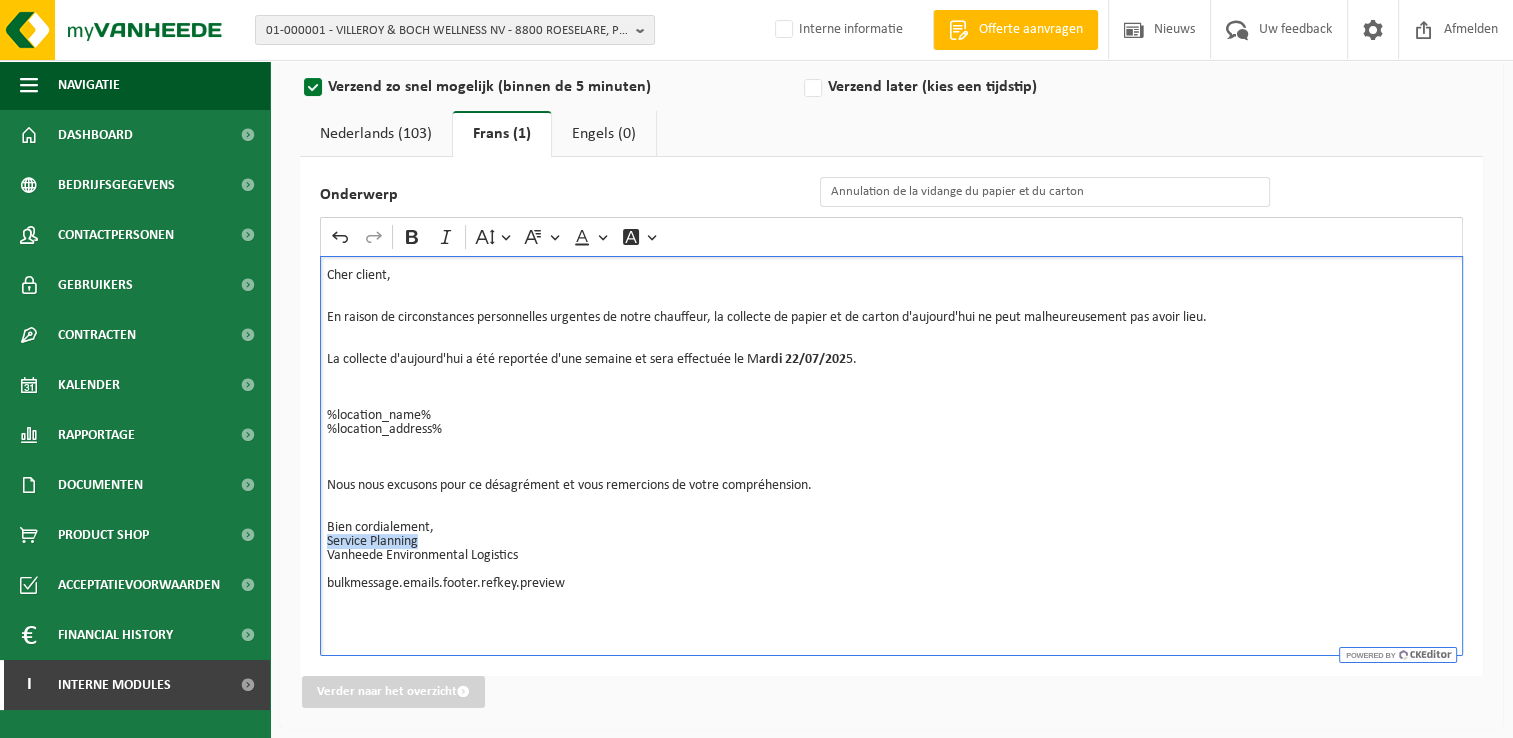 click on "Onderwerp   Annulation de la vidange du papier et du carton     Rich Text Editor Undo Redo Bold Italic Font Size Font Family Font Color Font Background Color Cher client, En raison de circonstances personnelles urgentes de notre chauffeur, la collecte de papier et de carton d'aujourd'hui ne peut malheureusement pas avoir lieu. La collecte d'aujourd'hui a été reportée d'une semaine et sera effectuée le M ardi 22/07/202 5. ⁠⁠⁠⁠⁠⁠⁠ %location_name% %location_address% Nous nous excusons pour ce désagrément et vous remercions de votre compréhension. Bien cordialement, Service Planning Vanheede Environmental Logistics bulkmessage.emails.footer.refkey.preview" at bounding box center [891, 416] 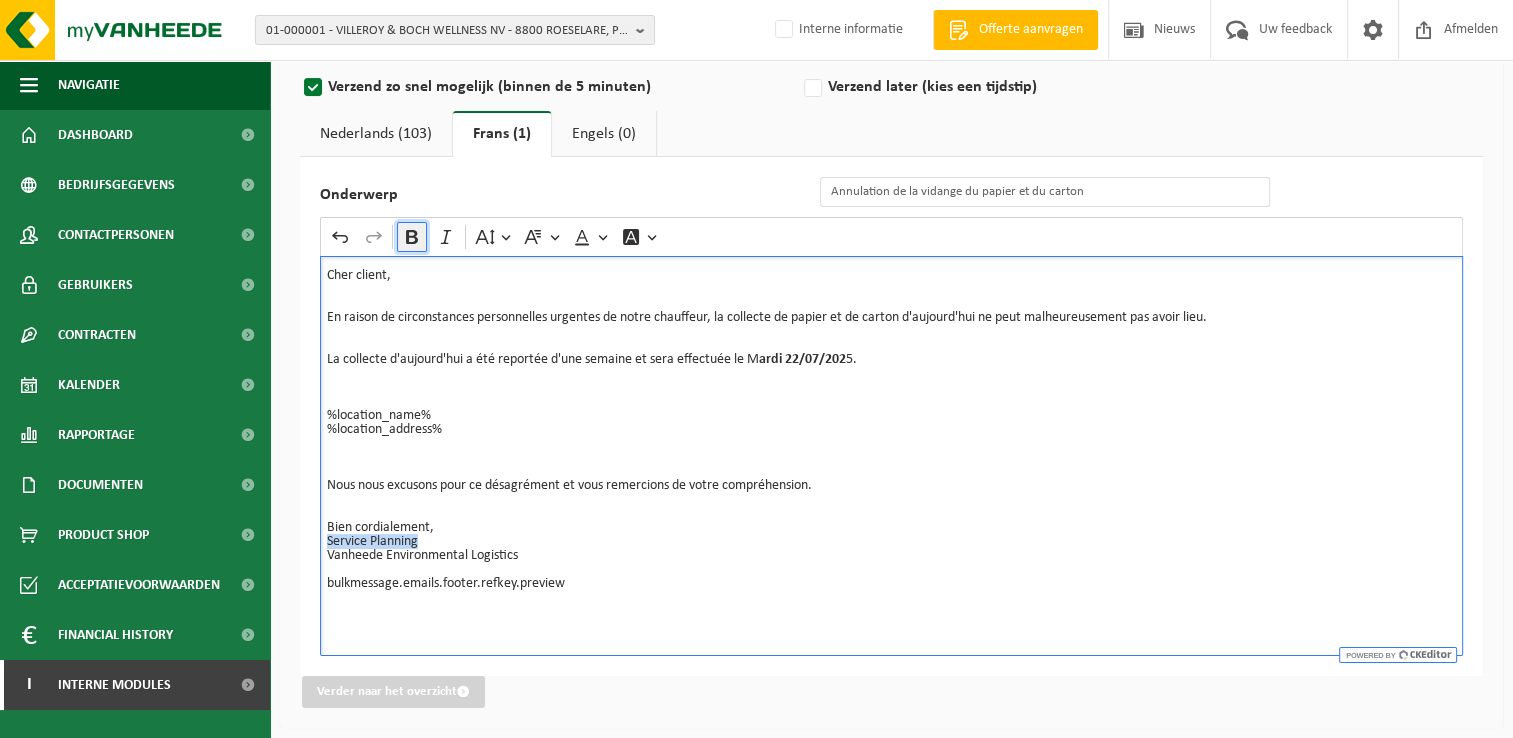 click 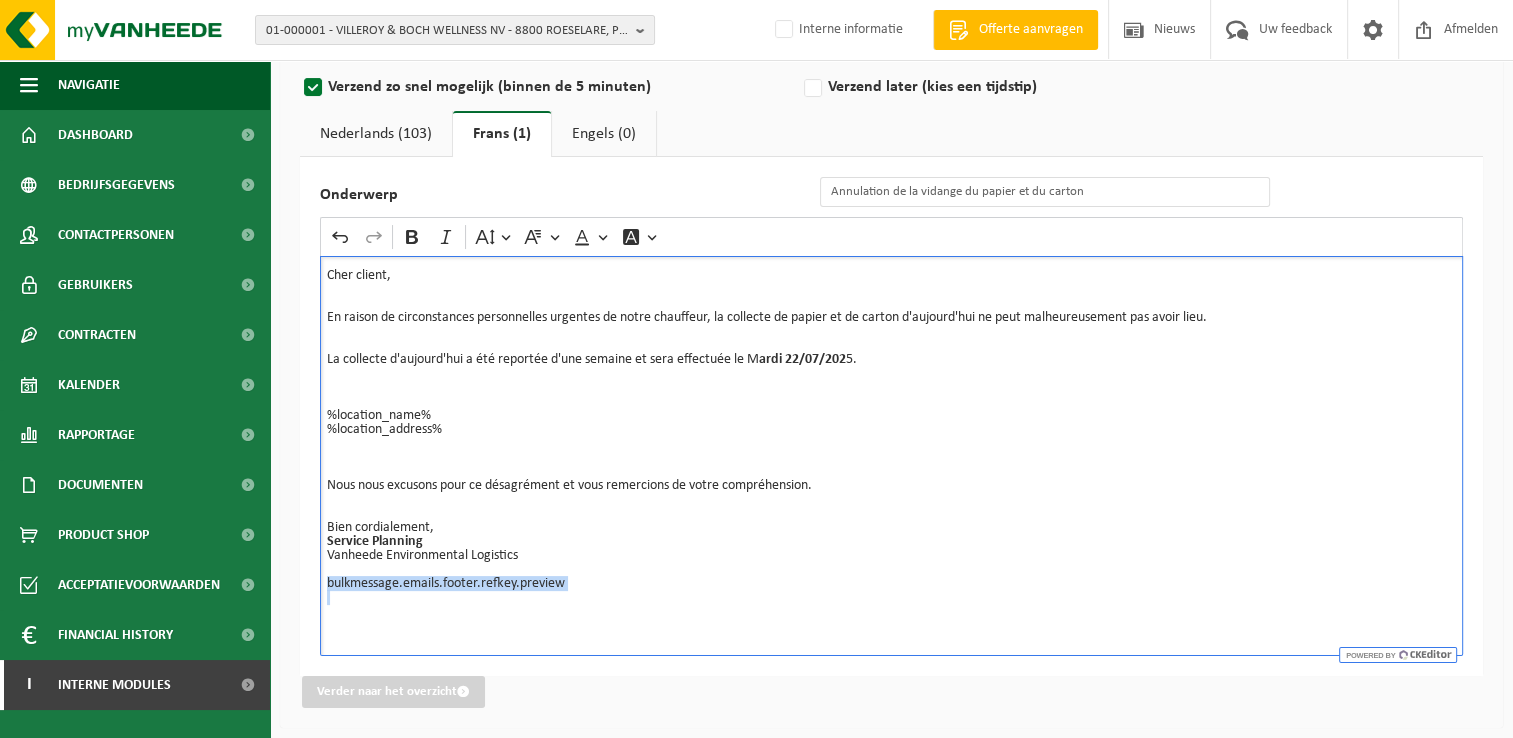 drag, startPoint x: 585, startPoint y: 591, endPoint x: 297, endPoint y: 590, distance: 288.00174 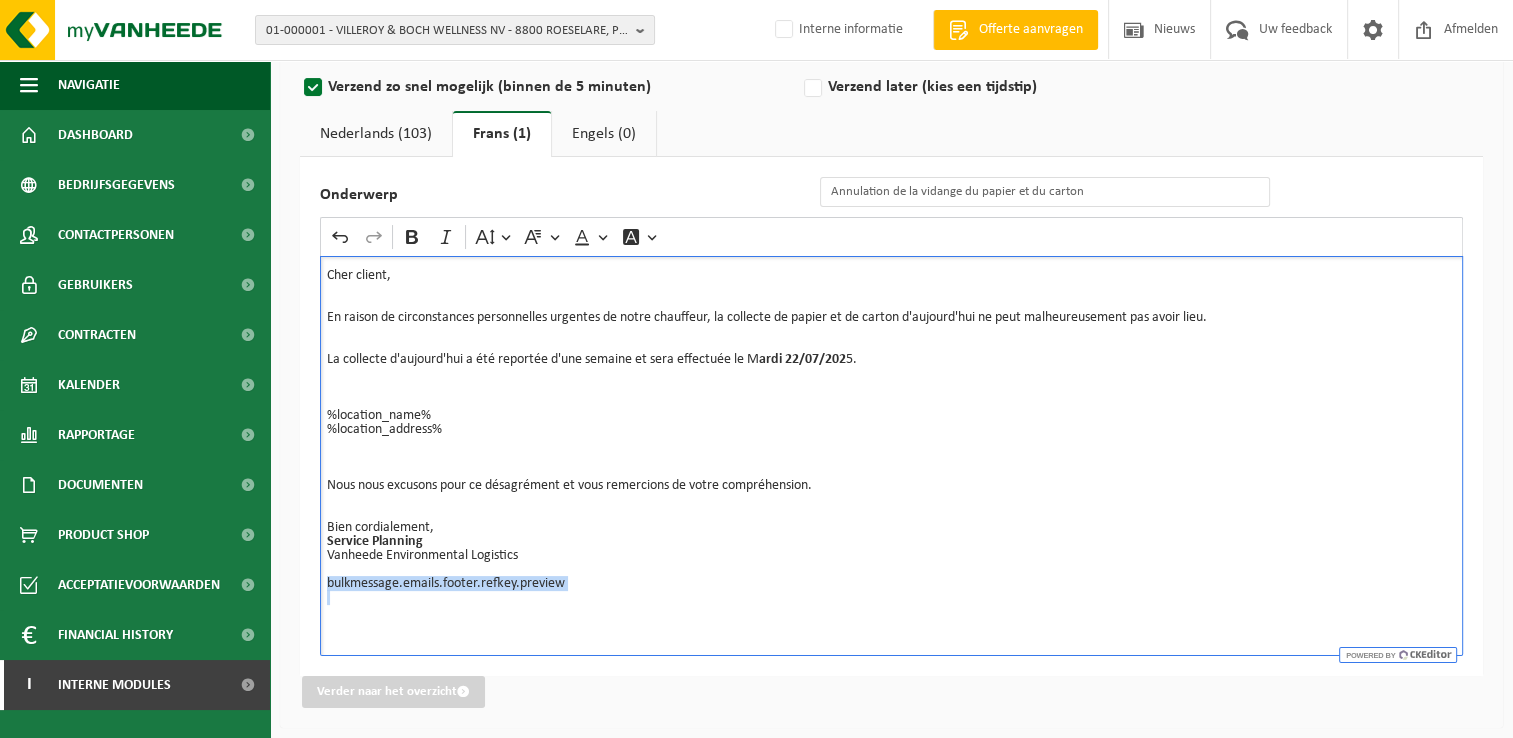 click on "Emailadres van de afzender       BULK_MAR_LUX (planning.messancy@vanheede.com)   BULK_VEL_GEL (planning.dottignies@vanheede.com)   BULK_VEL_LUX (planning.messancy@vanheede.com)   BULK_VFR_BIL (vanheede.france@vanheede.com)   CLEAN_VES_BEL (services@vanheede.com)   CLEAN_VFR_FRA (vanheede.france@vanheede.com)   COLLI_MAR_LUX (planning.messancy@vanheede.com)   COLLI_VES_BEL (services@vanheede.com)   COLLI_VFR_FRA (swvev@vanheede.com)   COMP_MAR_LUX (planning.messancy@vanheede.com)   COMP_VEL_FLANDERS (planning.geluwe@vanheede.com)   COMP_VEL_WALLONIE (planning.quevy@vanheede.com)   COMP_VFR_FNORTH (vanheede.france@vanheede.com)   CRANE_MAR_LUX (planning.messancy@vanheede.com)   CRANE_VEL_BCENEAST (planning.antwerpen@vanheede.com)   CRANE_VEL_BCOAST (planning.oostkamp@vanheede.com)   CRANE_VEL_BSOUTH (planning.quevy@vanheede.com)   CRANE_VEL_BWEST (planning.geluwe@vanheede.com)   CRANE_VEL_LUX (planning.messancy@vanheede.com)   CRANE_VFR_FNORTH (vanheede.france@vanheede.com)" at bounding box center [891, 351] 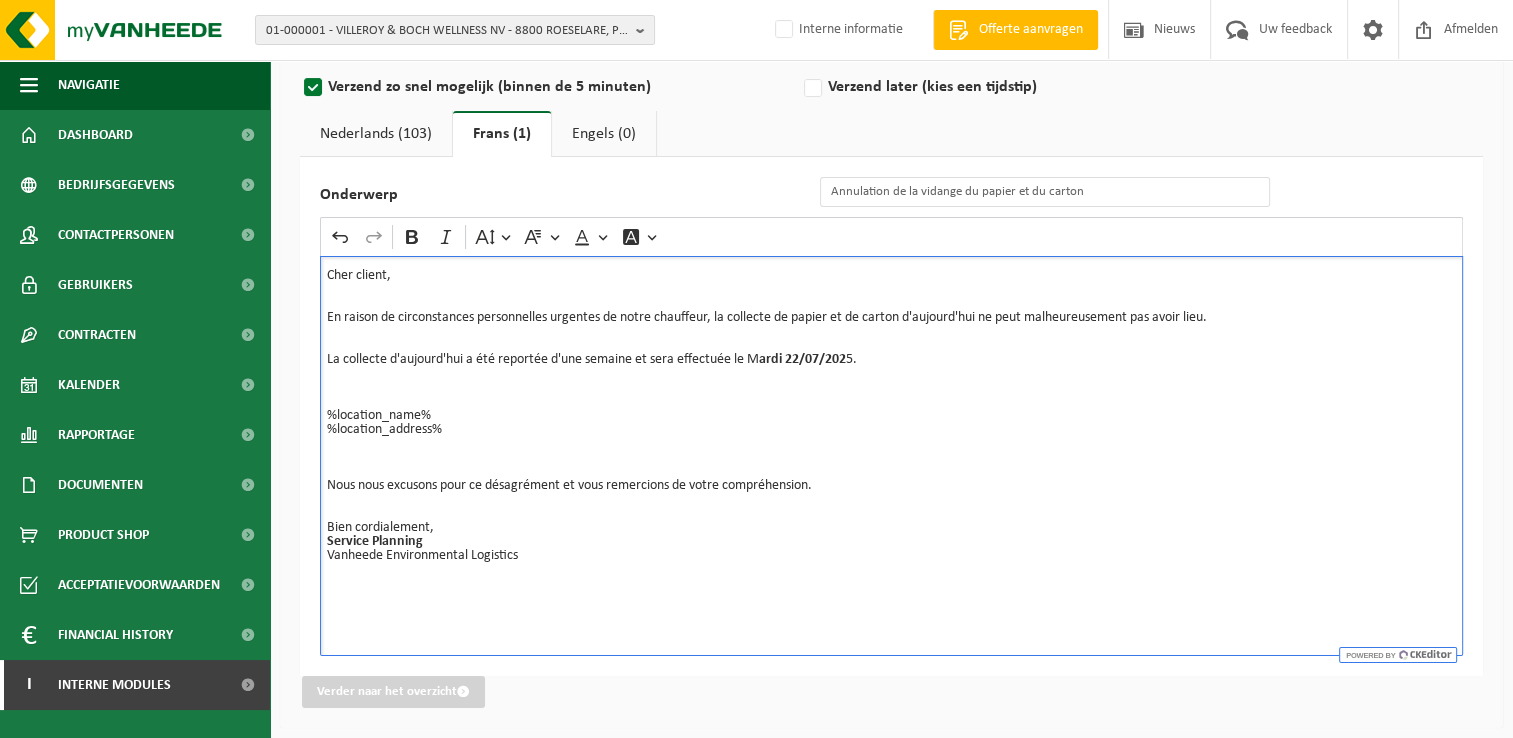 click on "Bien cordialement," at bounding box center (891, 514) 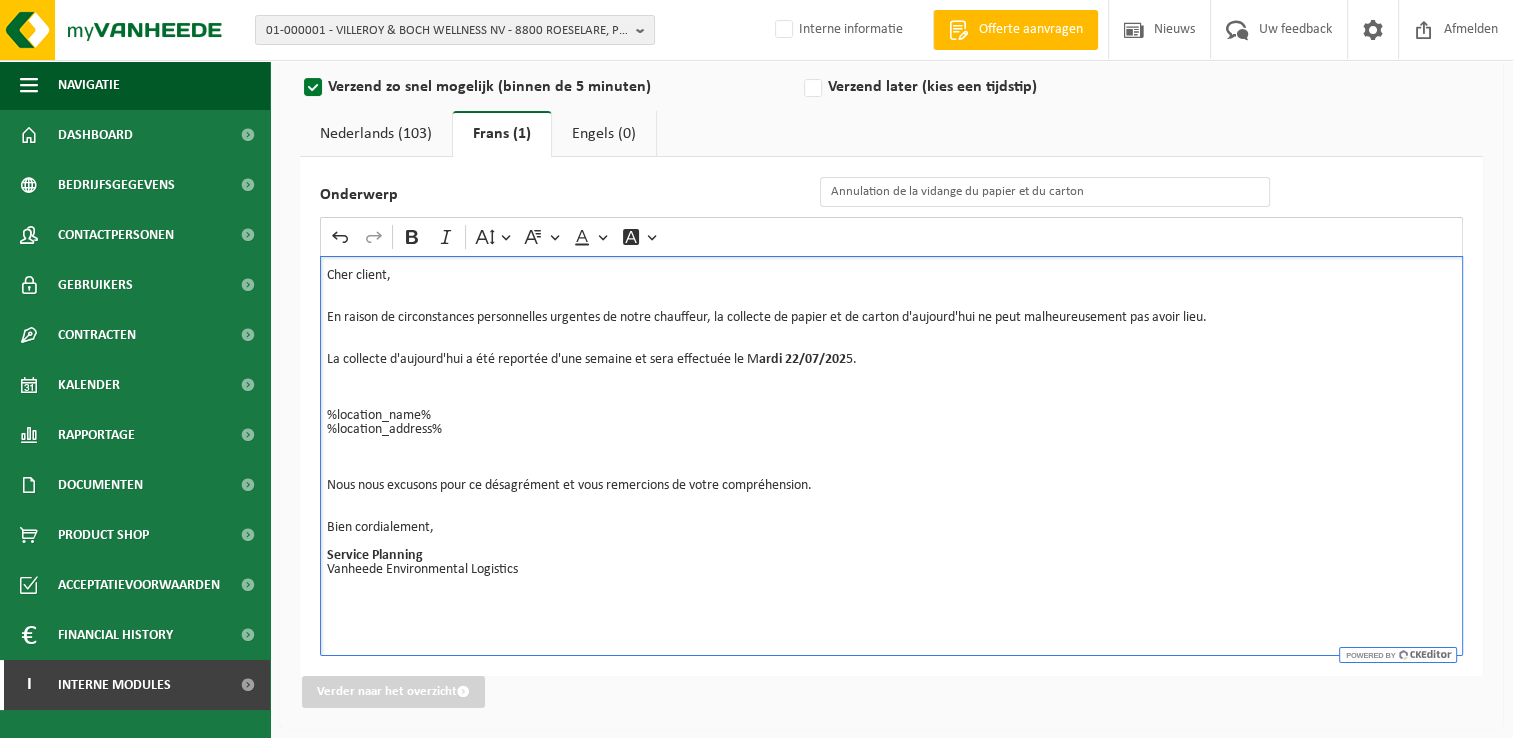 click on "Cher client, En raison de circonstances personnelles urgentes de notre chauffeur, la collecte de papier et de carton d'aujourd'hui ne peut malheureusement pas avoir lieu. La collecte d'aujourd'hui a été reportée d'une semaine et sera effectuée le M ardi 22/07/202 5. %location_name% %location_address%" at bounding box center (891, 374) 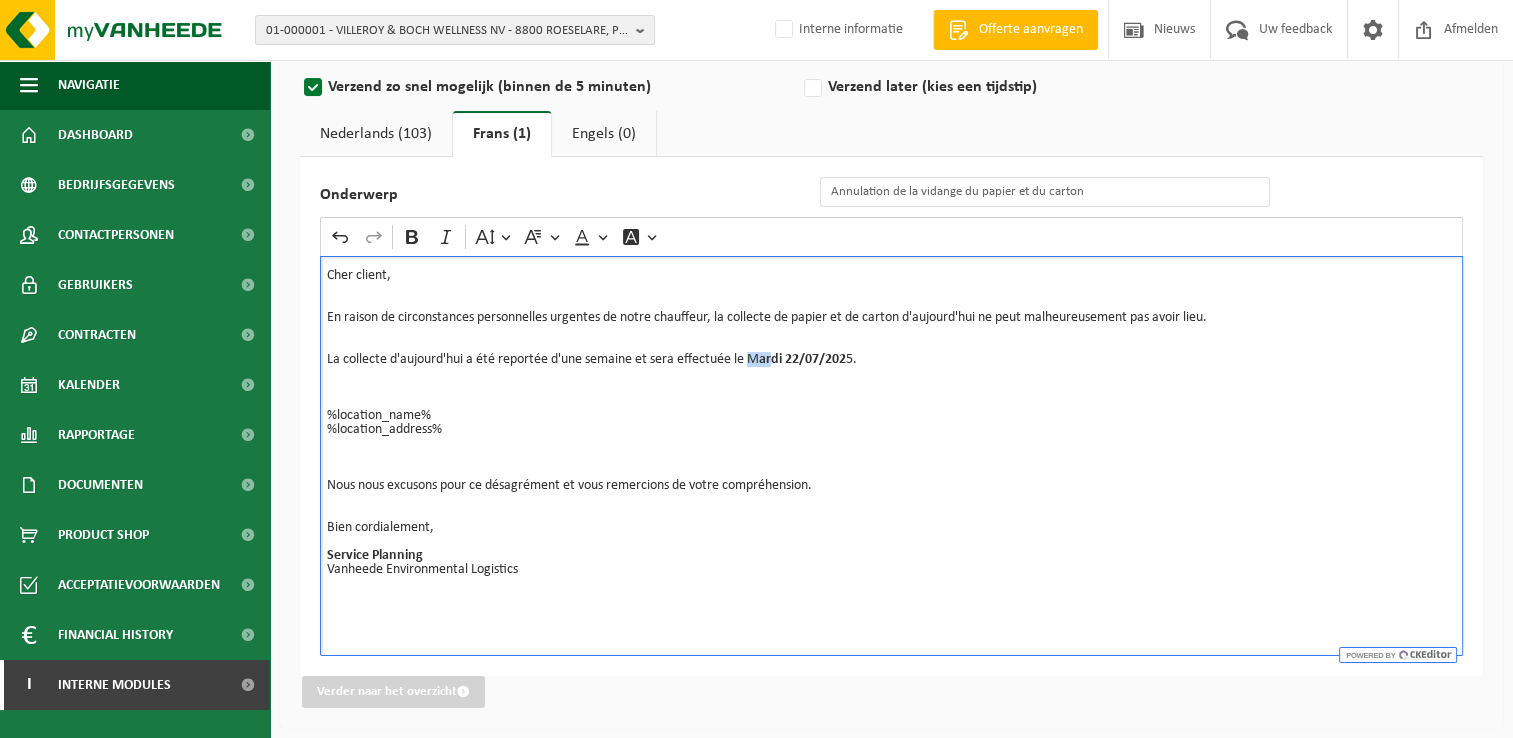 drag, startPoint x: 753, startPoint y: 357, endPoint x: 775, endPoint y: 354, distance: 22.203604 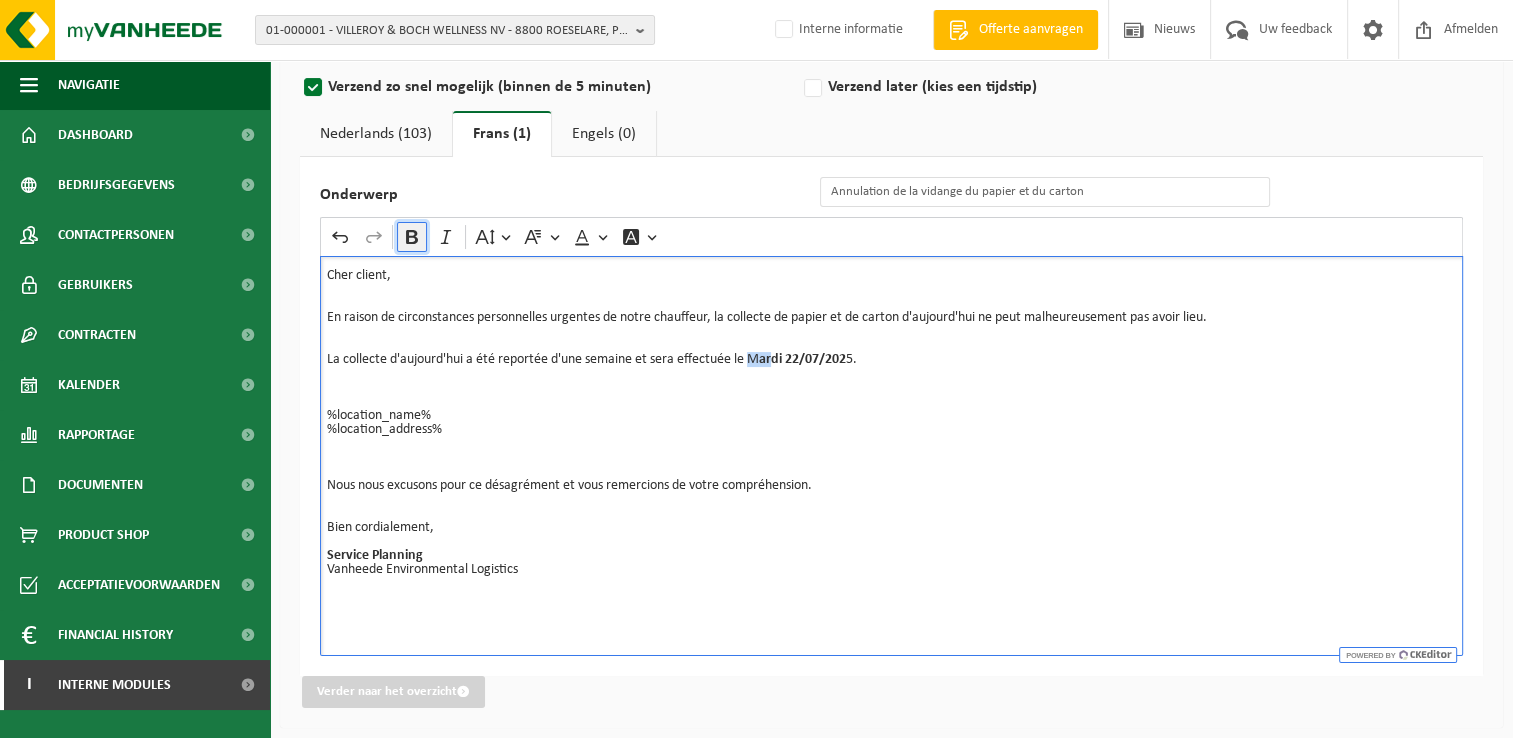 click 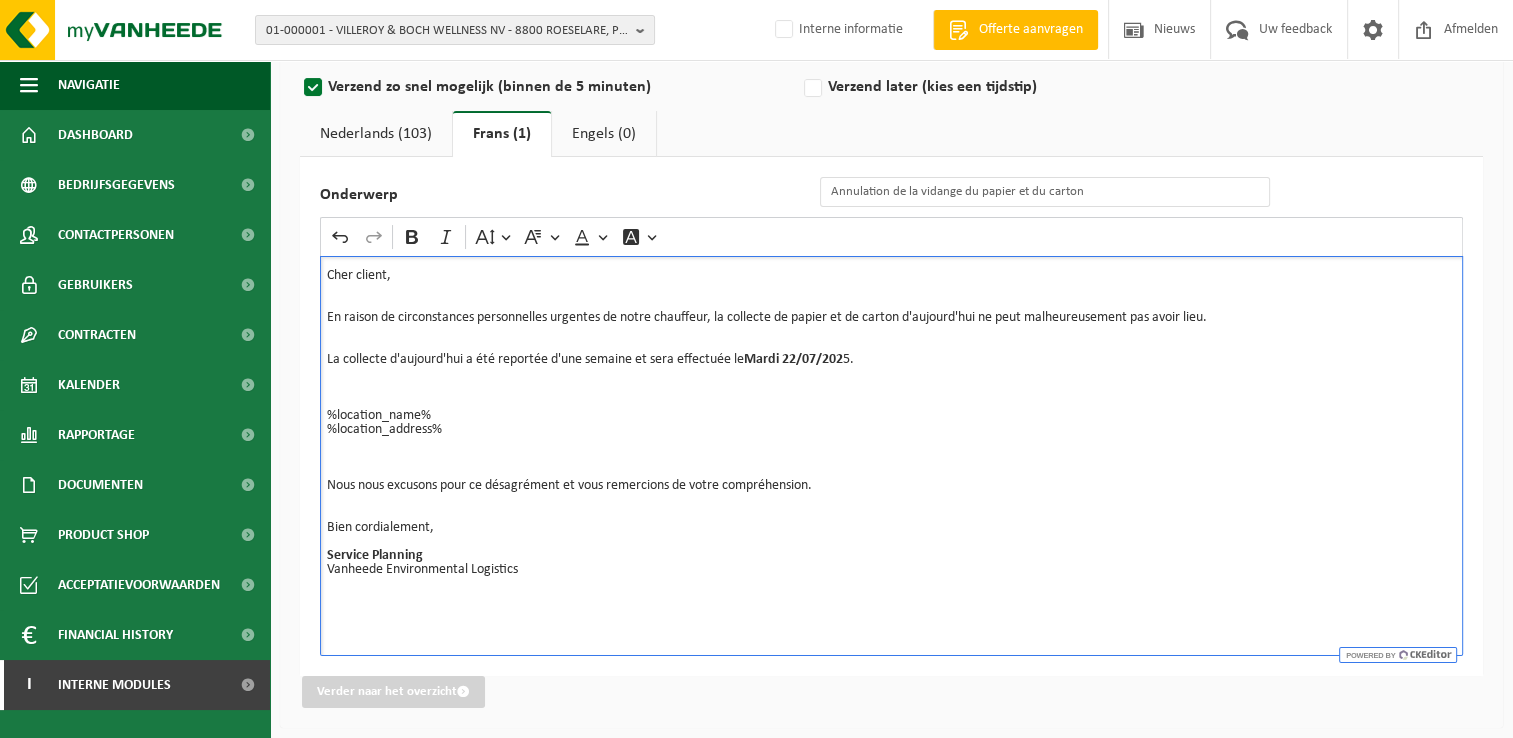 click on "Cher client, En raison de circonstances personnelles urgentes de notre chauffeur, la collecte de papier et de carton d'aujourd'hui ne peut malheureusement pas avoir lieu. La collecte d'aujourd'hui a été reportée d'une semaine et sera effectuée le  Mardi 22/07/202 5. %location_name% %location_address%" at bounding box center (891, 374) 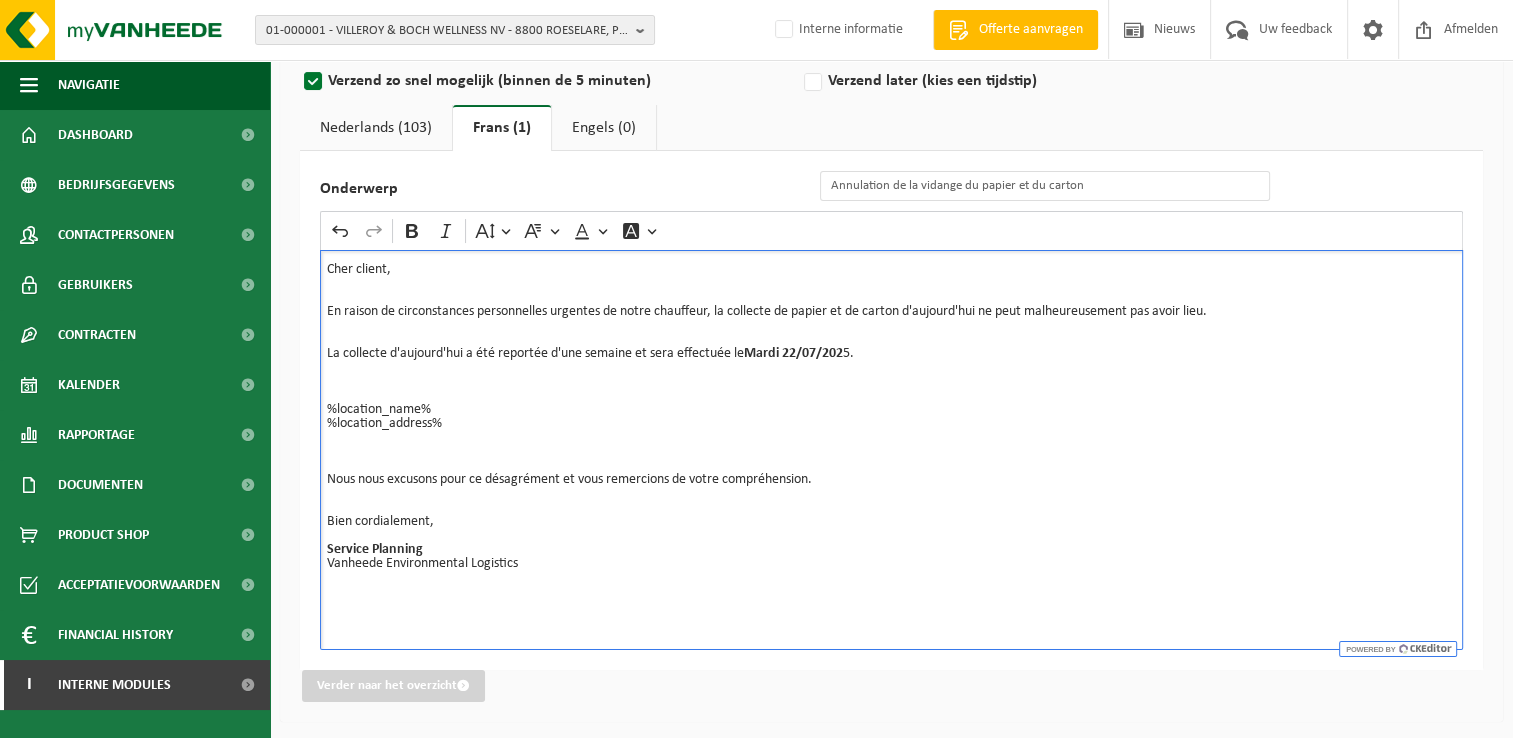 scroll, scrollTop: 208, scrollLeft: 0, axis: vertical 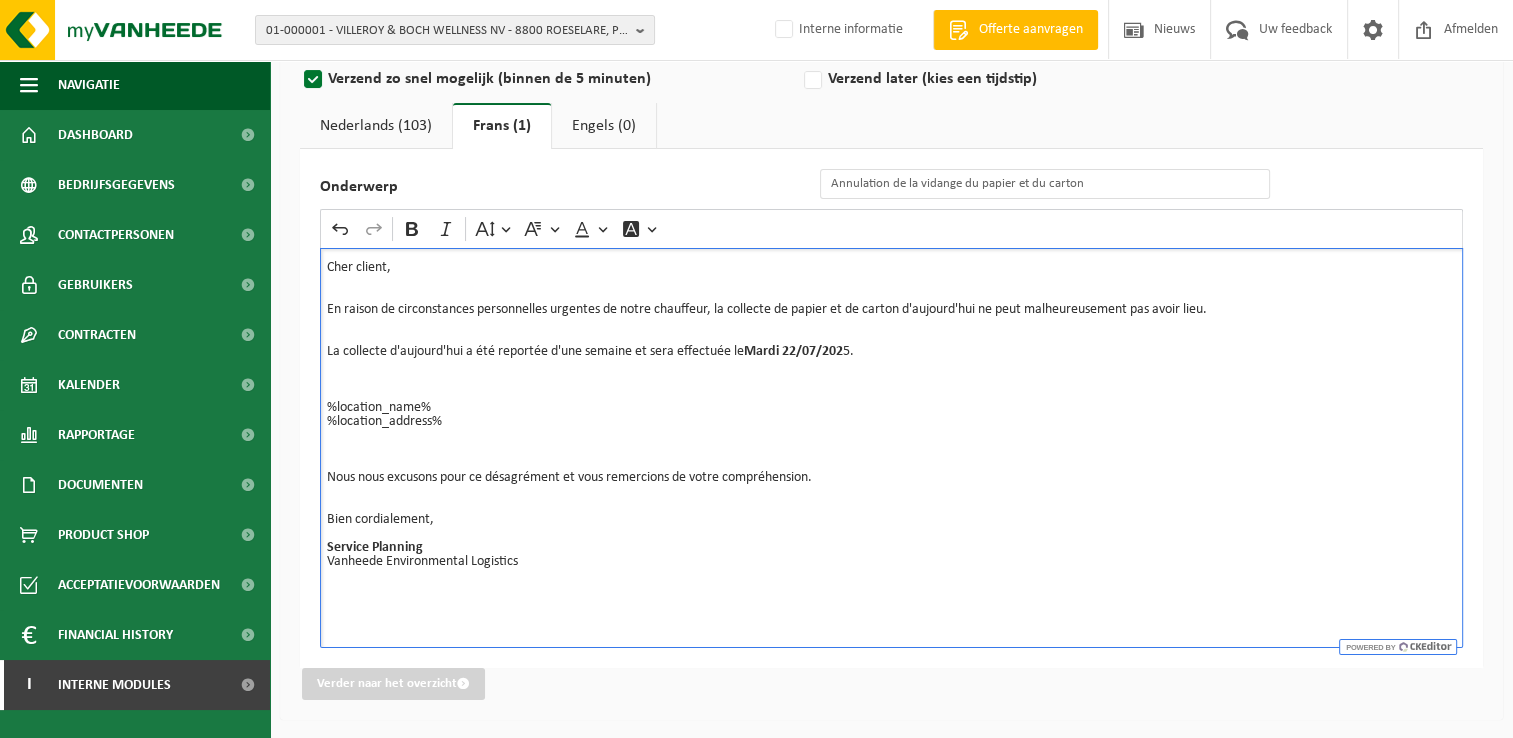 click on "Vanheede Environmental Logistics" at bounding box center (891, 576) 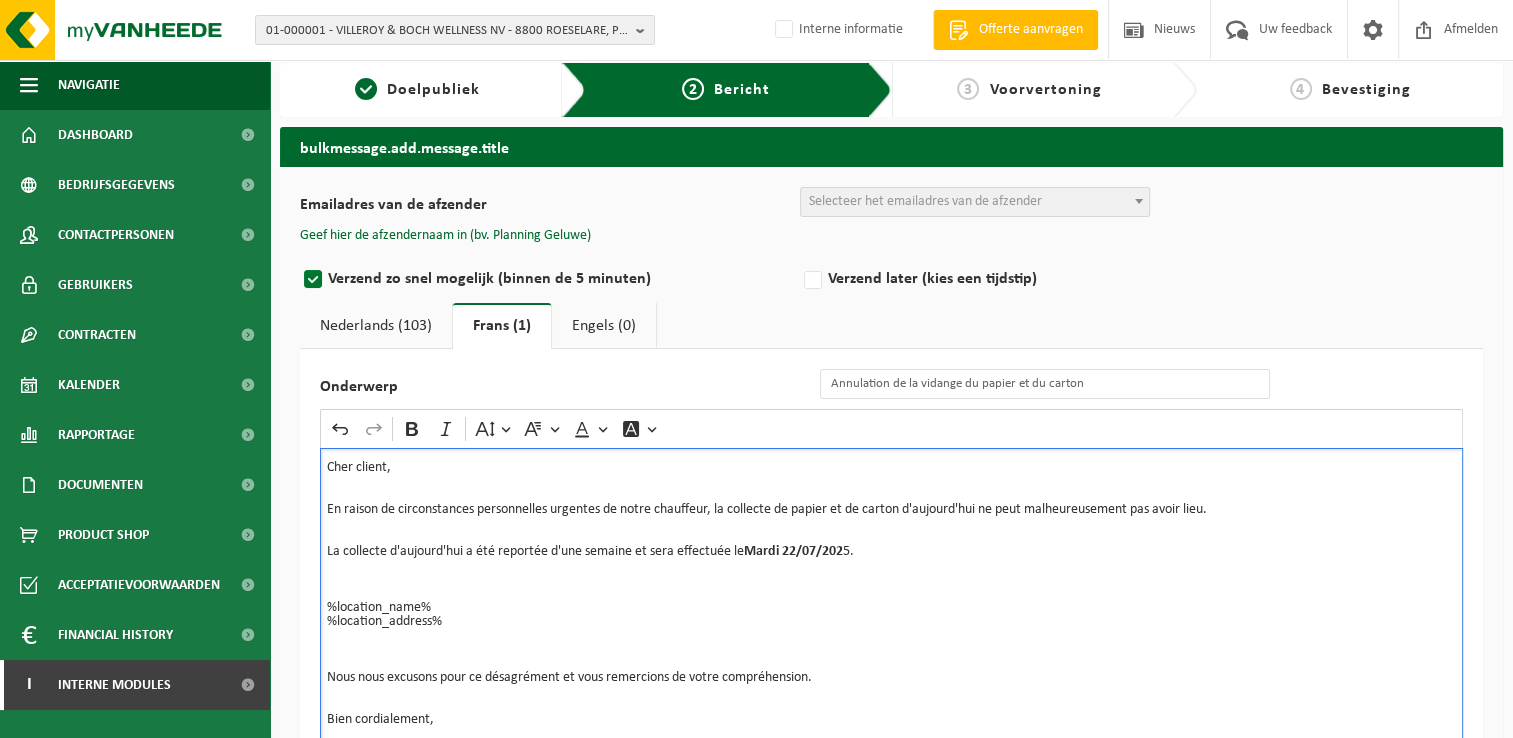 scroll, scrollTop: 0, scrollLeft: 0, axis: both 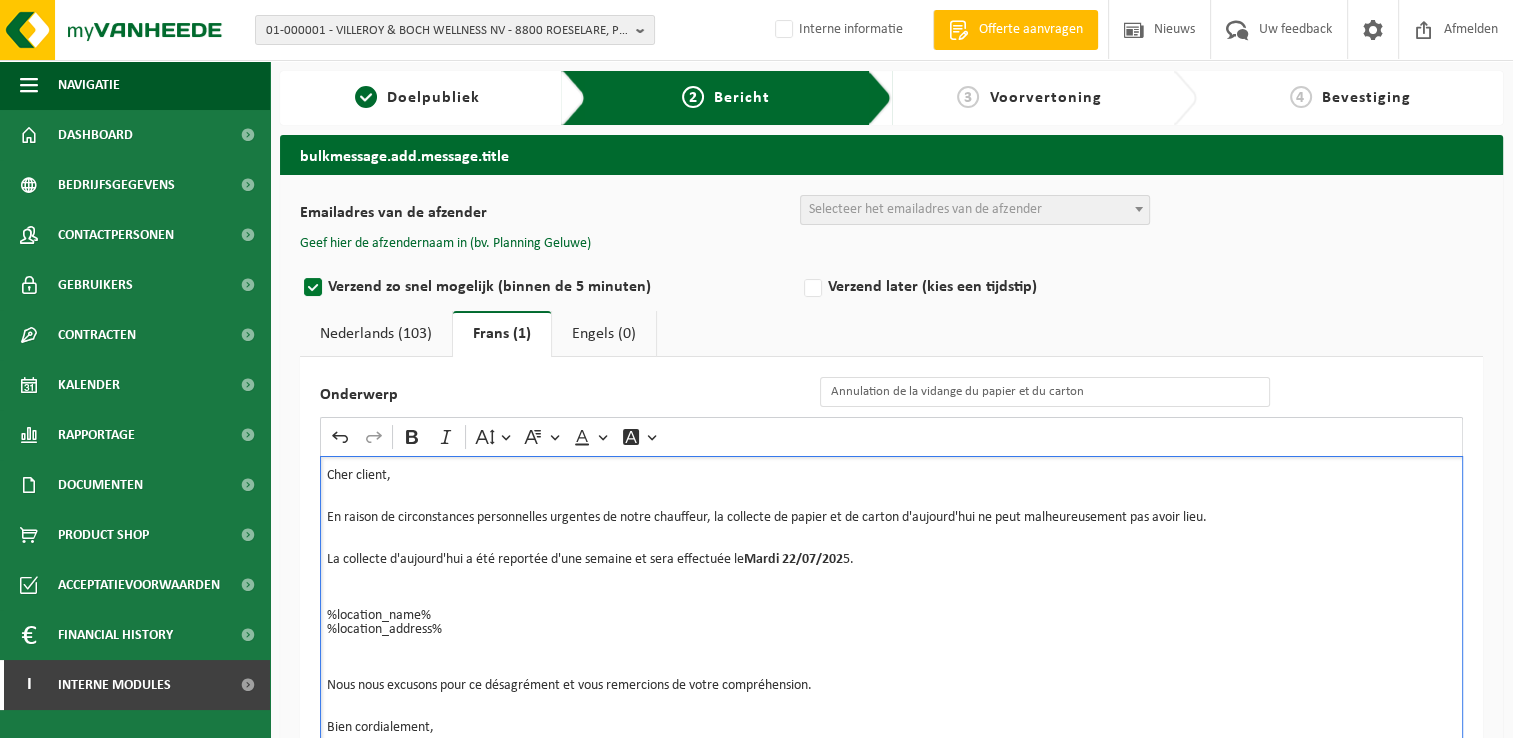 click on "Selecteer het emailadres van de afzender" at bounding box center [925, 209] 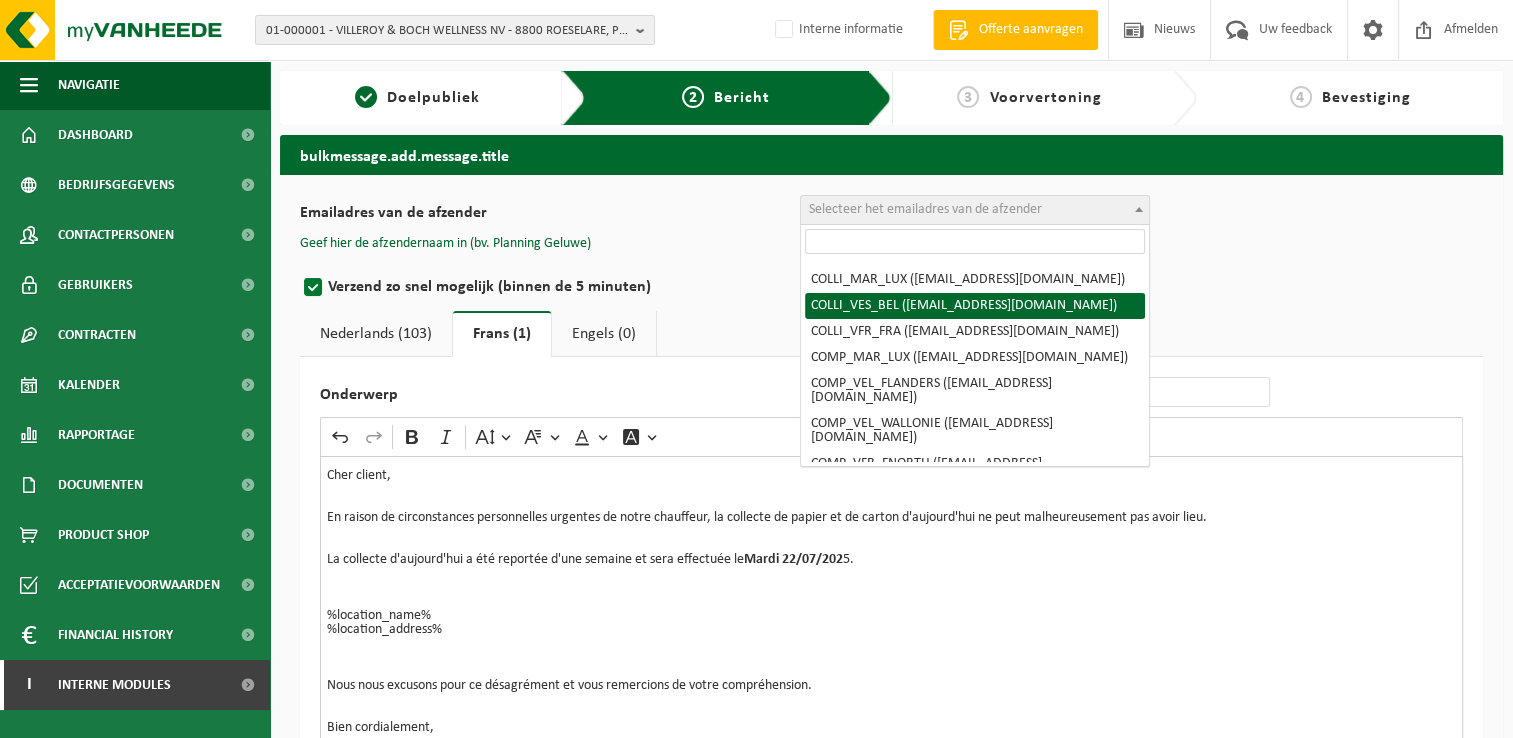 scroll, scrollTop: 200, scrollLeft: 0, axis: vertical 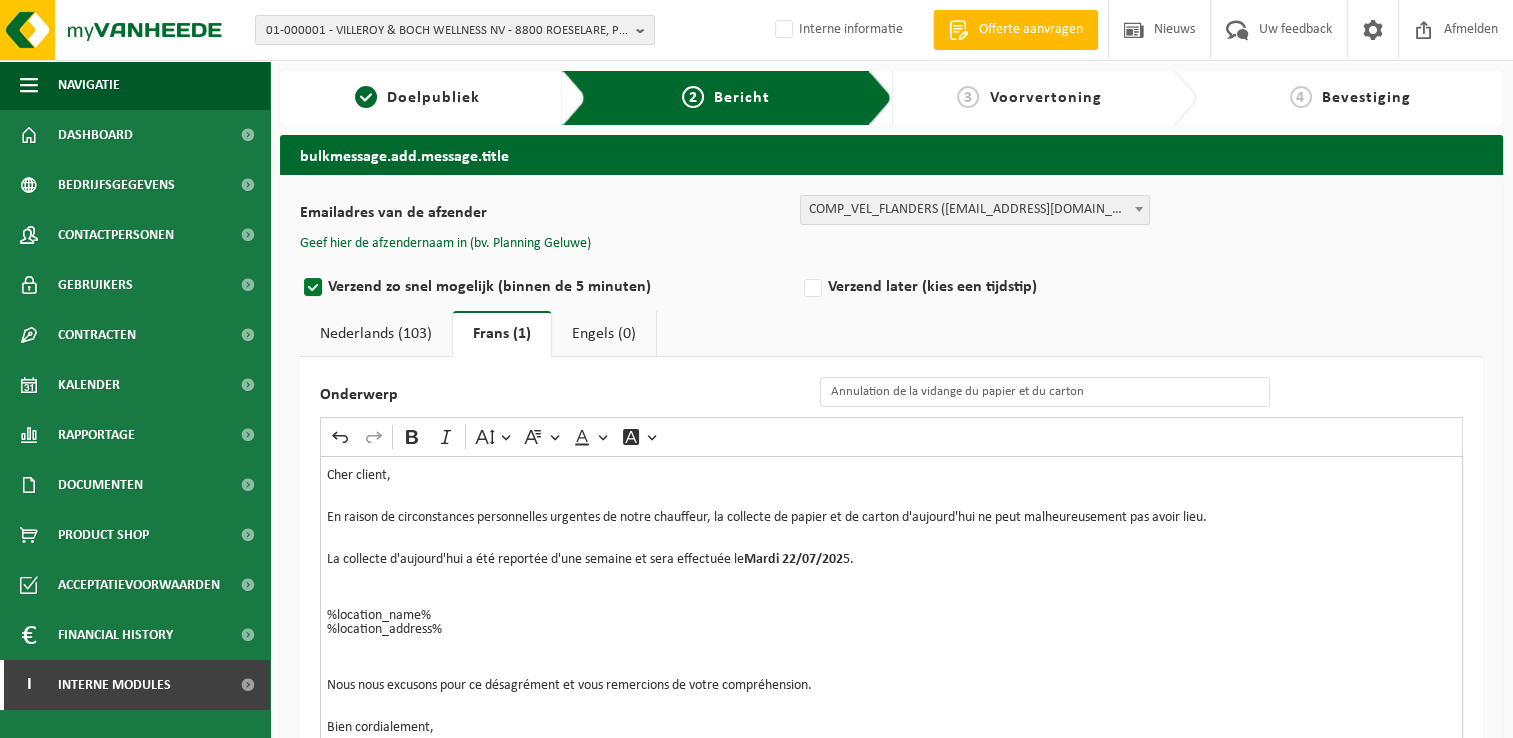 click on "Geef hier de afzendernaam in (bv. Planning Geluwe)" at bounding box center [465, 244] 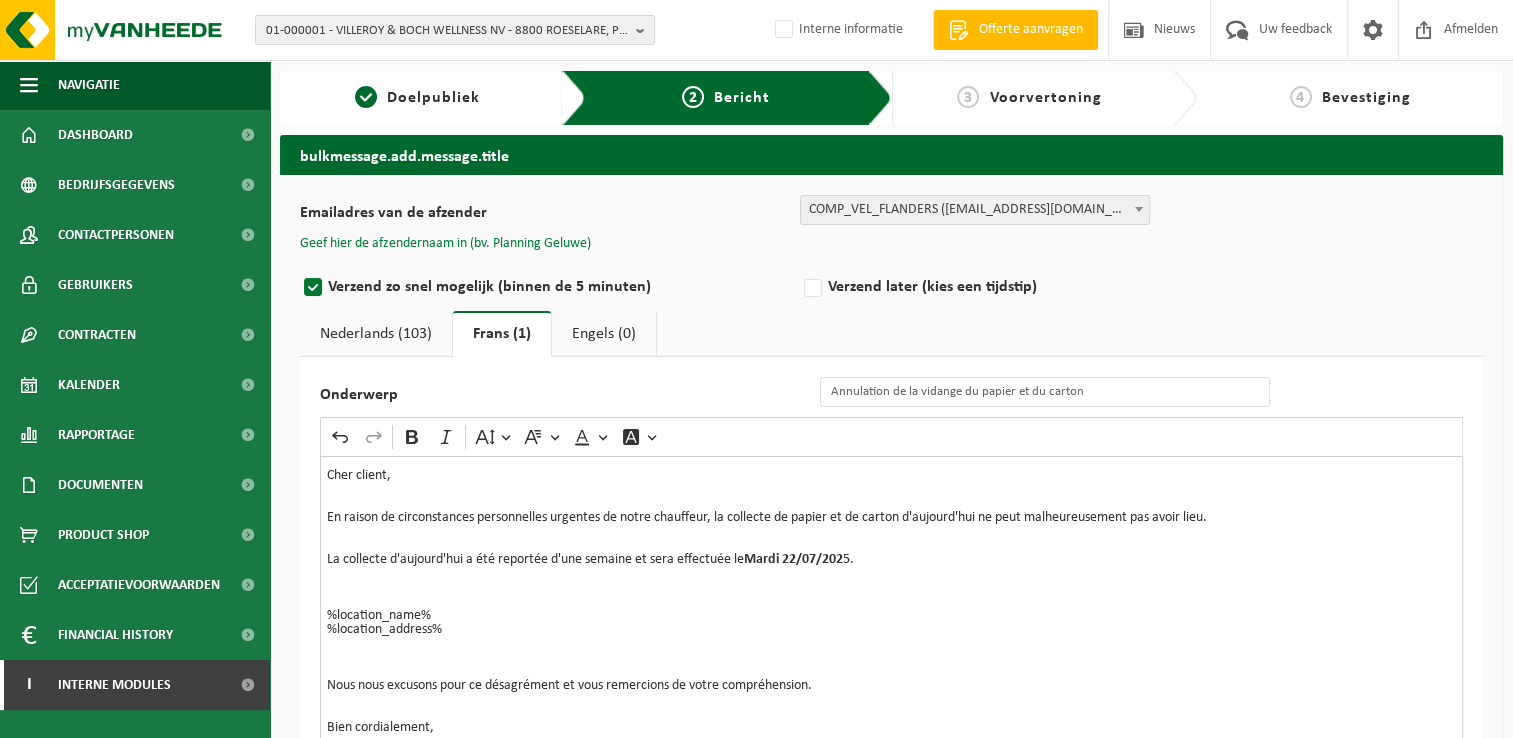 click on "Geef hier de afzendernaam in (bv. Planning Geluwe)" at bounding box center (445, 244) 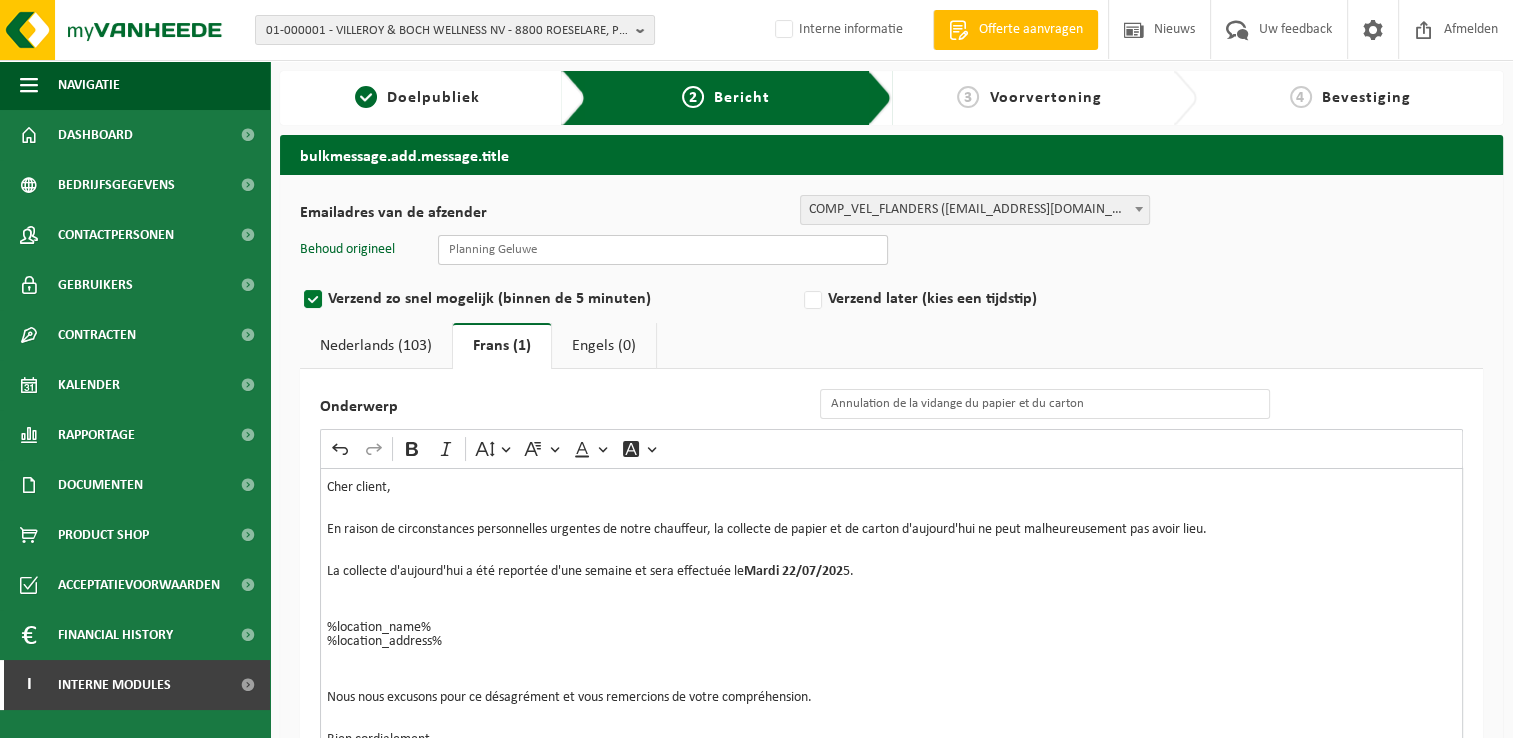 click at bounding box center [663, 250] 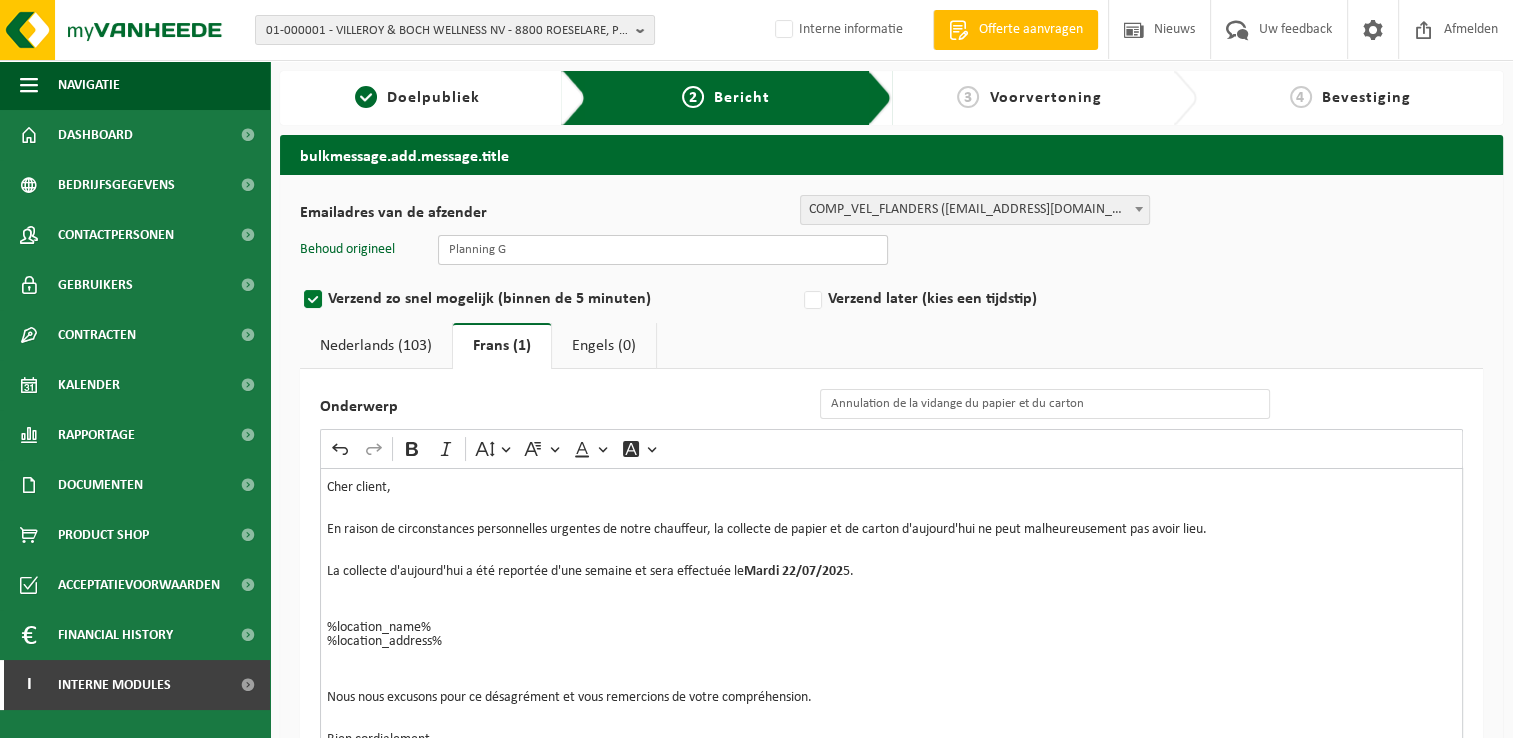 type on "Planning Geluwe" 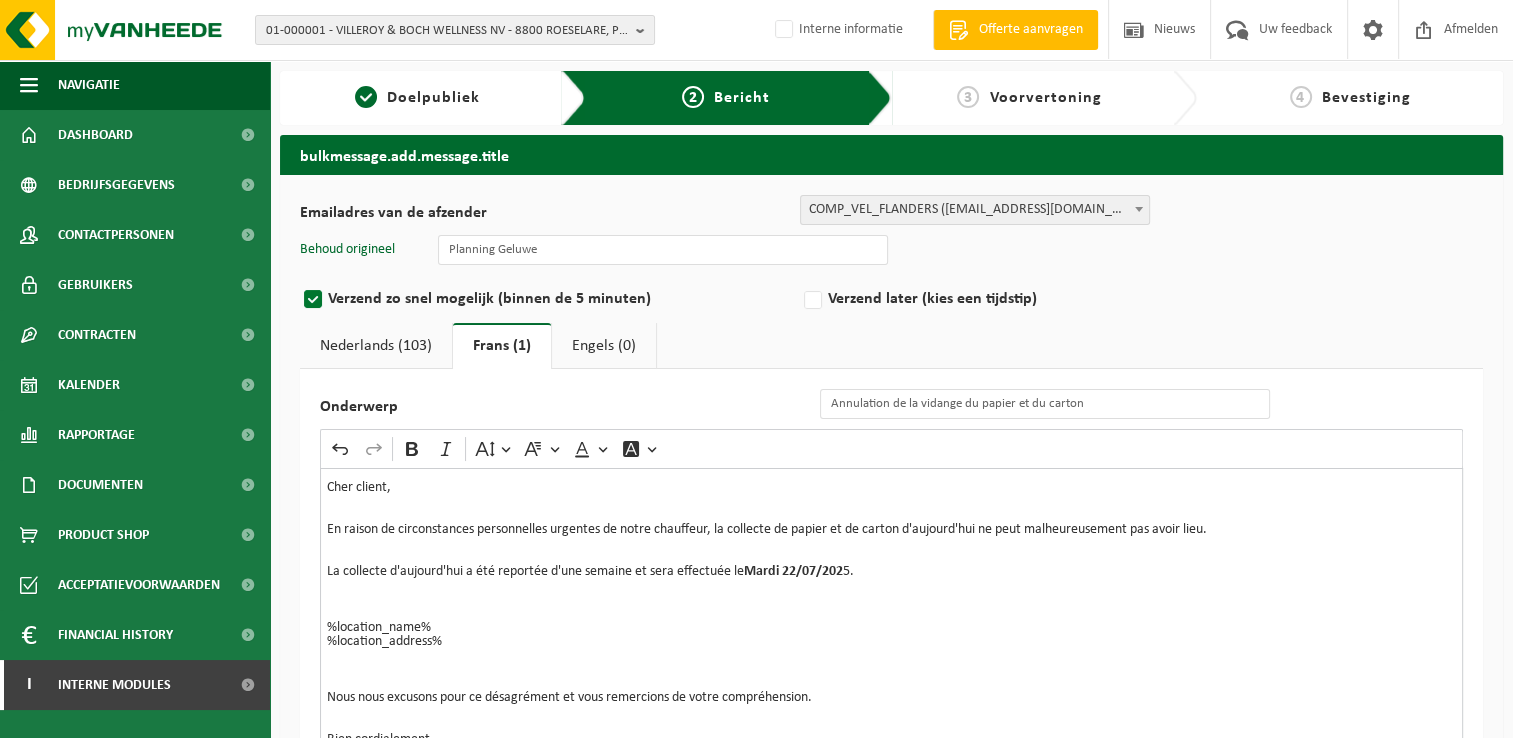 click on "Nederlands (103)" at bounding box center (376, 346) 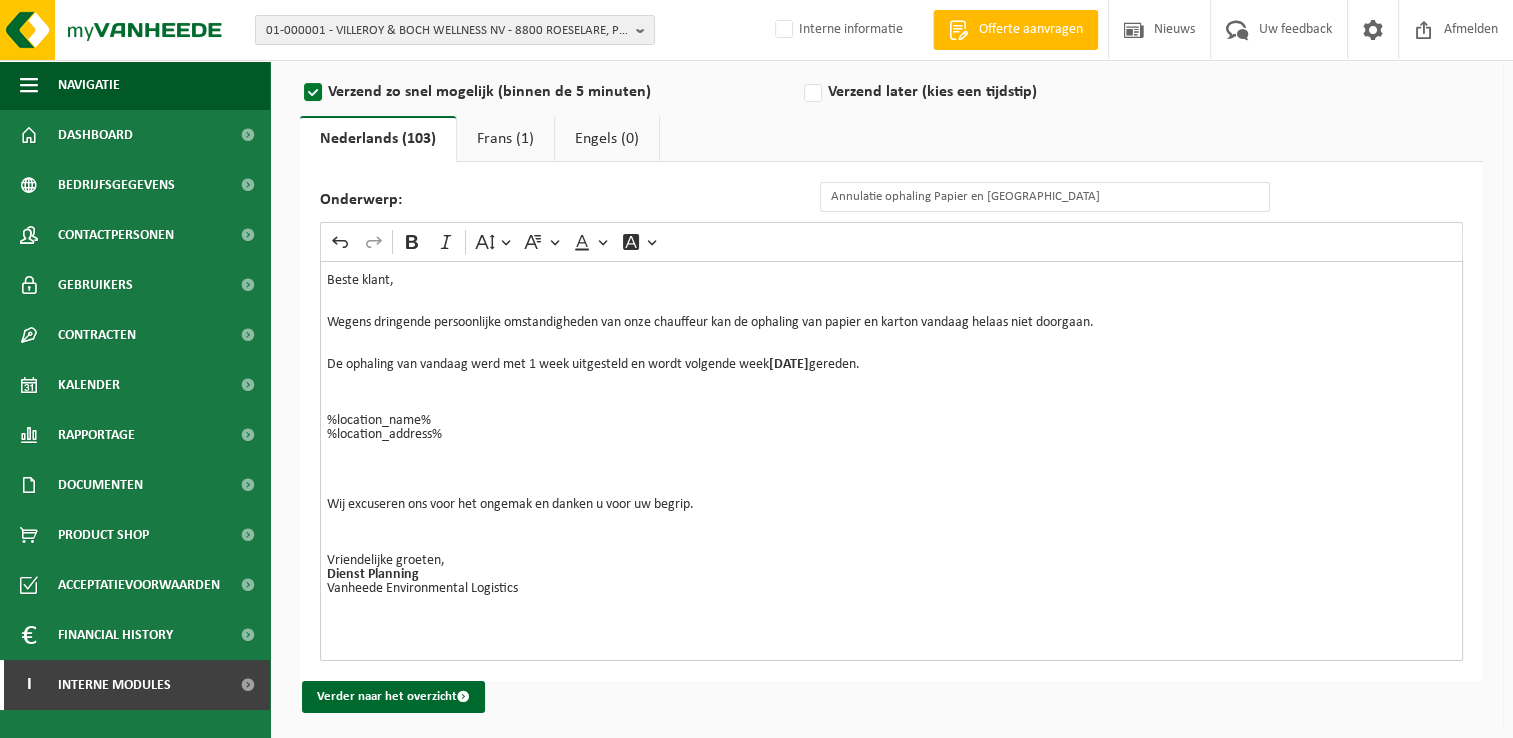 scroll, scrollTop: 220, scrollLeft: 0, axis: vertical 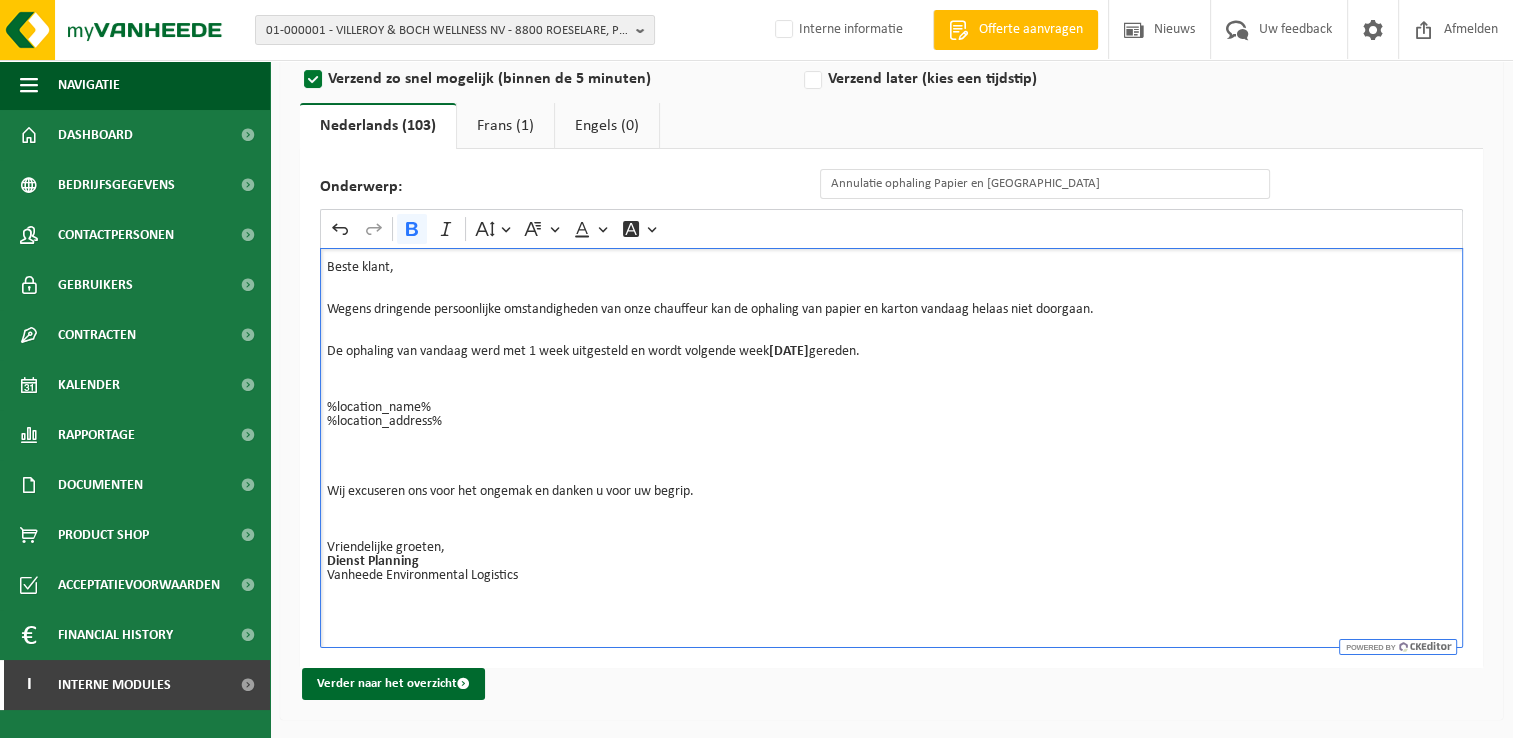 click on "Dienst Planning Vanheede Environmental Logistics ⁠⁠⁠⁠⁠⁠⁠" at bounding box center [891, 583] 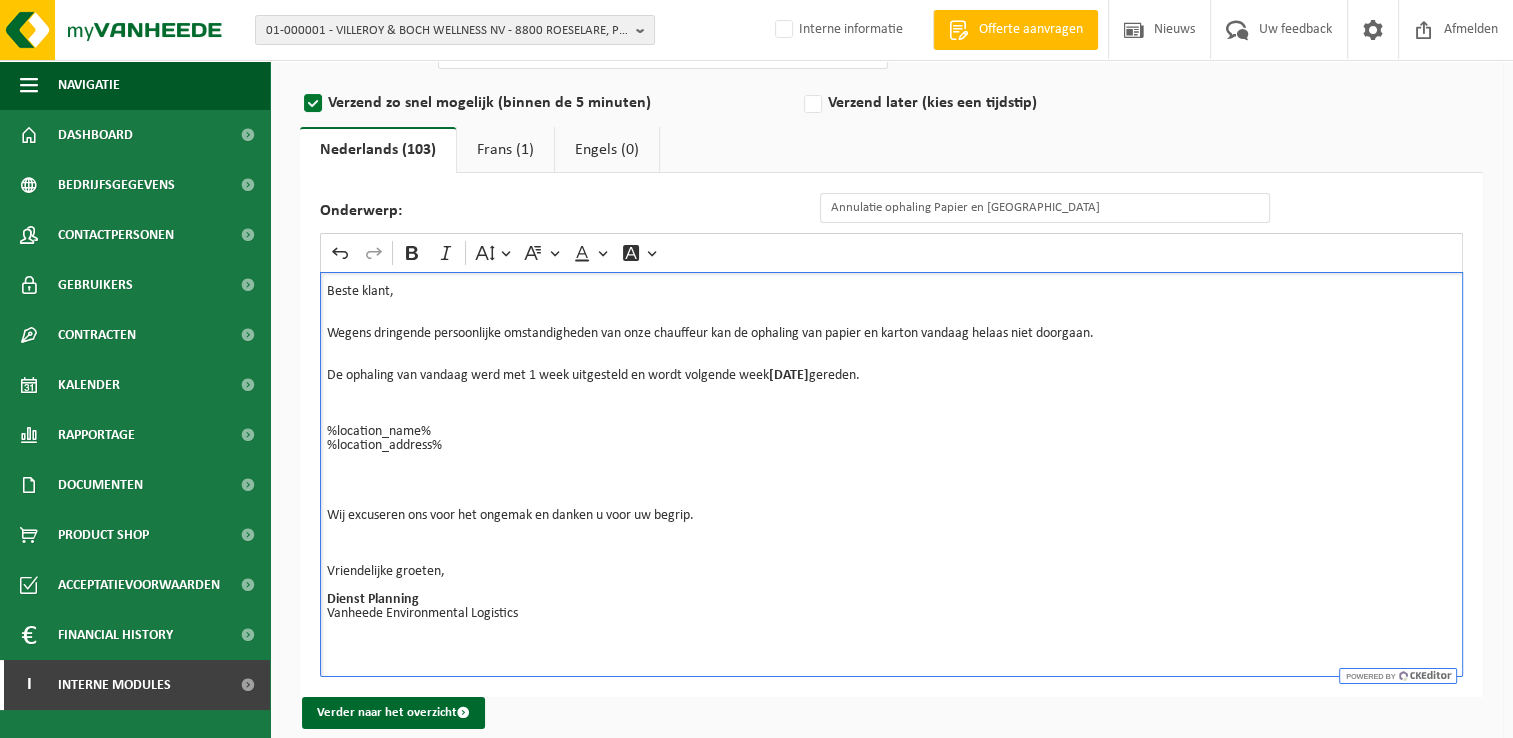 scroll, scrollTop: 224, scrollLeft: 0, axis: vertical 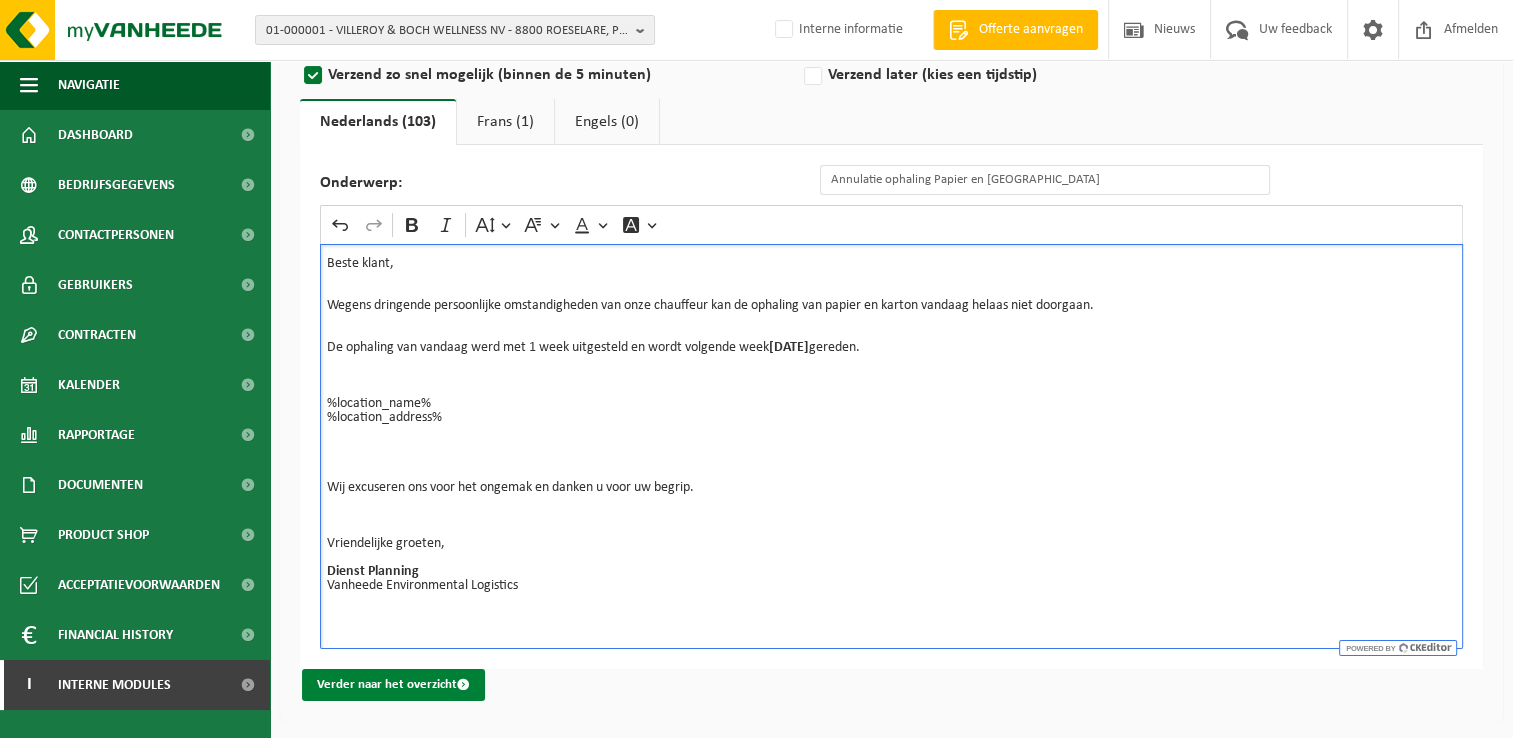 click on "Verder naar het overzicht" at bounding box center (393, 685) 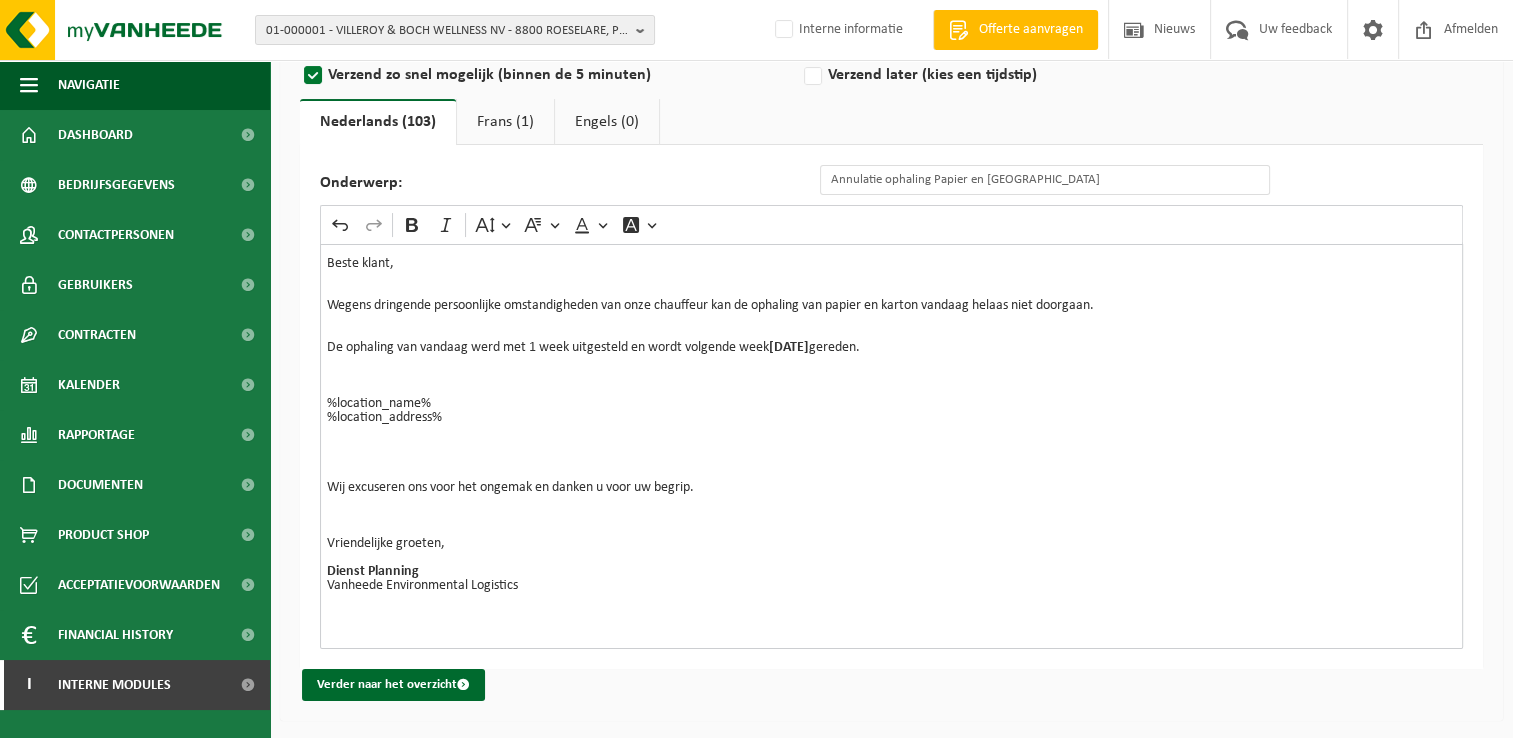 click on "dinsdag 22/07/2025" at bounding box center [789, 347] 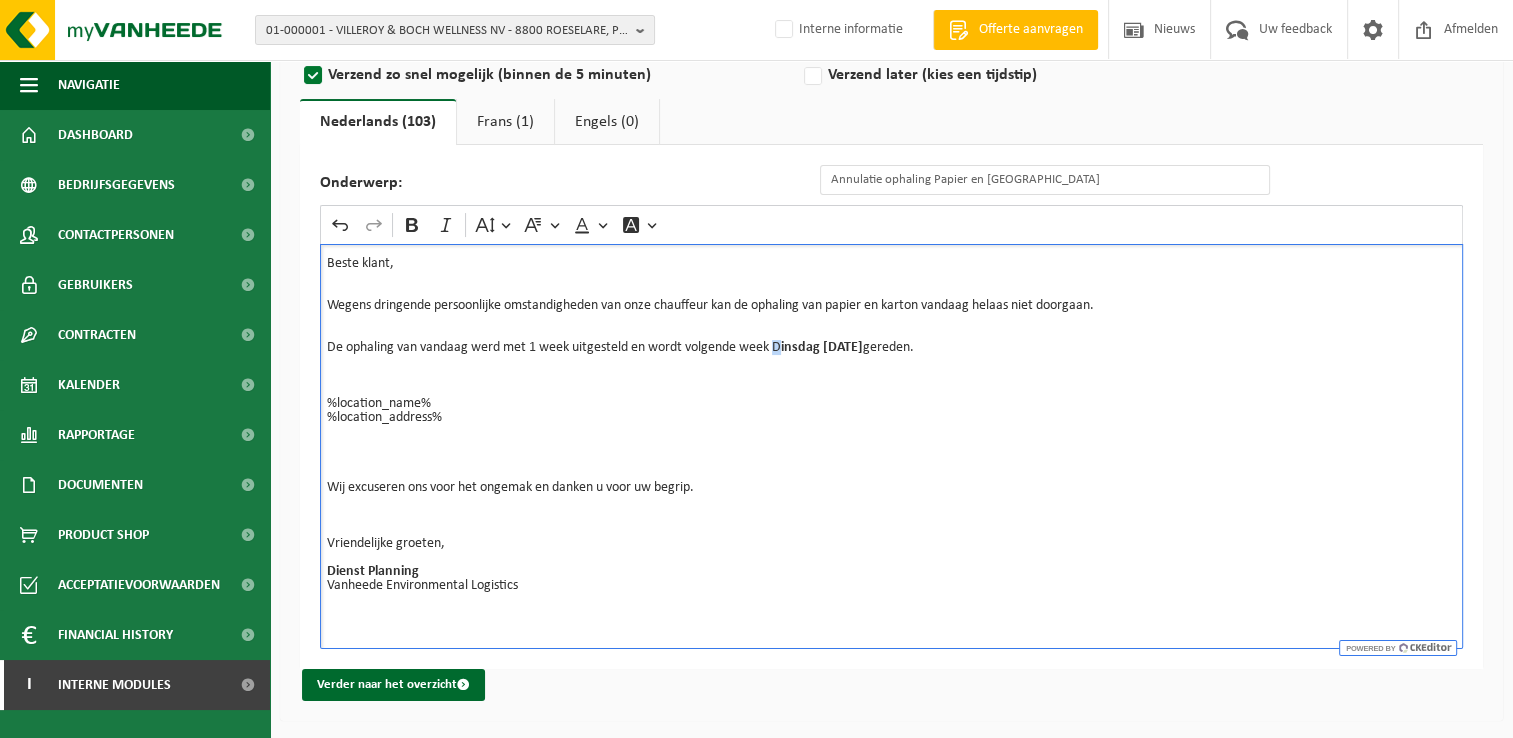 click on "Beste klant, Wegens dringende persoonlijke omstandigheden van onze chauffeur kan de ophaling van papier en karton vandaag helaas niet doorgaan. De ophaling van vandaag werd met 1 week uitgesteld en wordt volgende week D insdag 22/07/2025  gereden.  %location_name% %location_address% Wij excuseren ons voor het ongemak en danken u voor uw begrip." at bounding box center [891, 397] 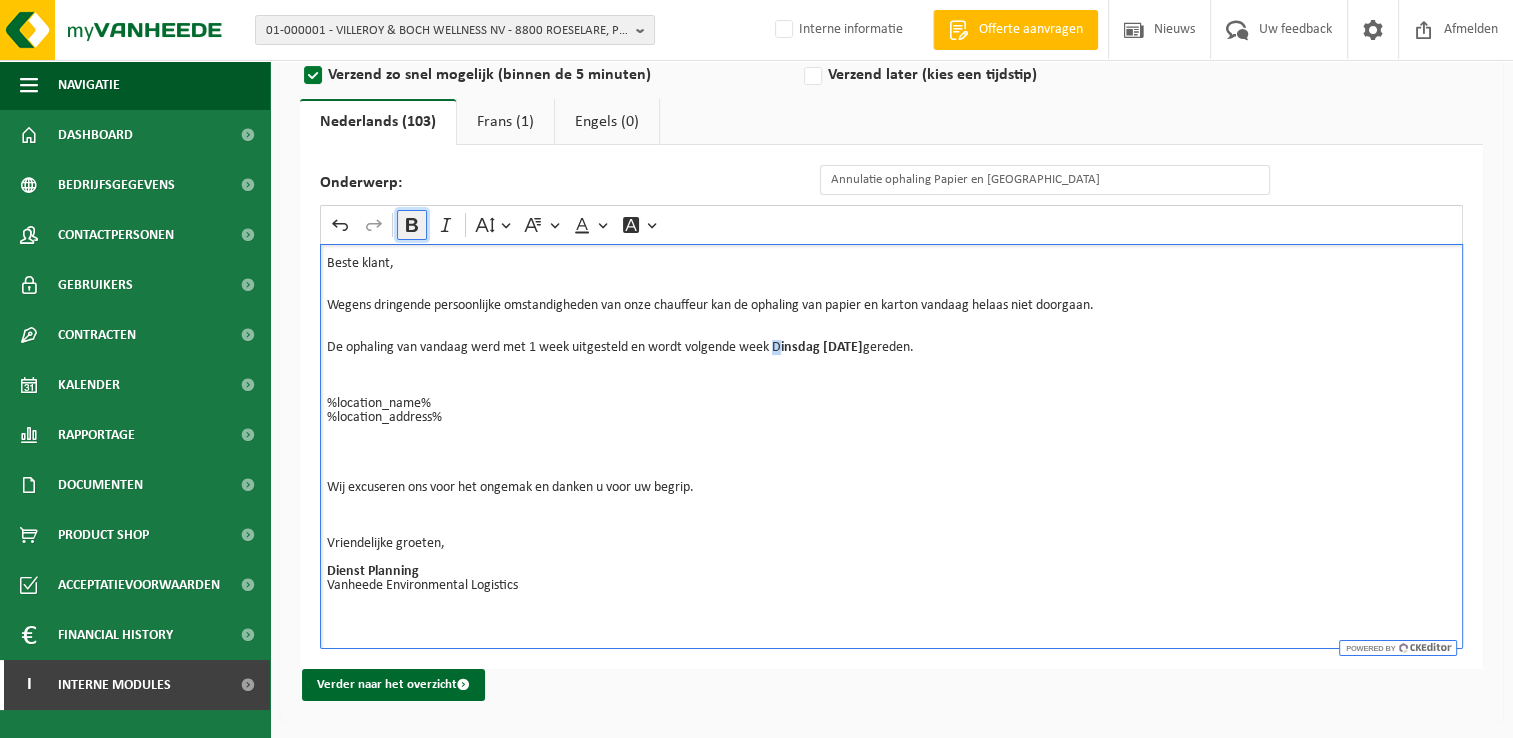click 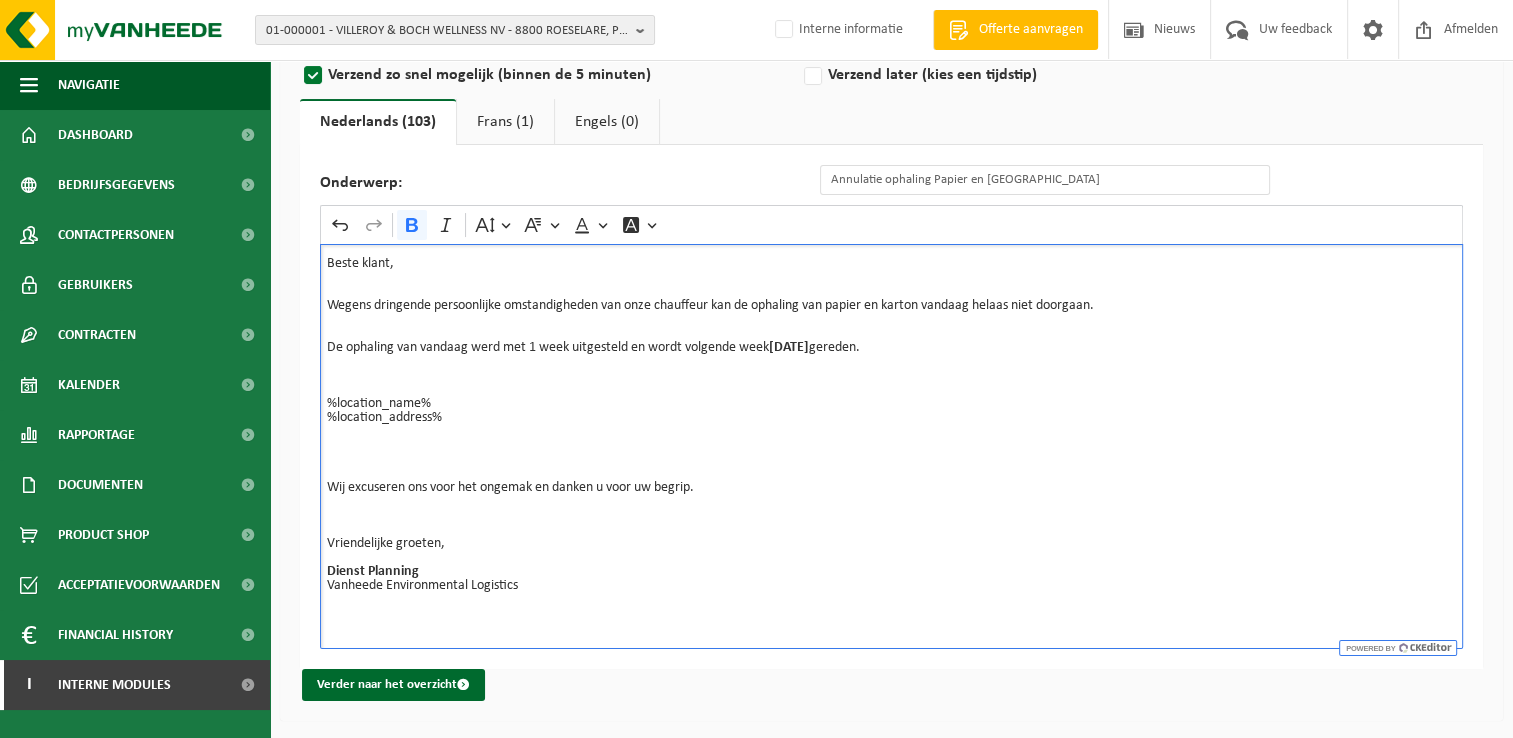 click on "Beste klant, Wegens dringende persoonlijke omstandigheden van onze chauffeur kan de ophaling van papier en karton vandaag helaas niet doorgaan. De ophaling van vandaag werd met 1 week uitgesteld en wordt volgende week  Dinsdag 22/07/2025  gereden.  %location_name% %location_address% Wij excuseren ons voor het ongemak en danken u voor uw begrip." at bounding box center (891, 397) 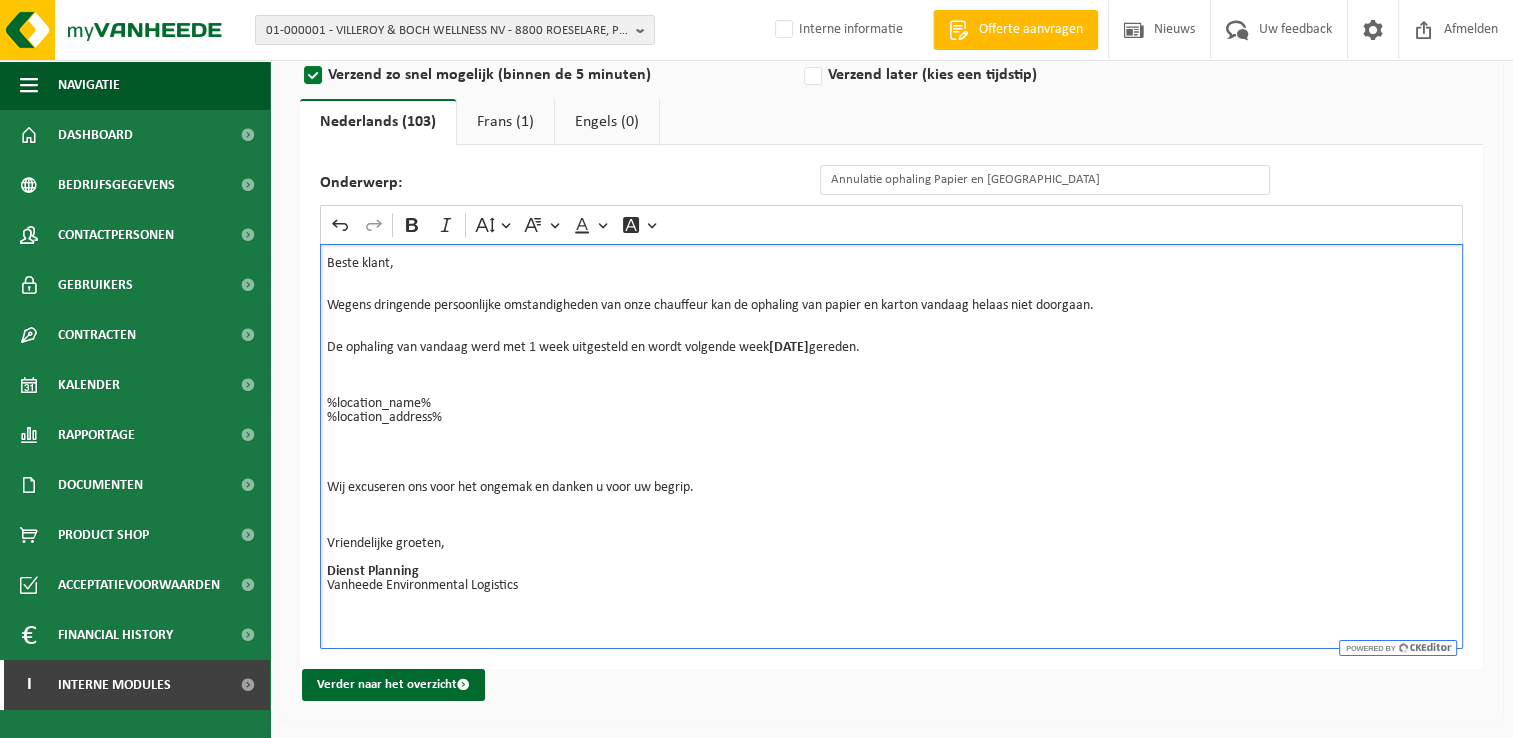 click on "Frans (1)" at bounding box center [505, 122] 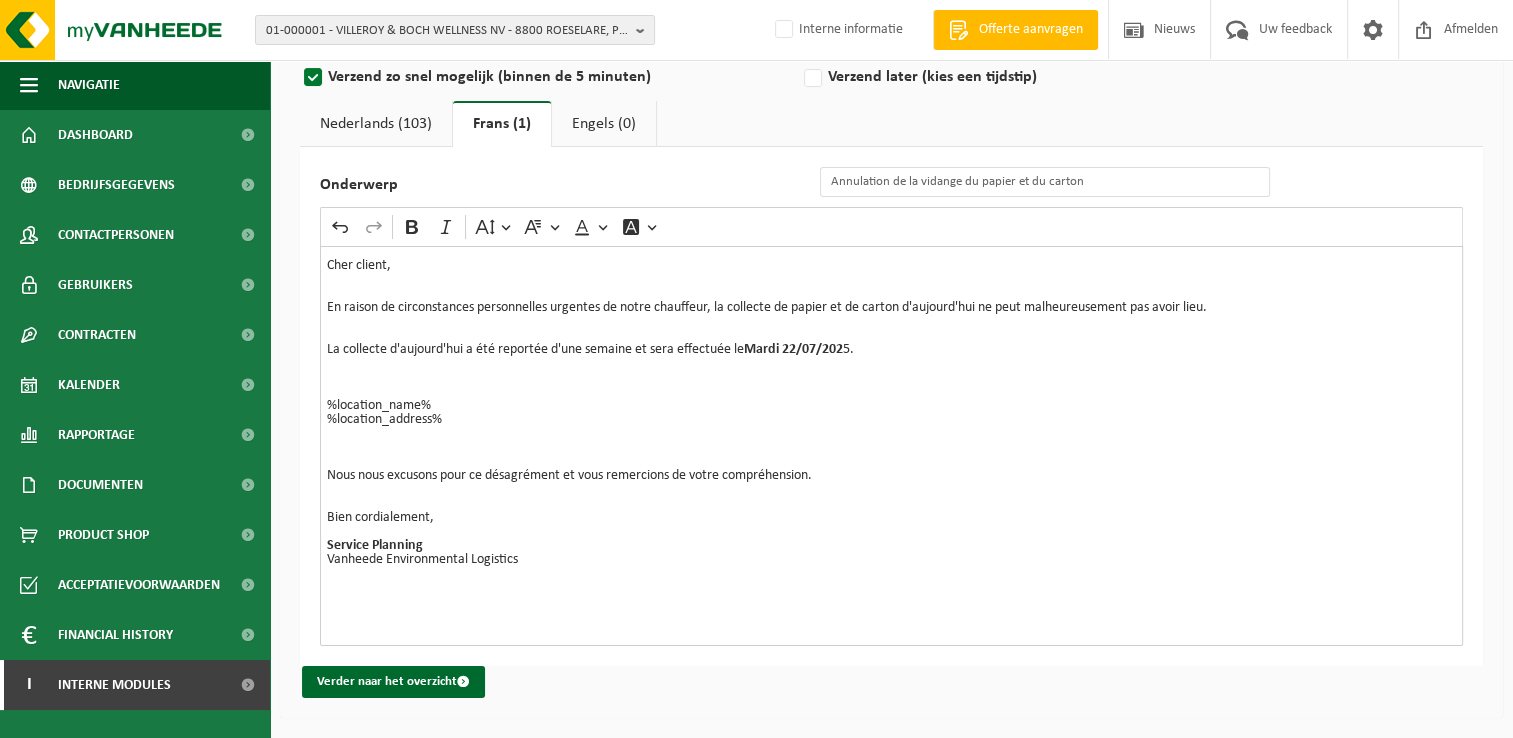 scroll, scrollTop: 220, scrollLeft: 0, axis: vertical 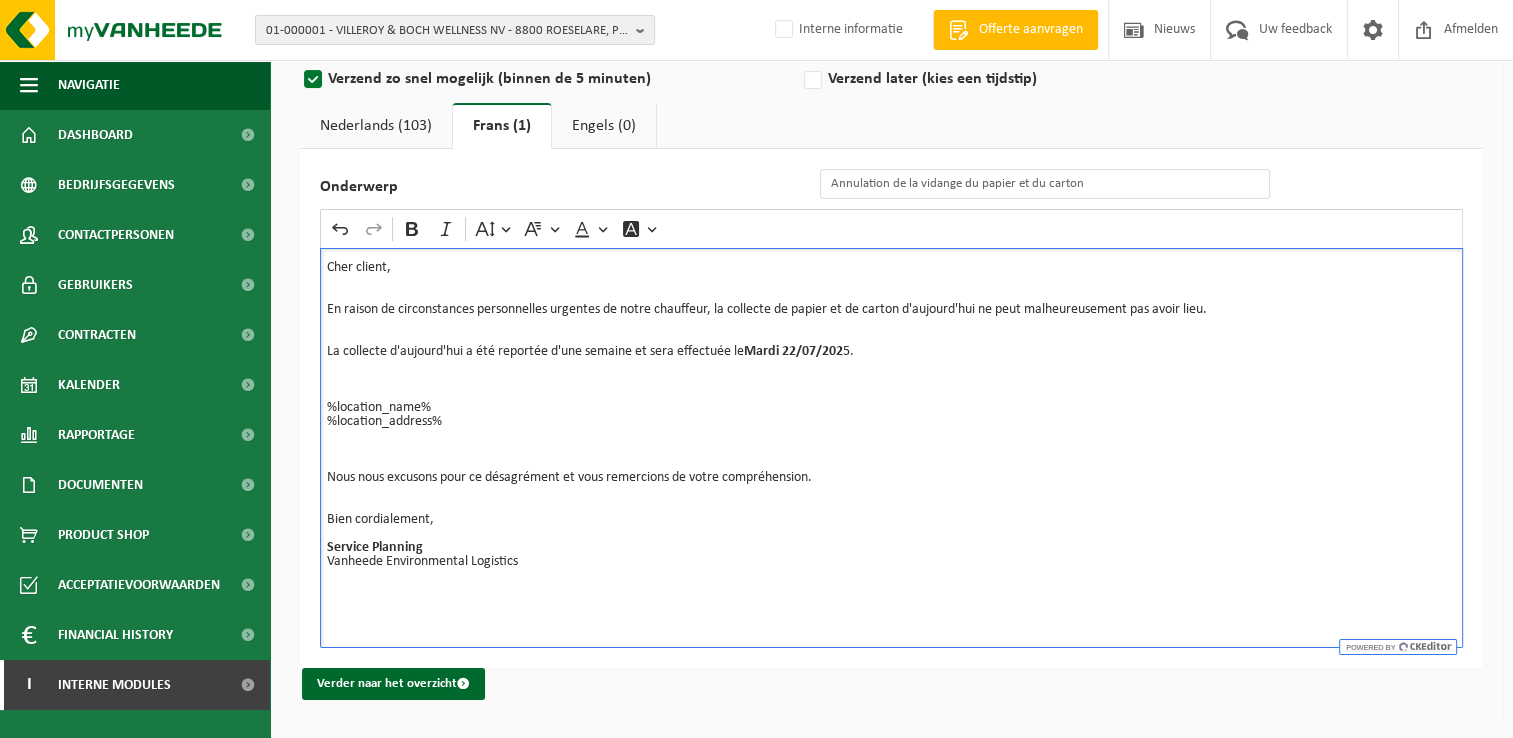 click on "Cher client, En raison de circonstances personnelles urgentes de notre chauffeur, la collecte de papier et de carton d'aujourd'hui ne peut malheureusement pas avoir lieu. La collecte d'aujourd'hui a été reportée d'une semaine et sera effectuée le  Mardi 22/07/202 5. %location_name% %location_address%" at bounding box center [891, 366] 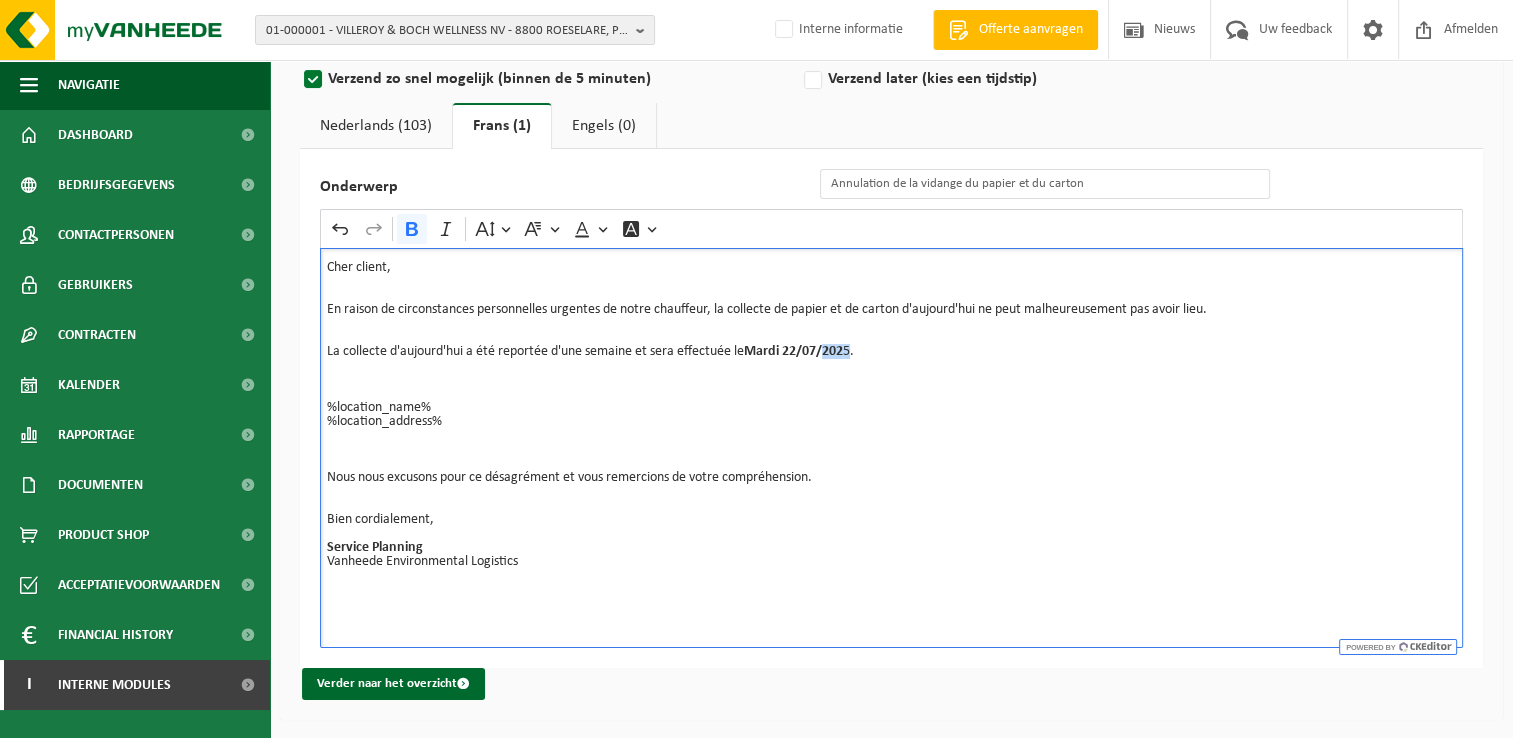 drag, startPoint x: 859, startPoint y: 350, endPoint x: 827, endPoint y: 350, distance: 32 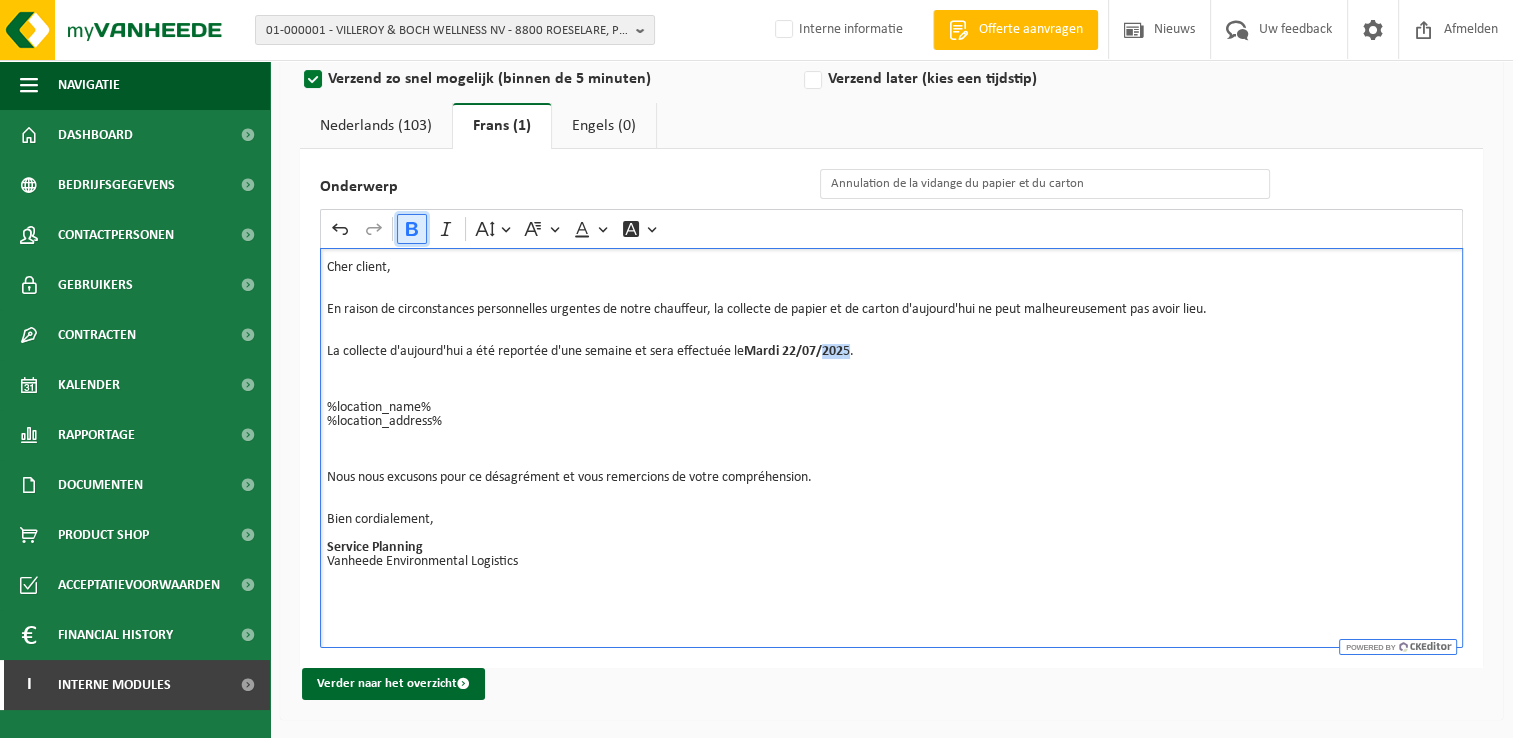 click 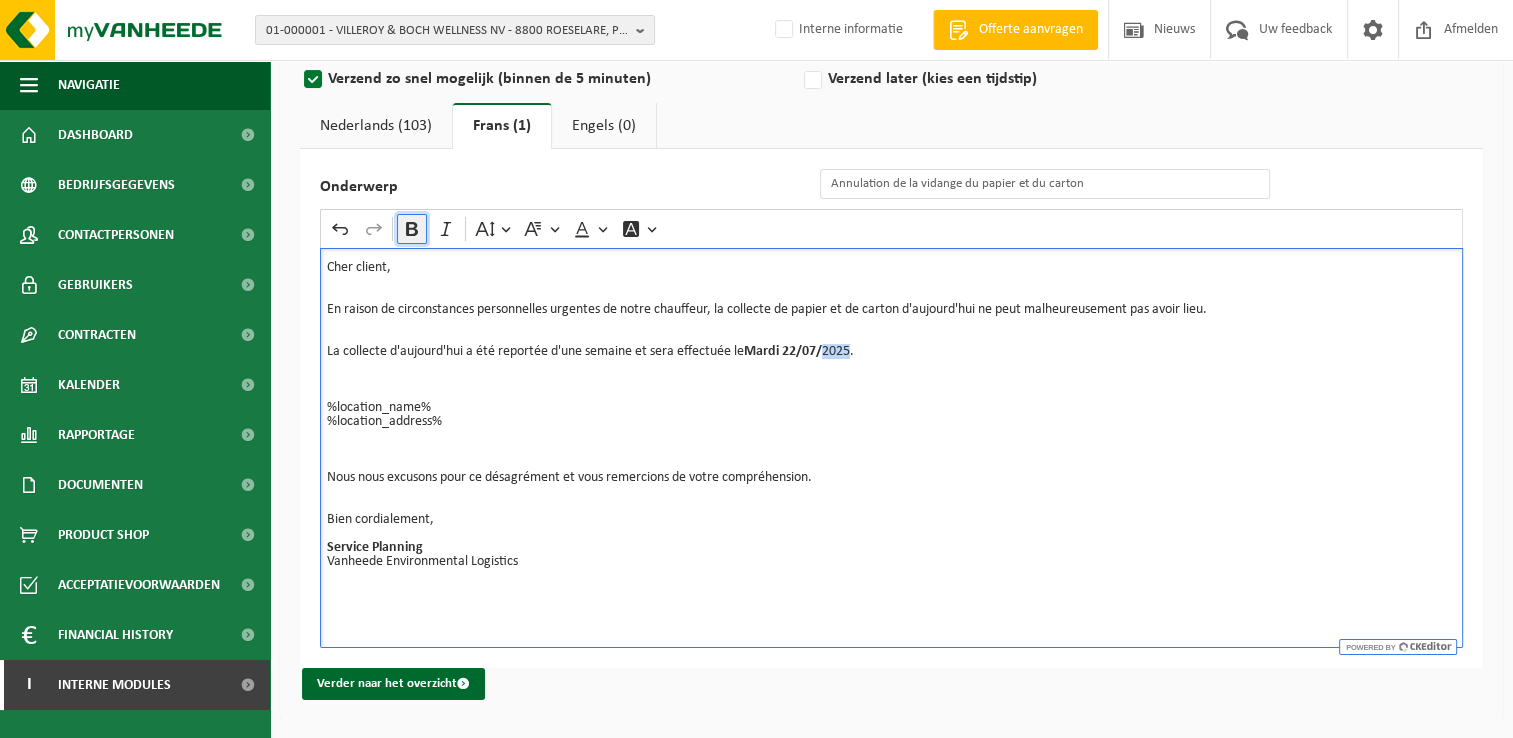 click 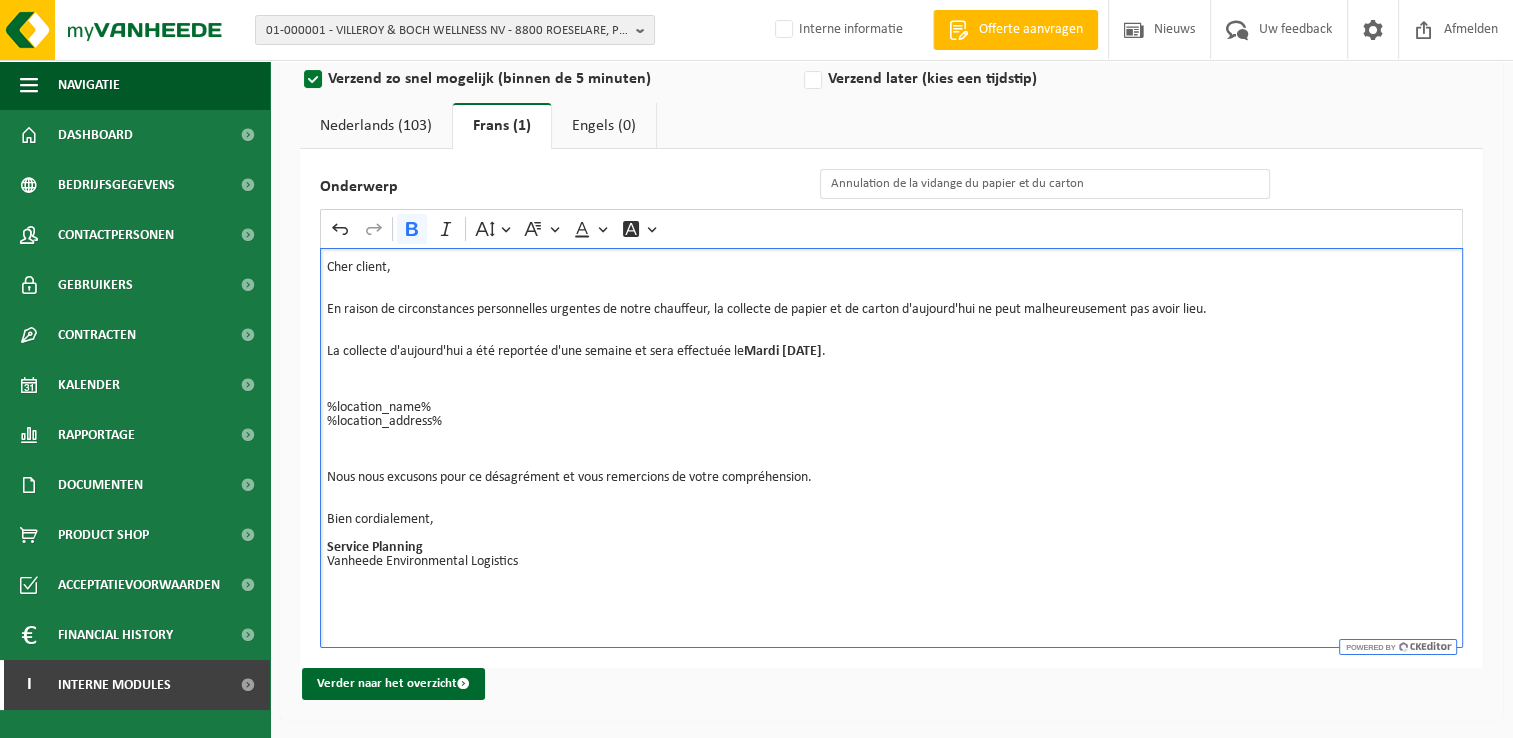click on "Cher client, En raison de circonstances personnelles urgentes de notre chauffeur, la collecte de papier et de carton d'aujourd'hui ne peut malheureusement pas avoir lieu. La collecte d'aujourd'hui a été reportée d'une semaine et sera effectuée le  Mardi 22/07/2025 . %location_name% %location_address%" at bounding box center (891, 366) 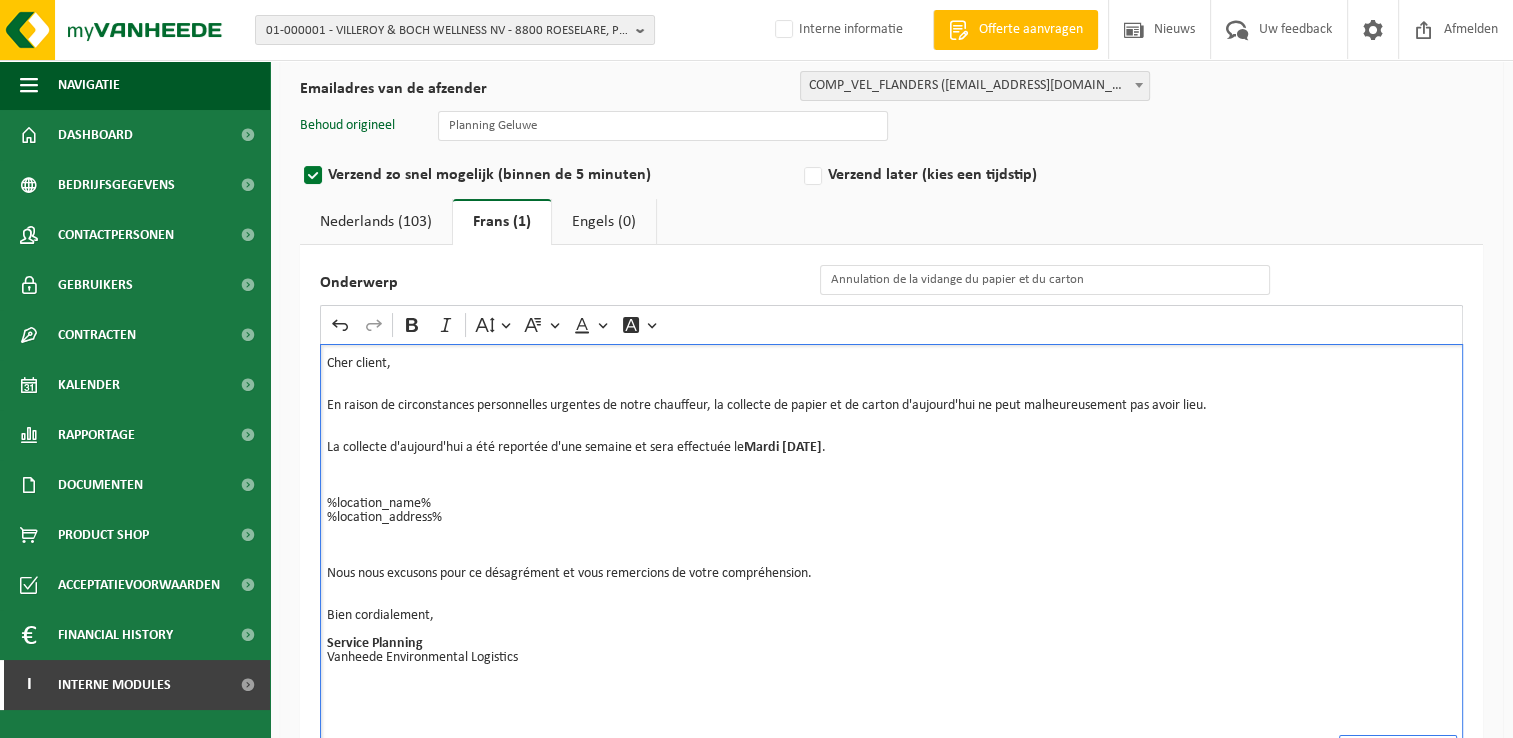 scroll, scrollTop: 220, scrollLeft: 0, axis: vertical 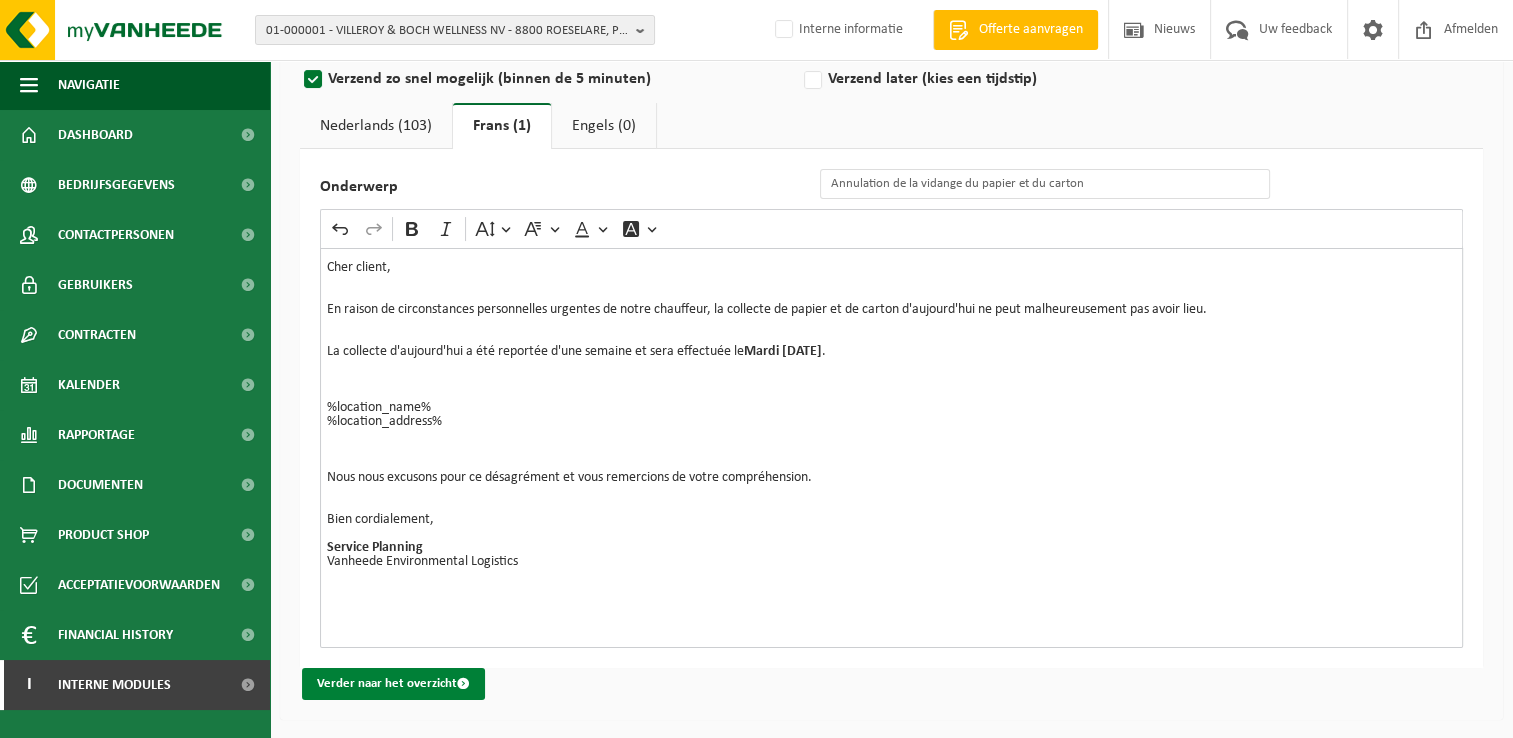 click on "Verder naar het overzicht" at bounding box center [393, 684] 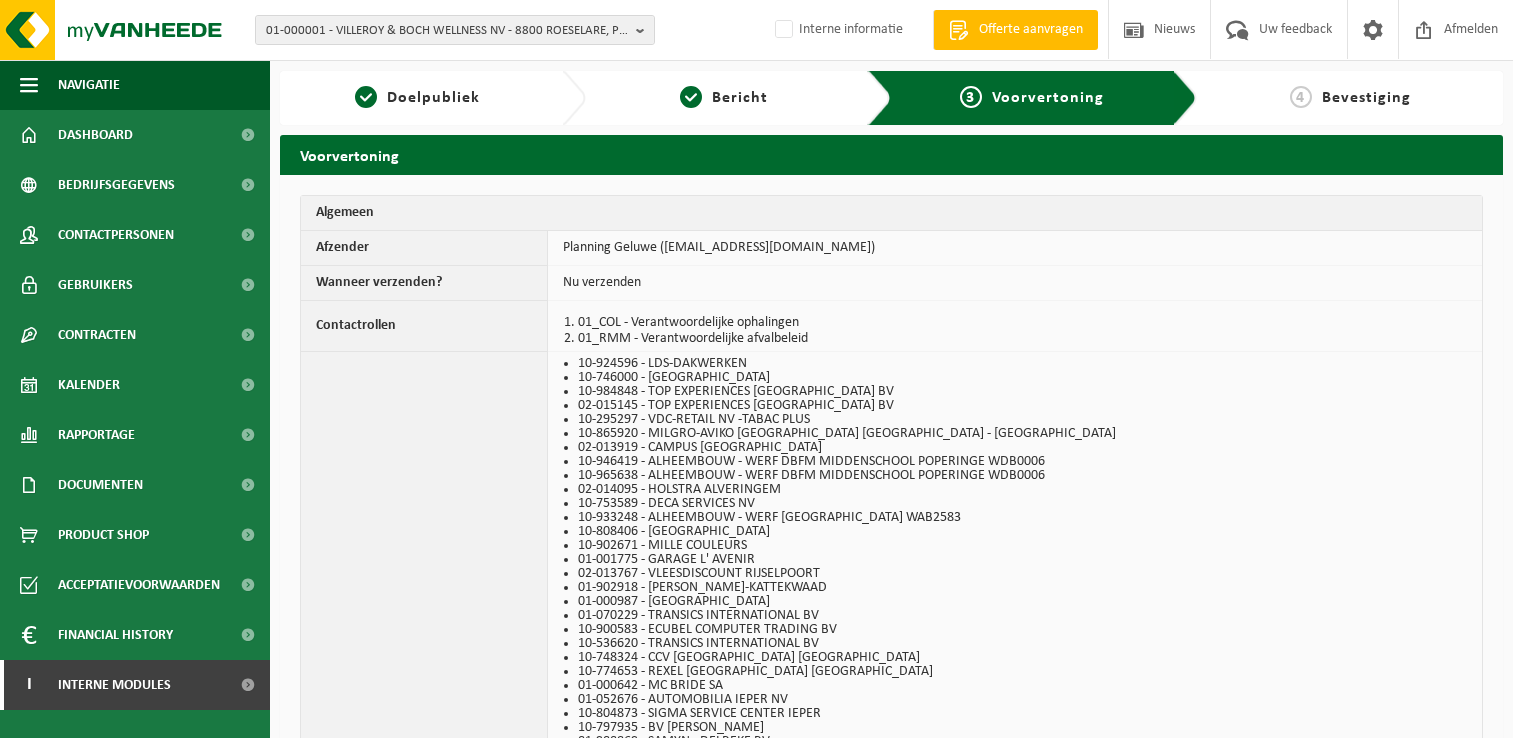 scroll, scrollTop: 0, scrollLeft: 0, axis: both 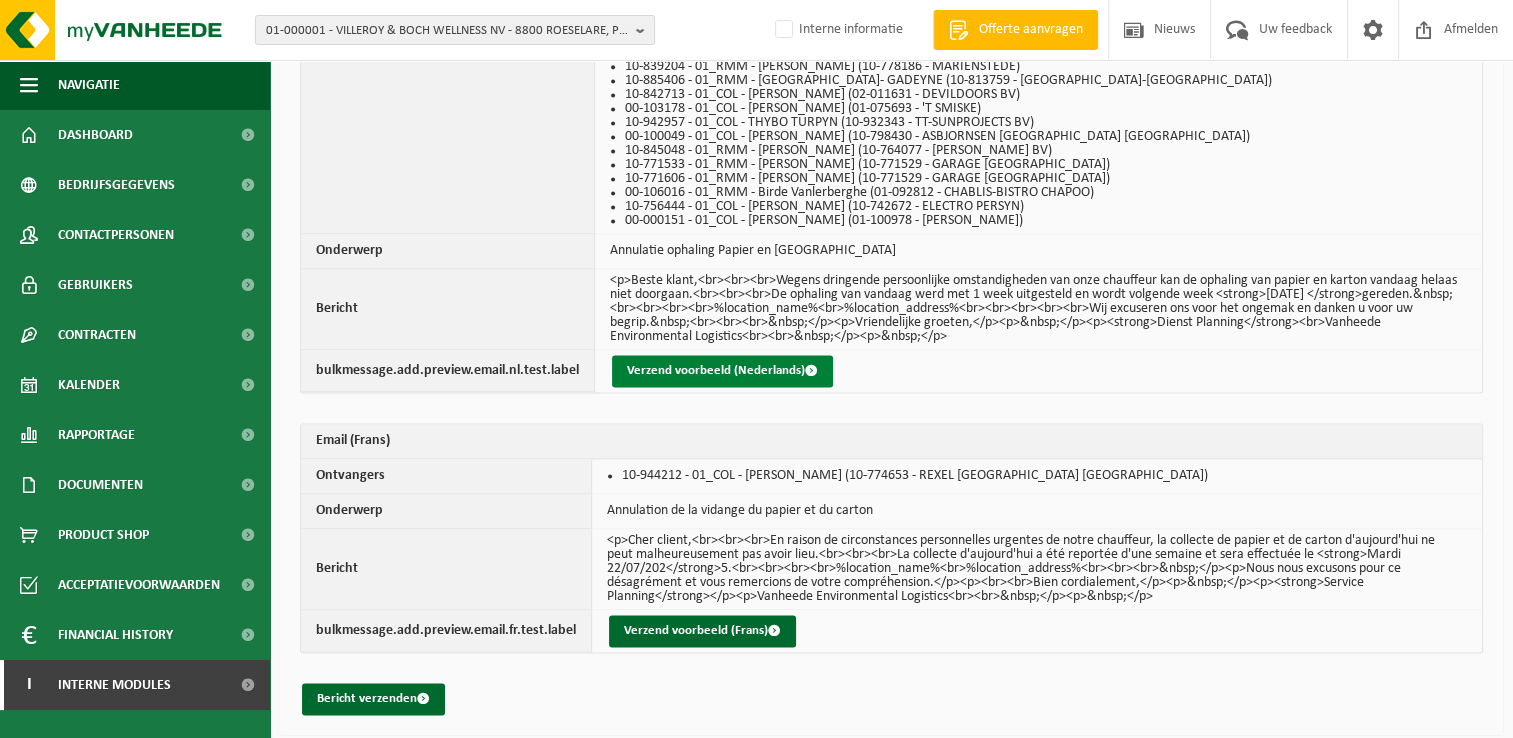 click on "Verzend voorbeeld (Nederlands)" at bounding box center [722, 371] 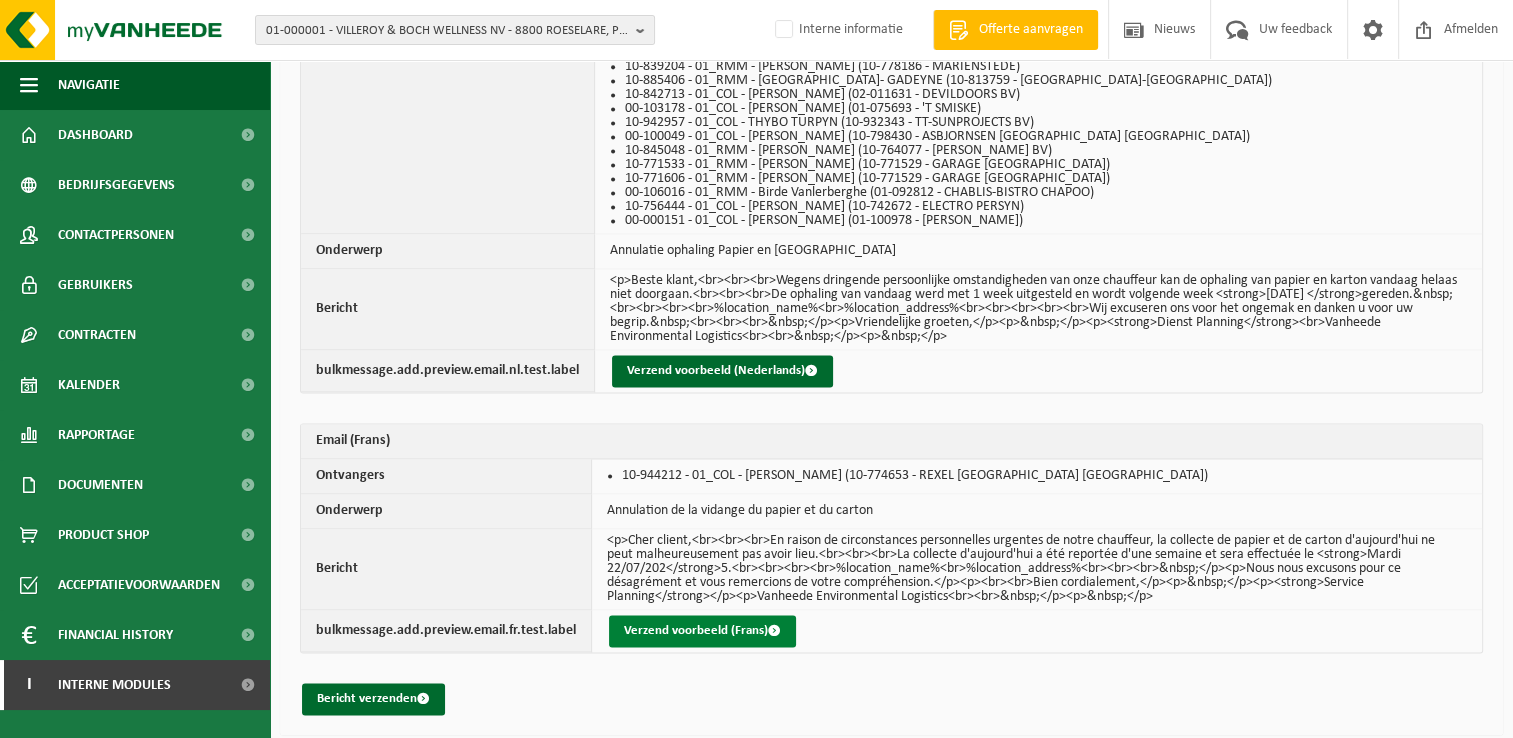 click on "Verzend voorbeeld (Frans)" at bounding box center (702, 631) 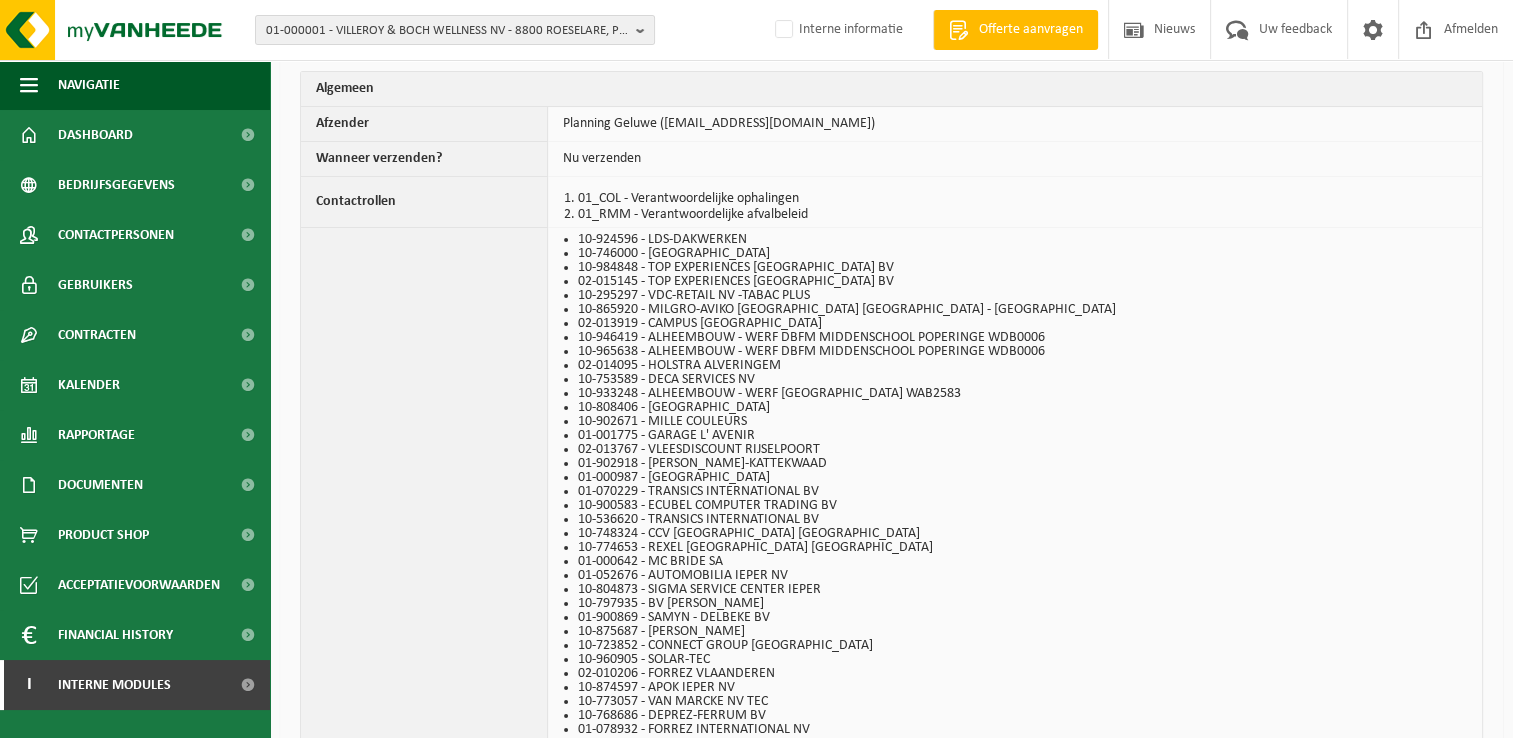 scroll, scrollTop: 0, scrollLeft: 0, axis: both 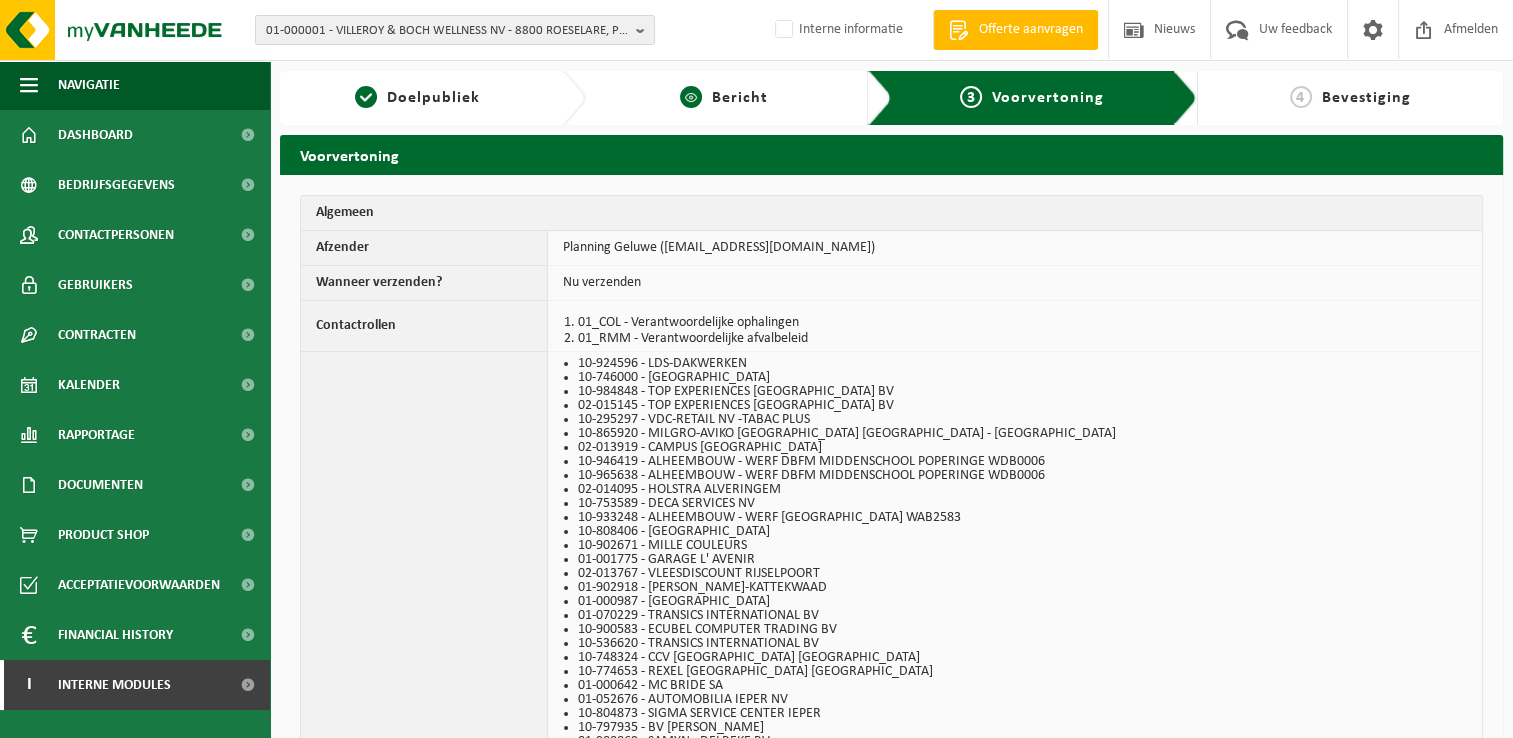 drag, startPoint x: 689, startPoint y: 88, endPoint x: 700, endPoint y: 98, distance: 14.866069 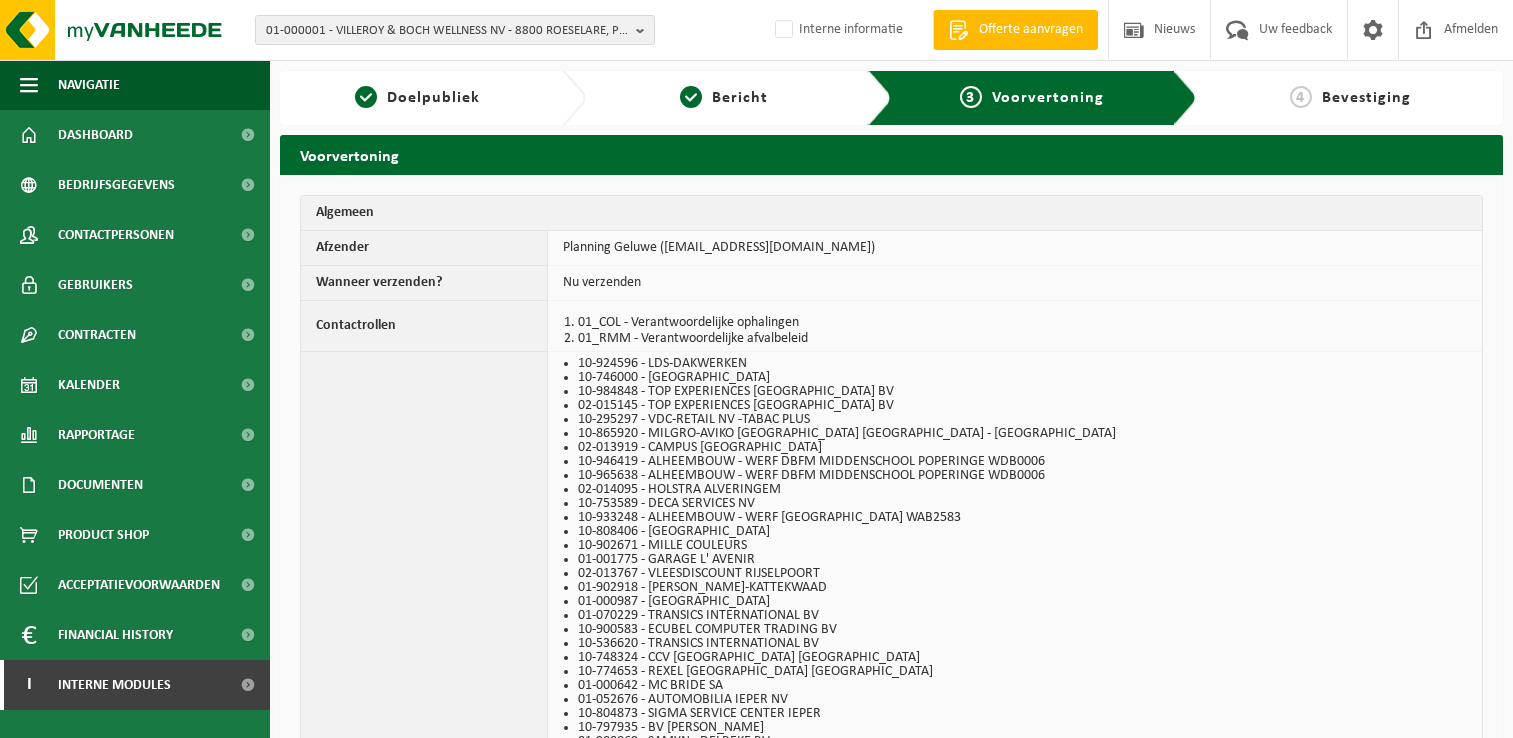 scroll, scrollTop: 0, scrollLeft: 0, axis: both 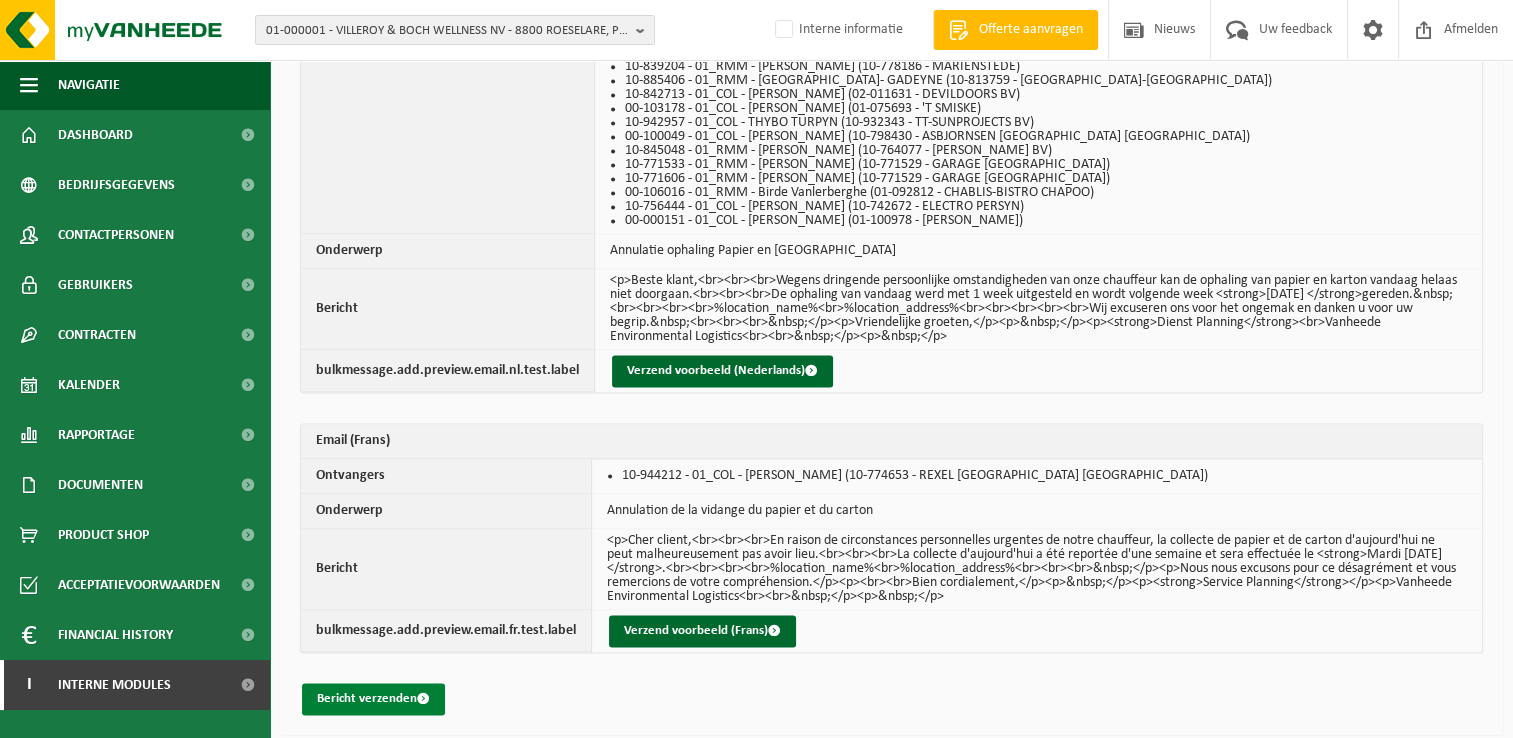 click on "Bericht verzenden" at bounding box center [373, 699] 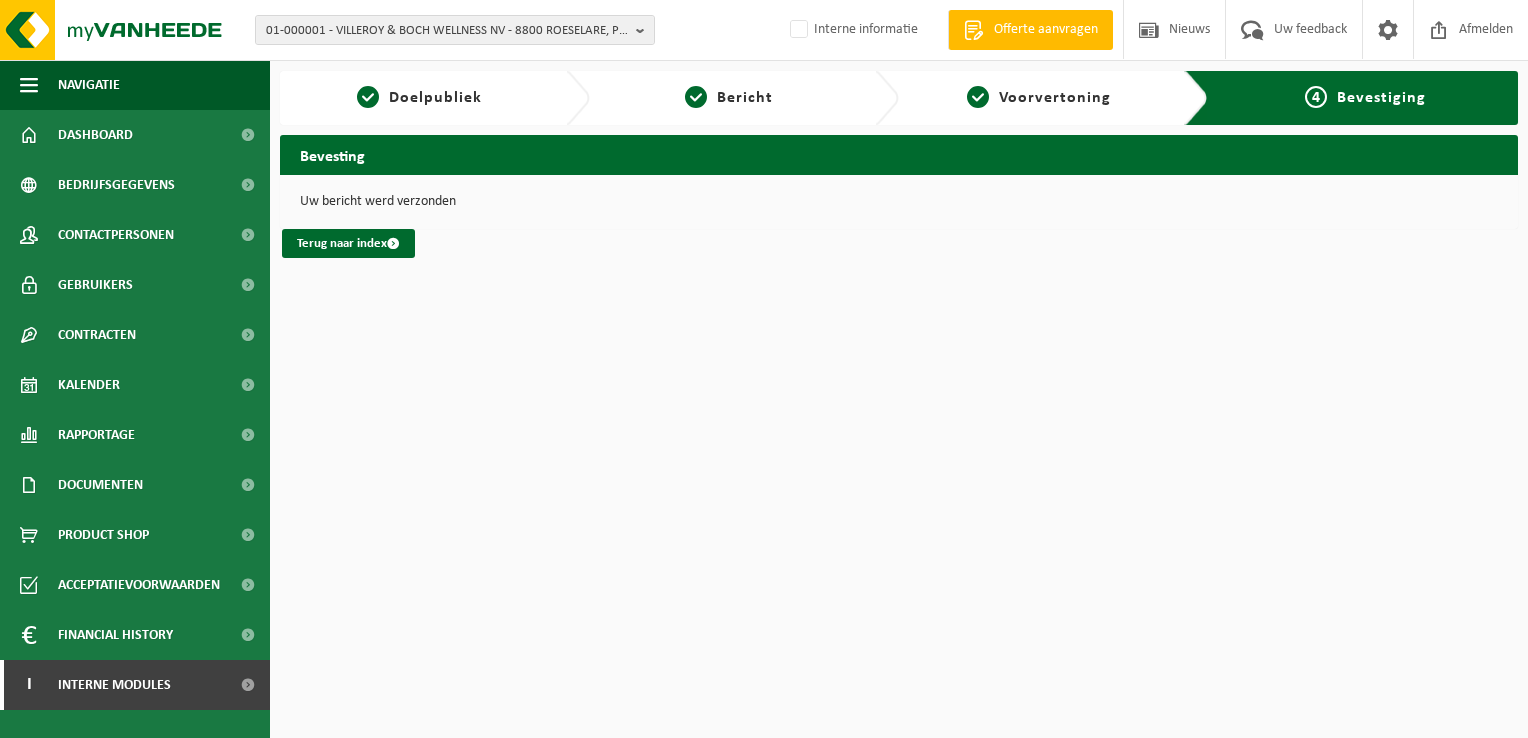 scroll, scrollTop: 0, scrollLeft: 0, axis: both 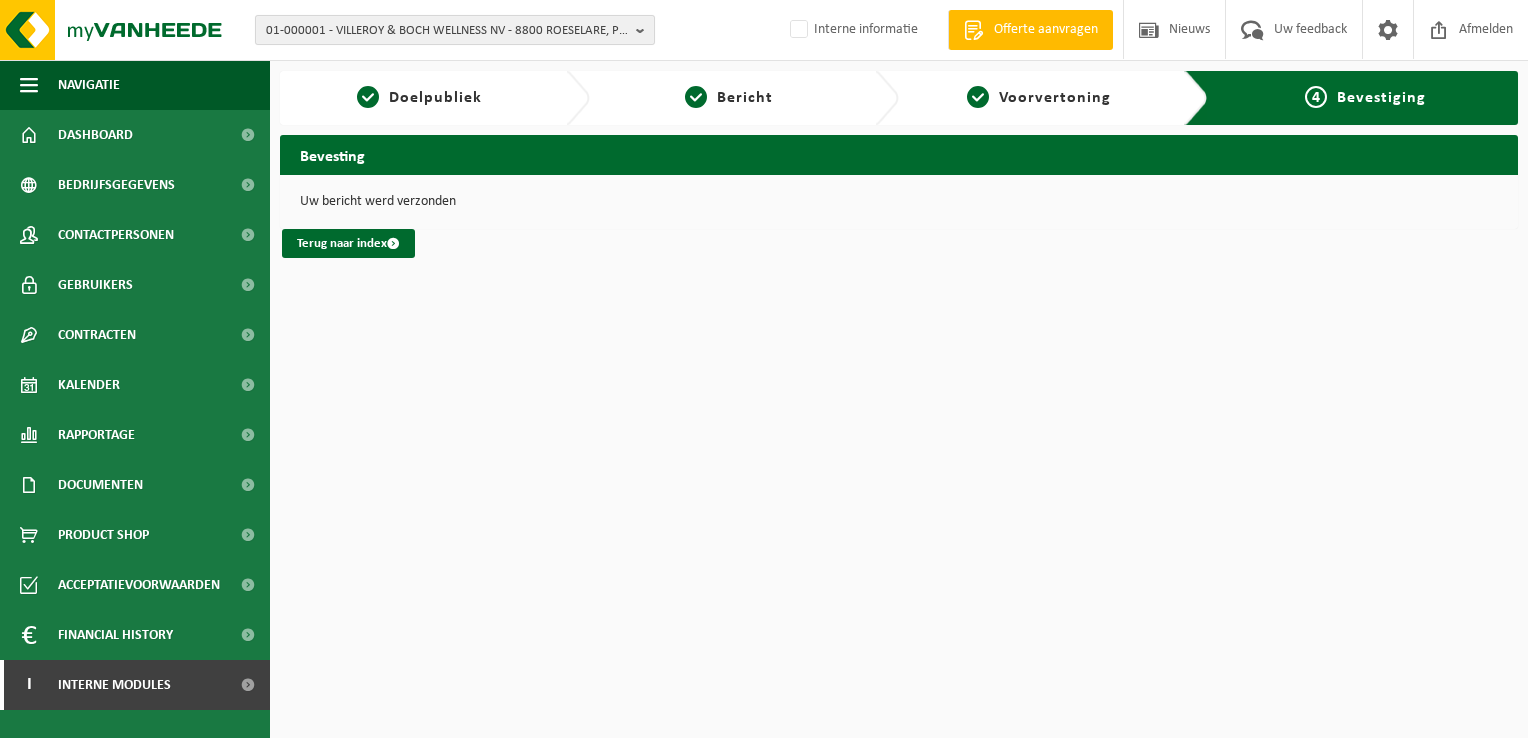 click on "01-000001 - VILLEROY & BOCH WELLNESS NV - 8800 ROESELARE, POPULIERSTRAAT 1" at bounding box center [447, 31] 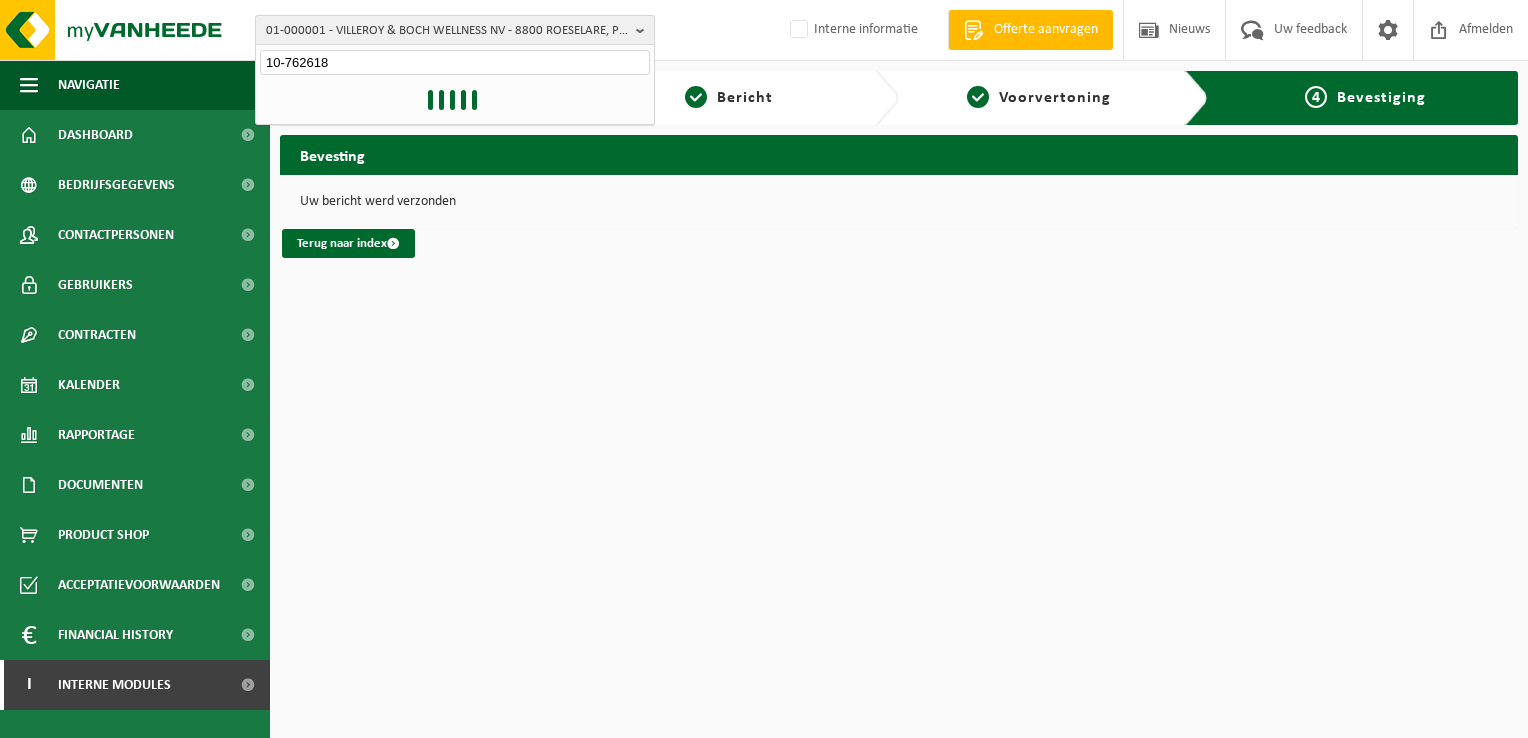 type on "10-762618" 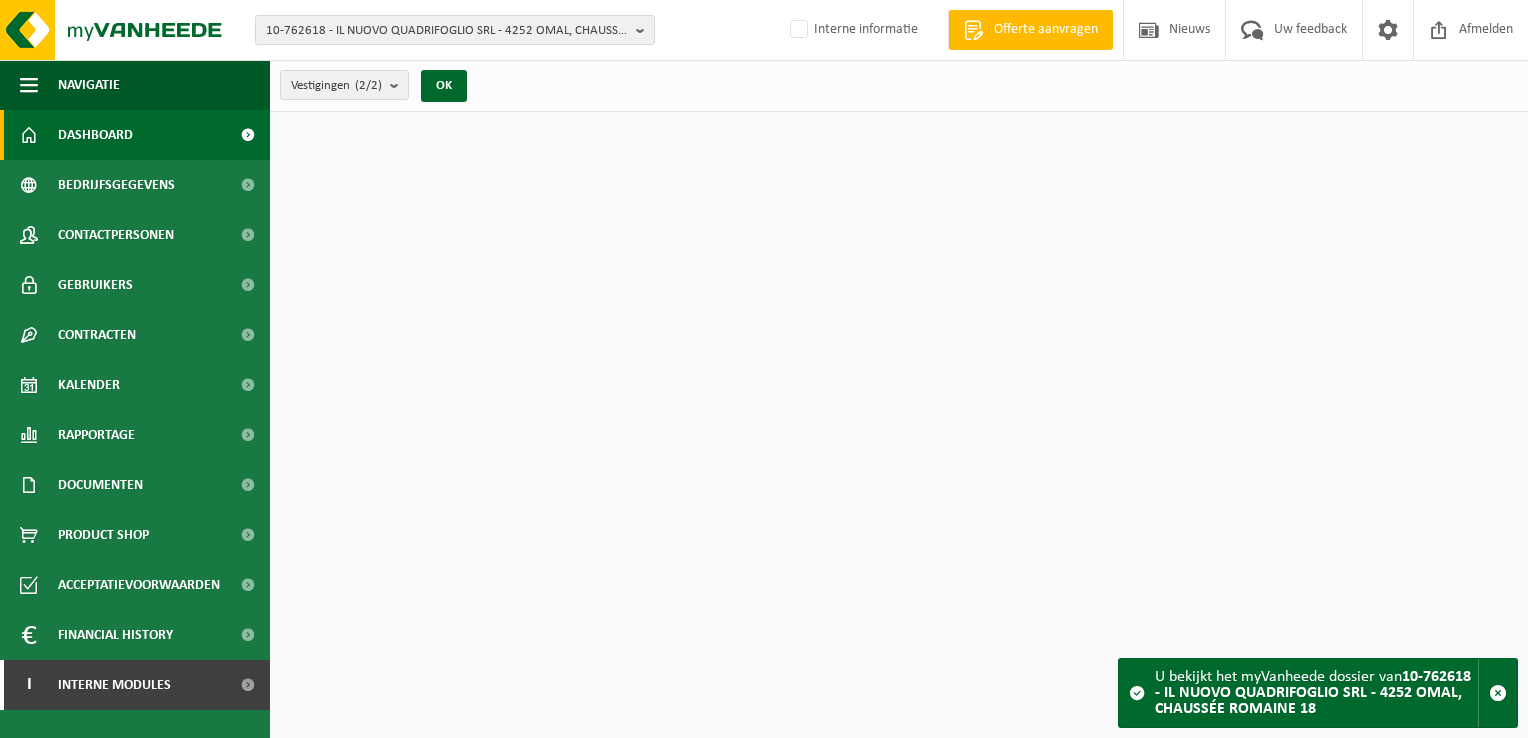 scroll, scrollTop: 0, scrollLeft: 0, axis: both 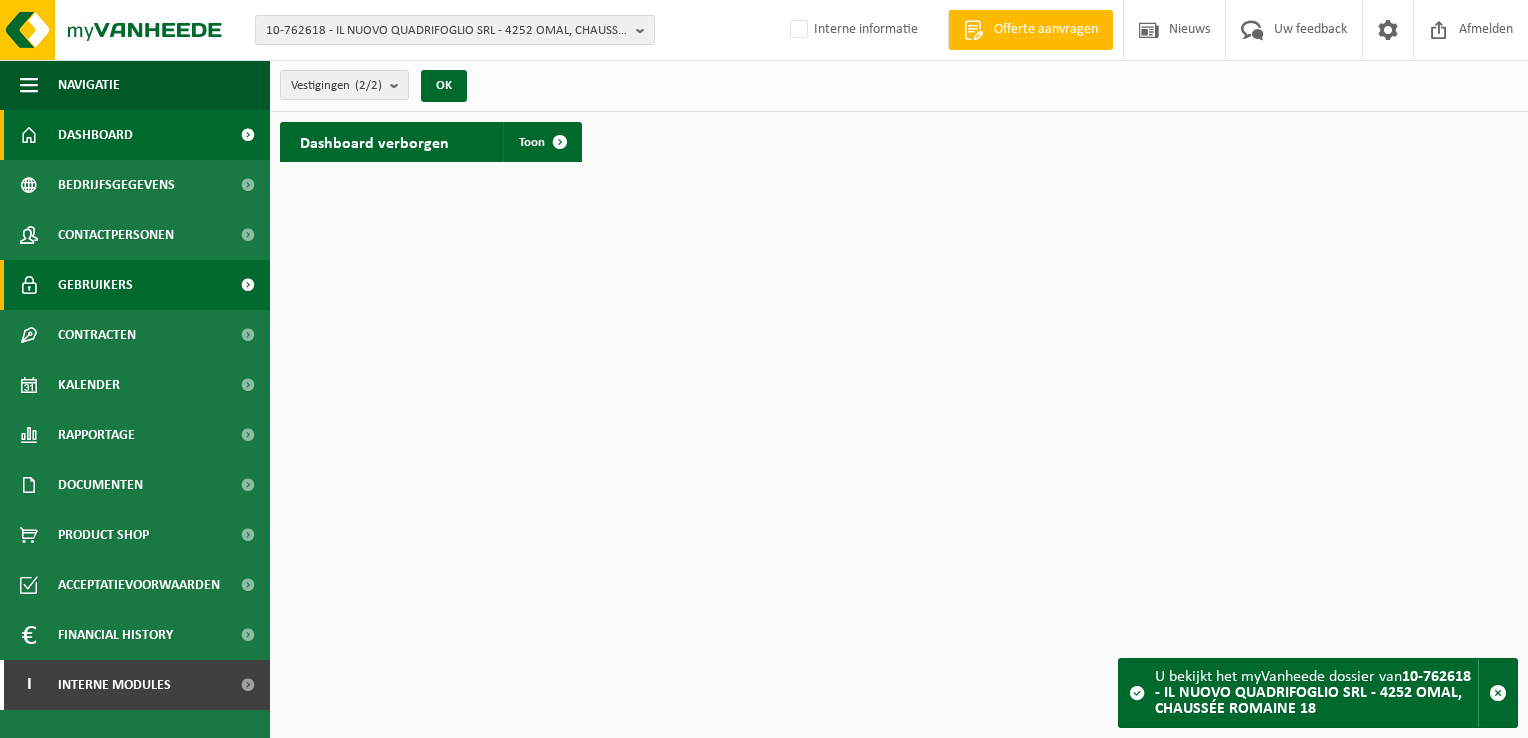 click on "Gebruikers" at bounding box center [135, 285] 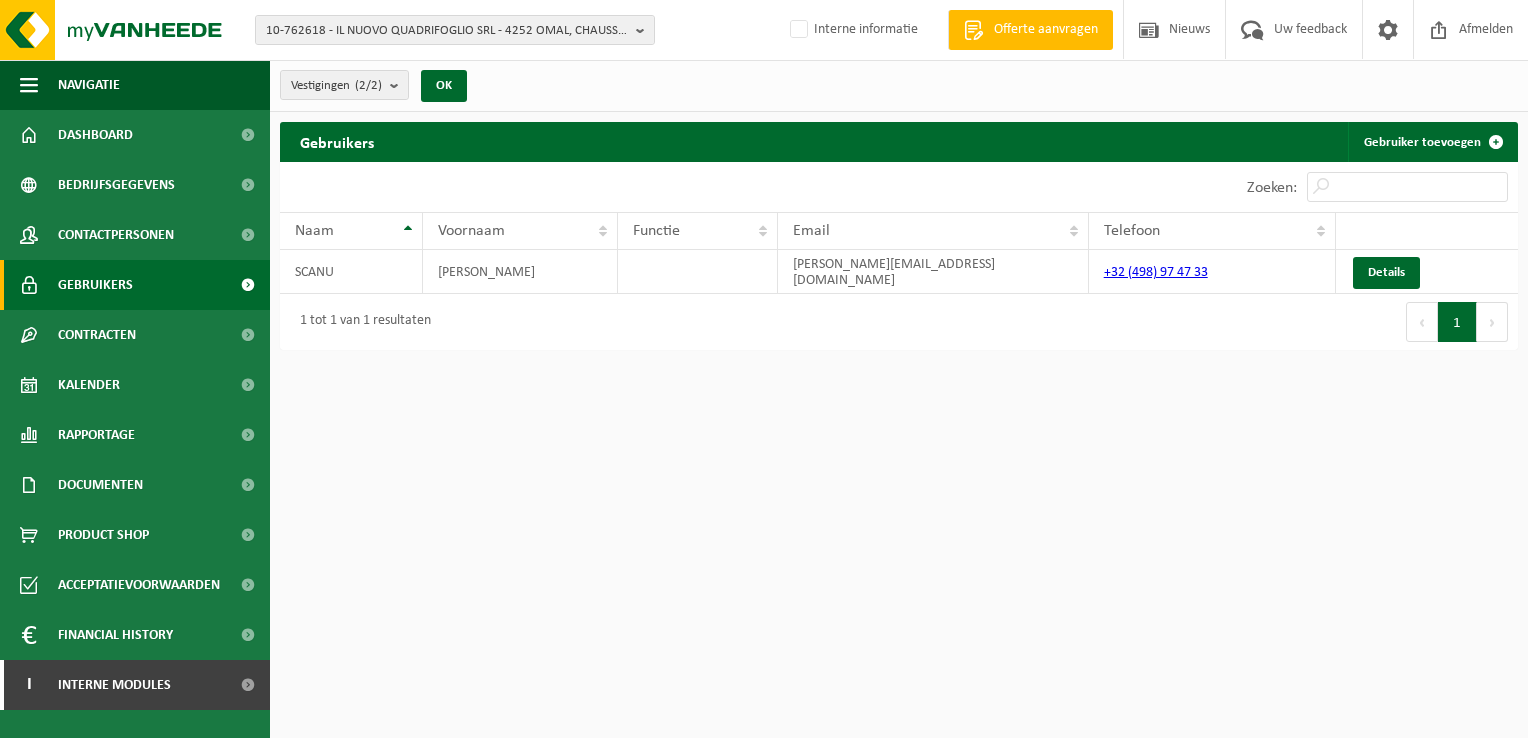 scroll, scrollTop: 0, scrollLeft: 0, axis: both 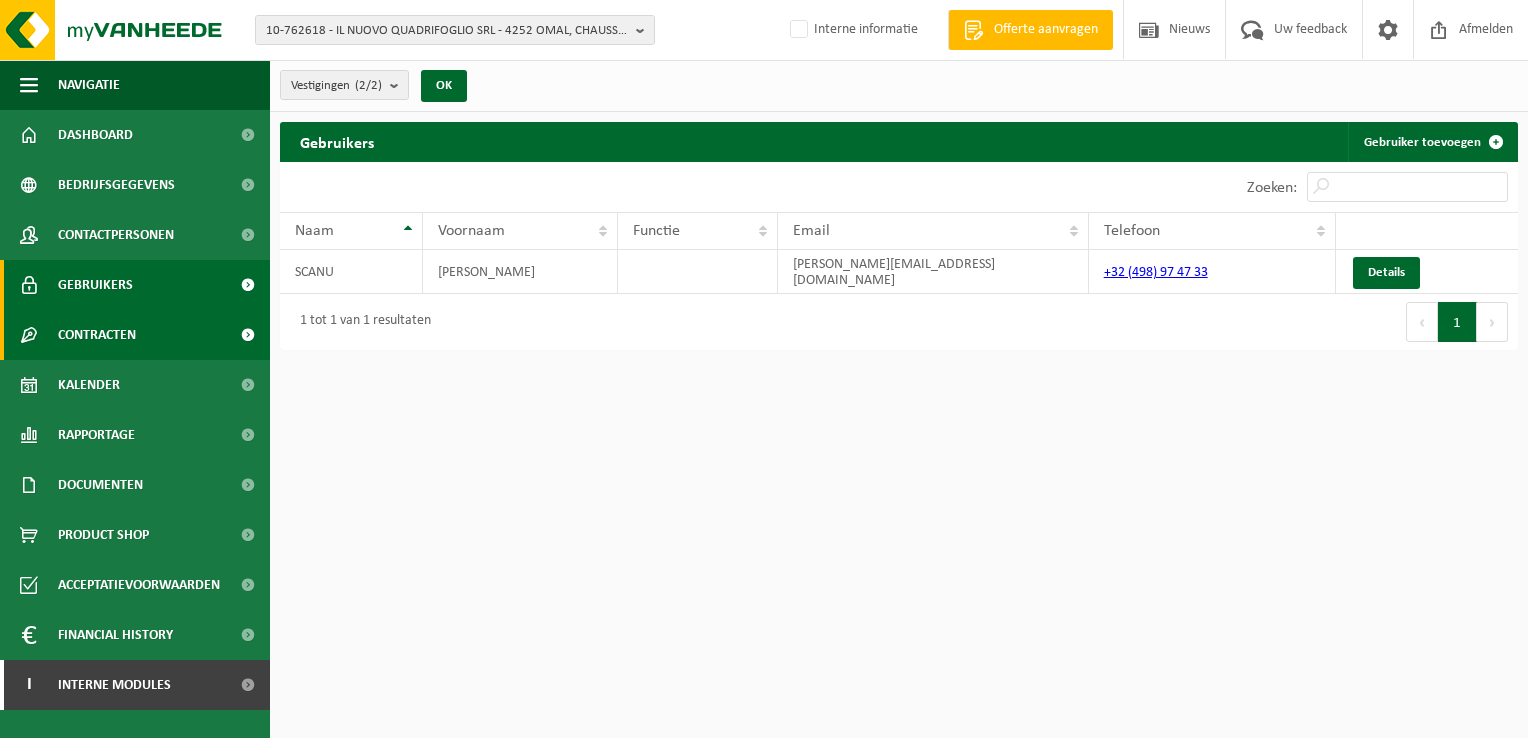 drag, startPoint x: 0, startPoint y: 0, endPoint x: 140, endPoint y: 333, distance: 361.2326 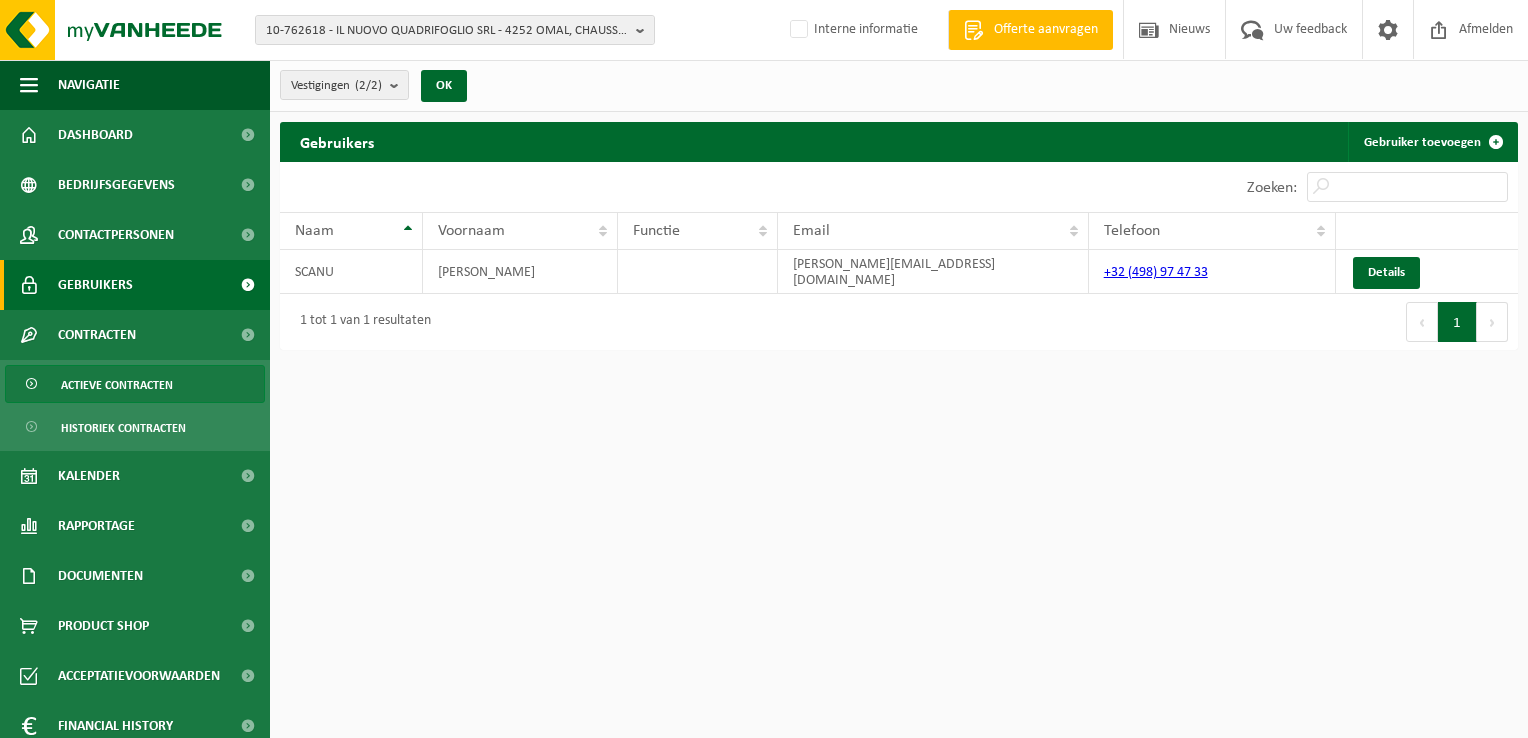 click on "Actieve contracten" at bounding box center [117, 385] 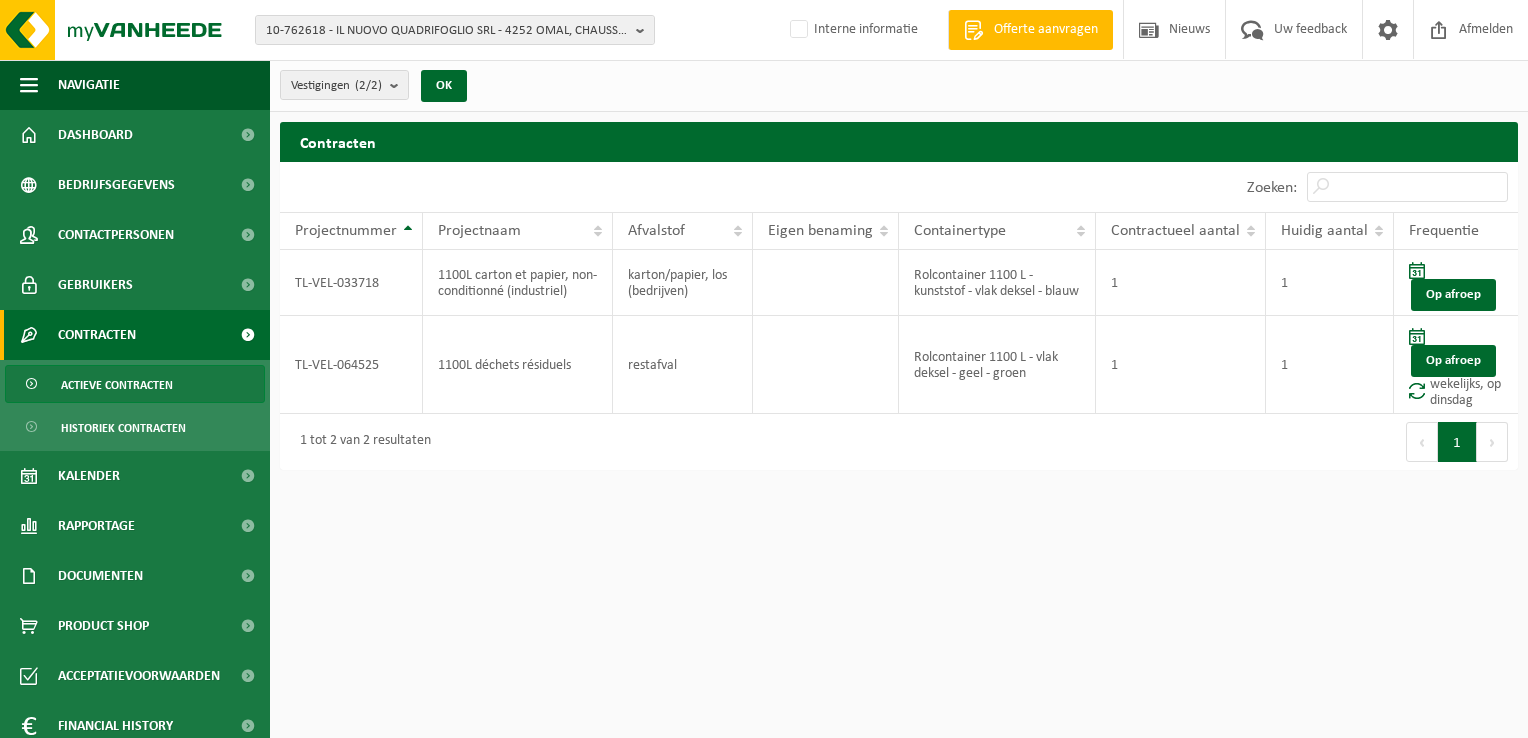 scroll, scrollTop: 0, scrollLeft: 0, axis: both 